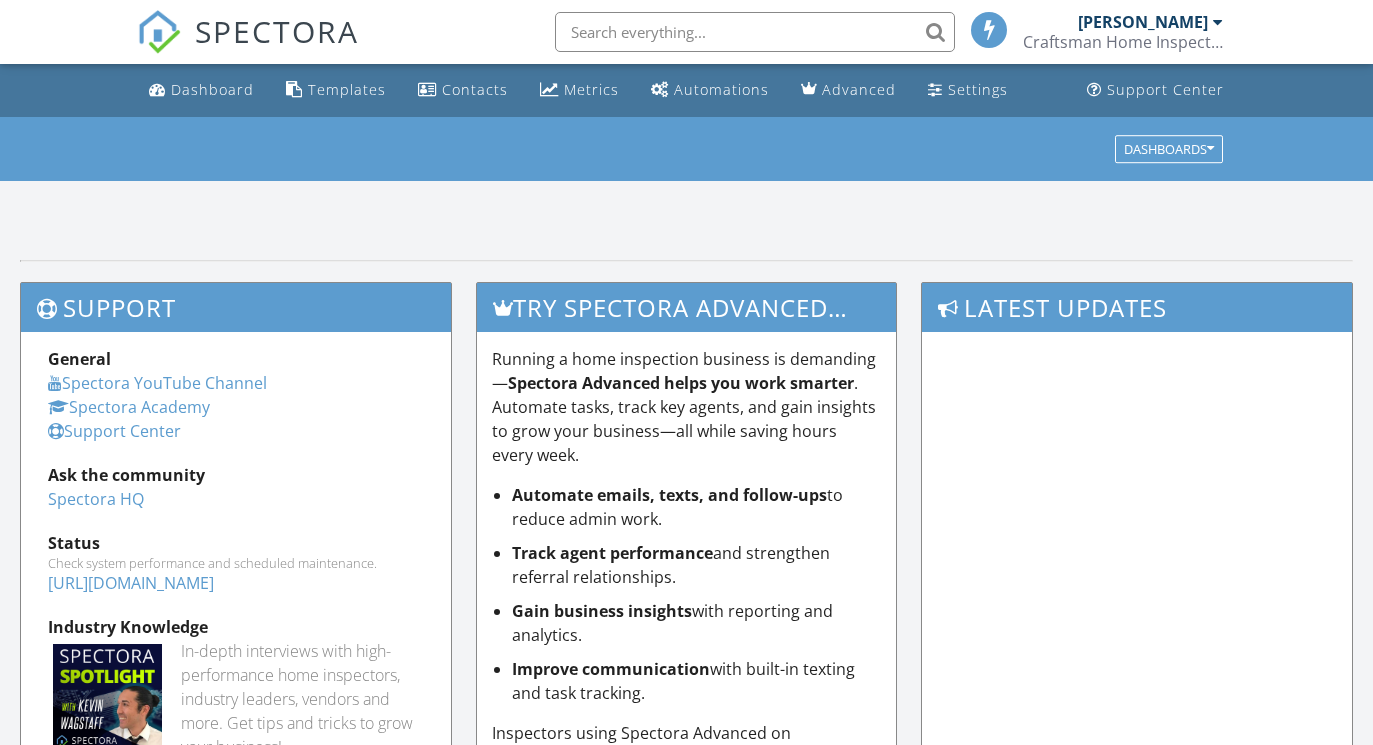 scroll, scrollTop: 0, scrollLeft: 0, axis: both 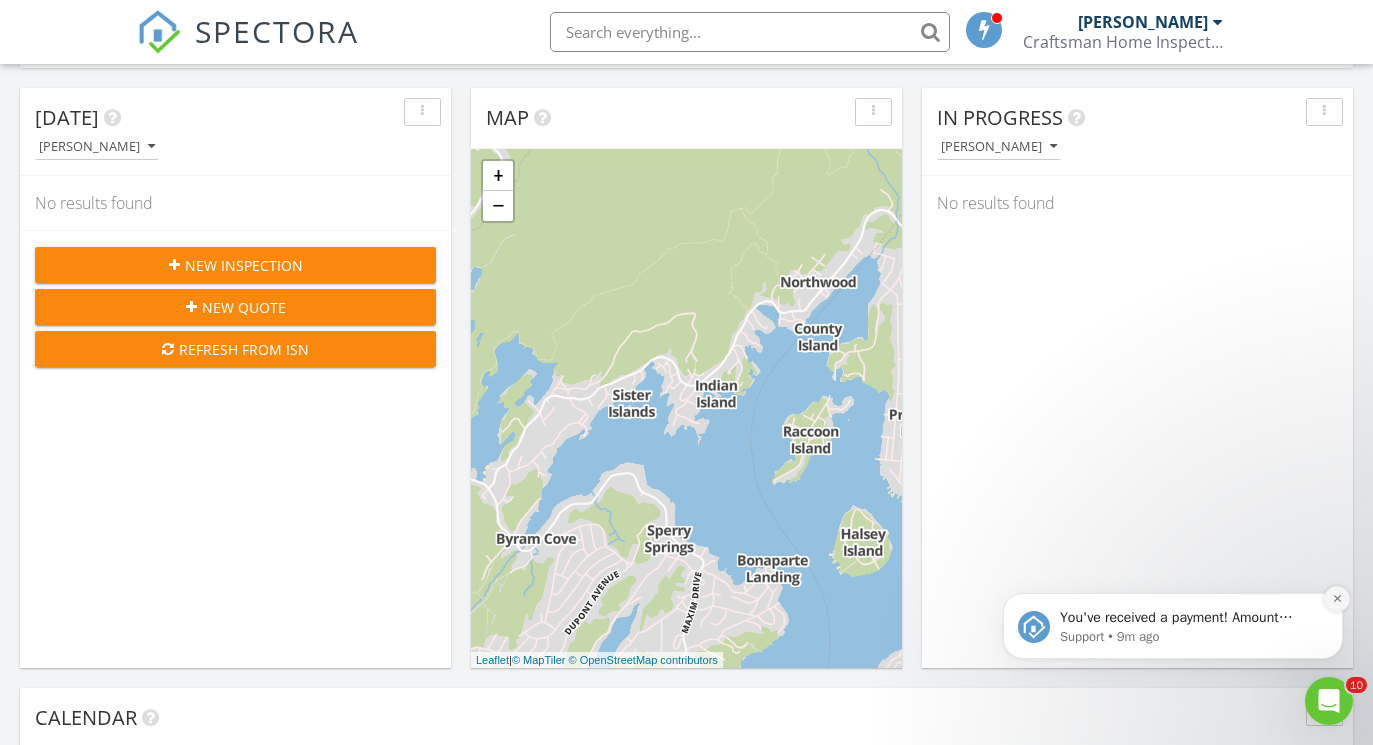click 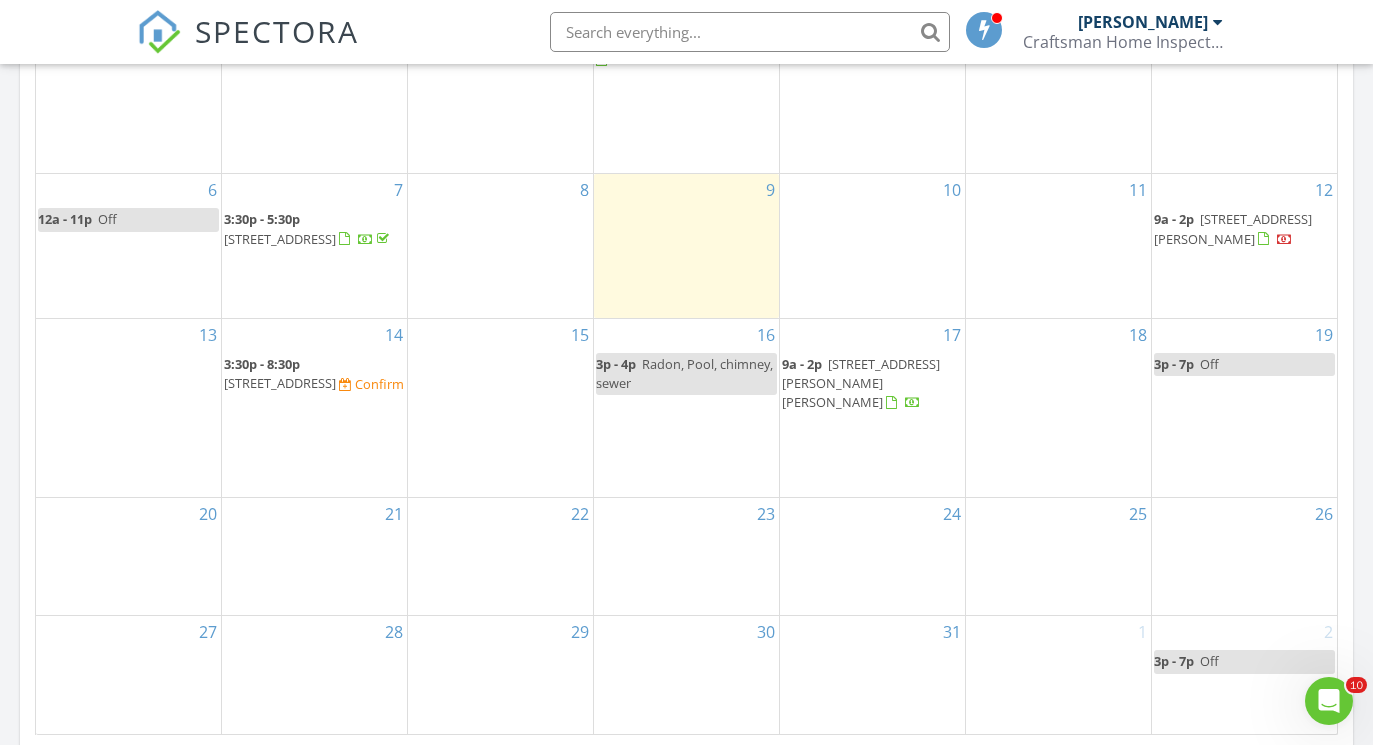 scroll, scrollTop: 1099, scrollLeft: 0, axis: vertical 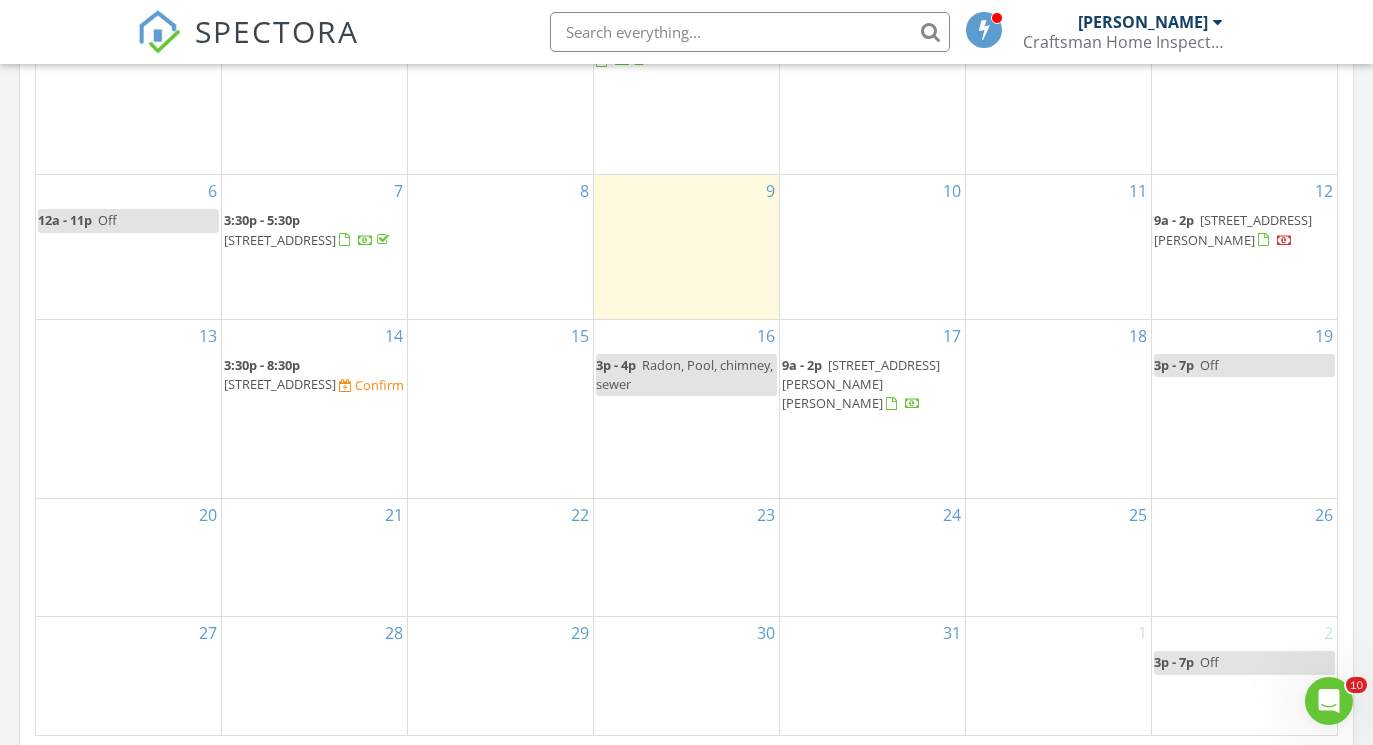 click on "636 Lakeside Ave, Byram Township 07821" at bounding box center (1233, 229) 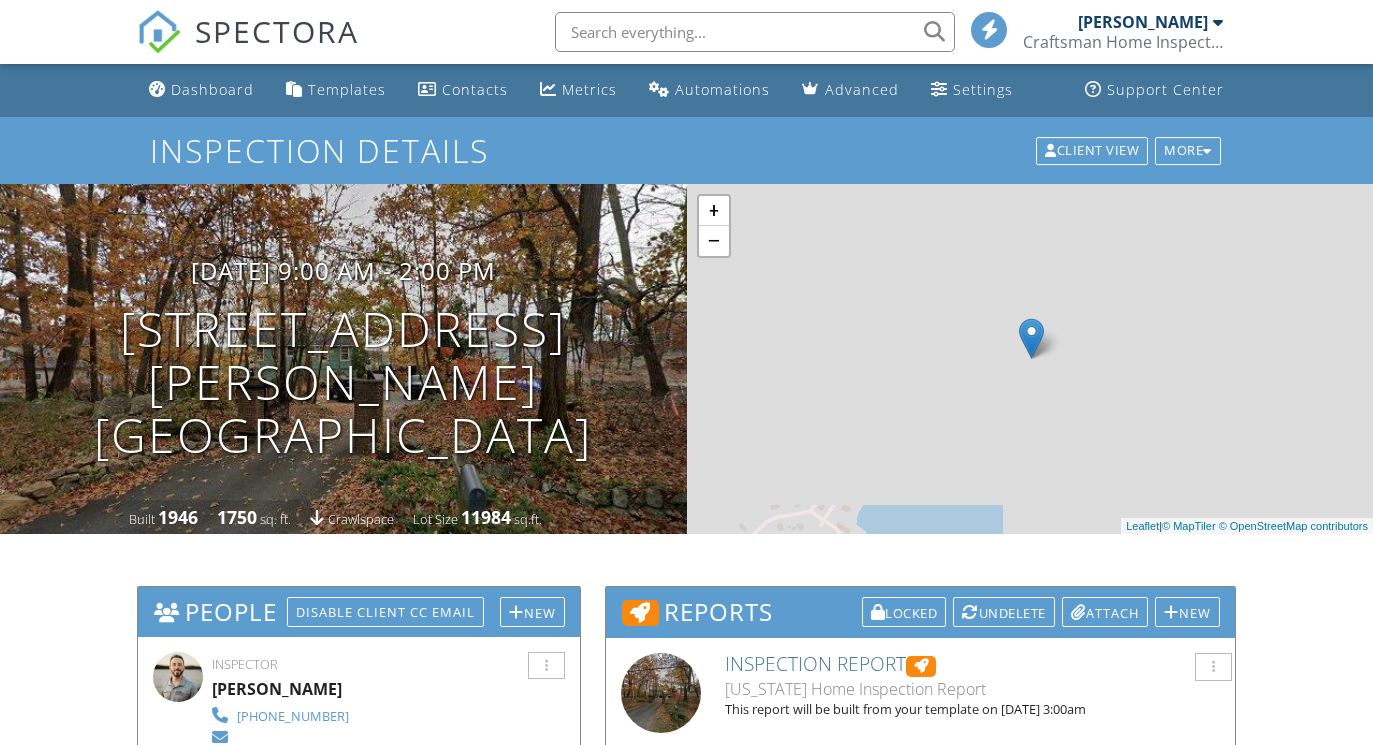 scroll, scrollTop: 0, scrollLeft: 0, axis: both 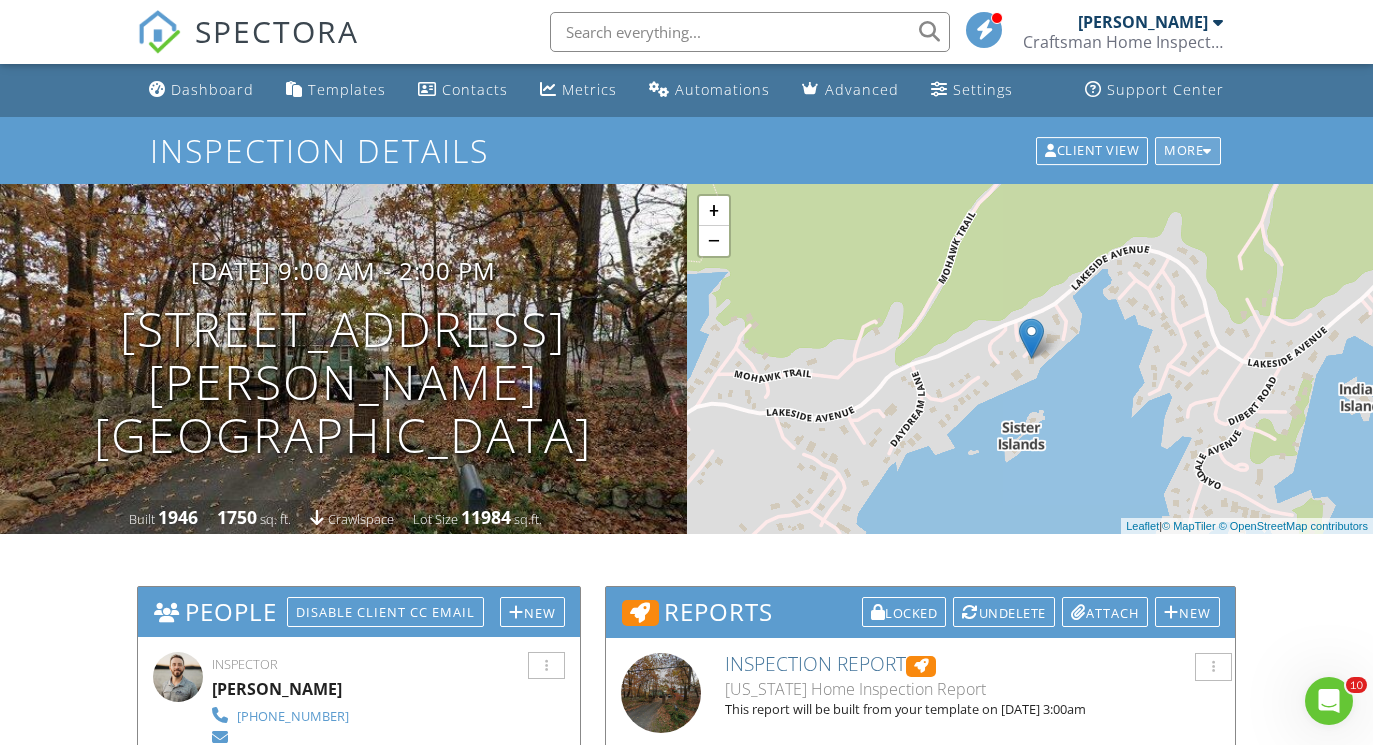 click on "More" at bounding box center (1188, 151) 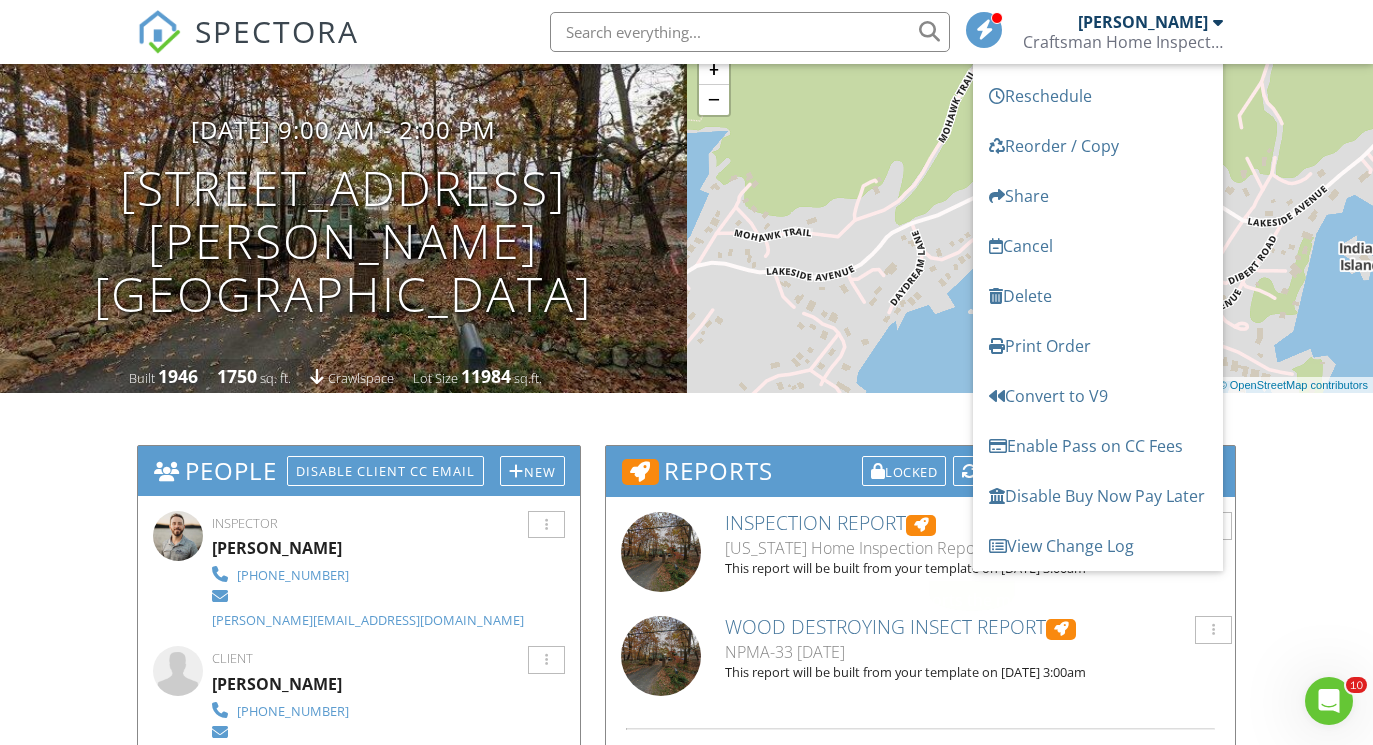scroll, scrollTop: 142, scrollLeft: 0, axis: vertical 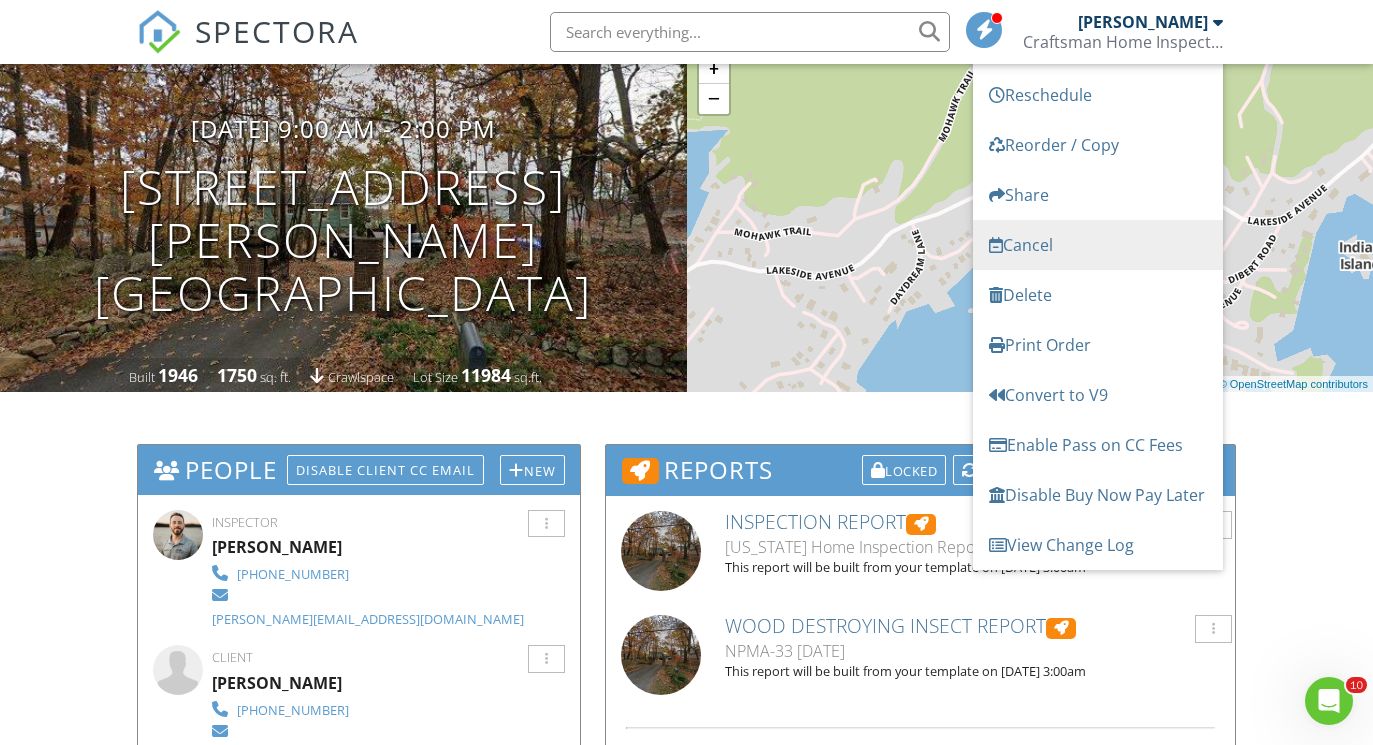 click on "Cancel" at bounding box center (1098, 245) 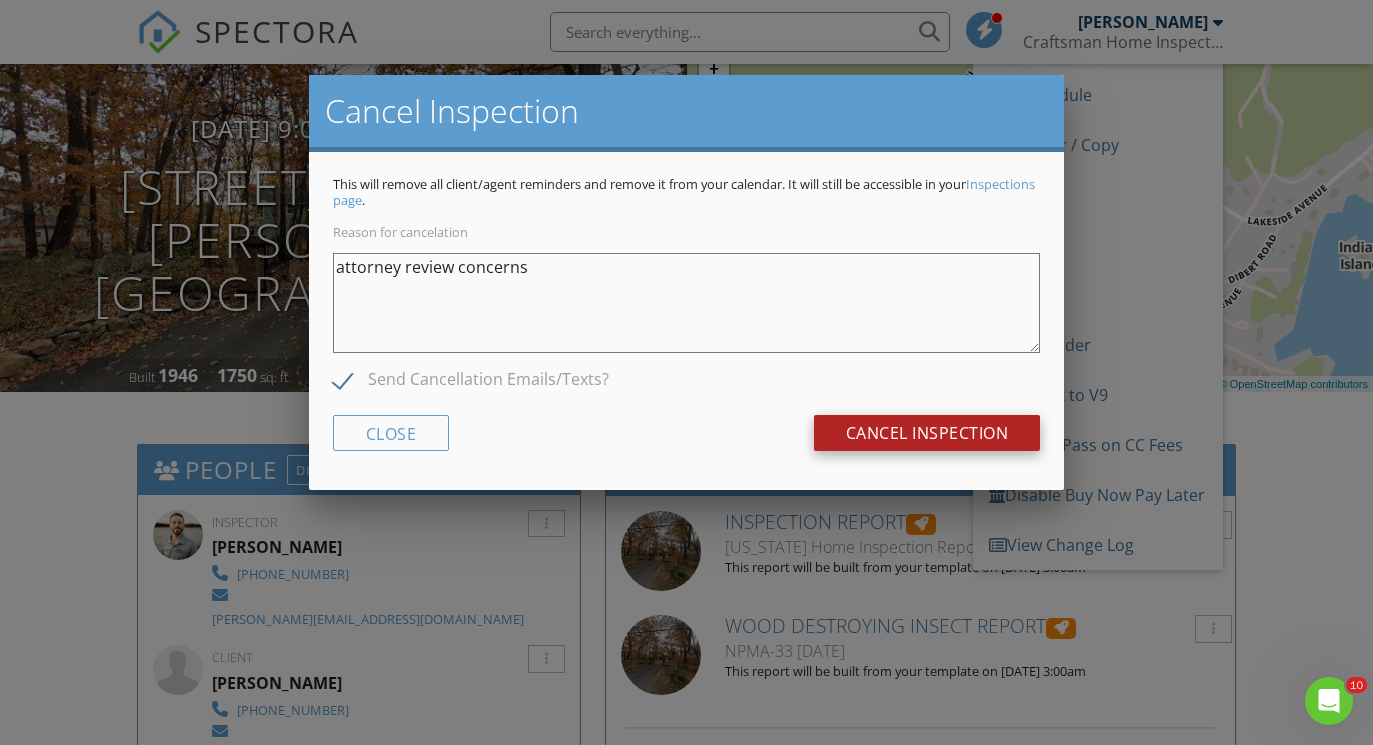 type on "attorney review concerns" 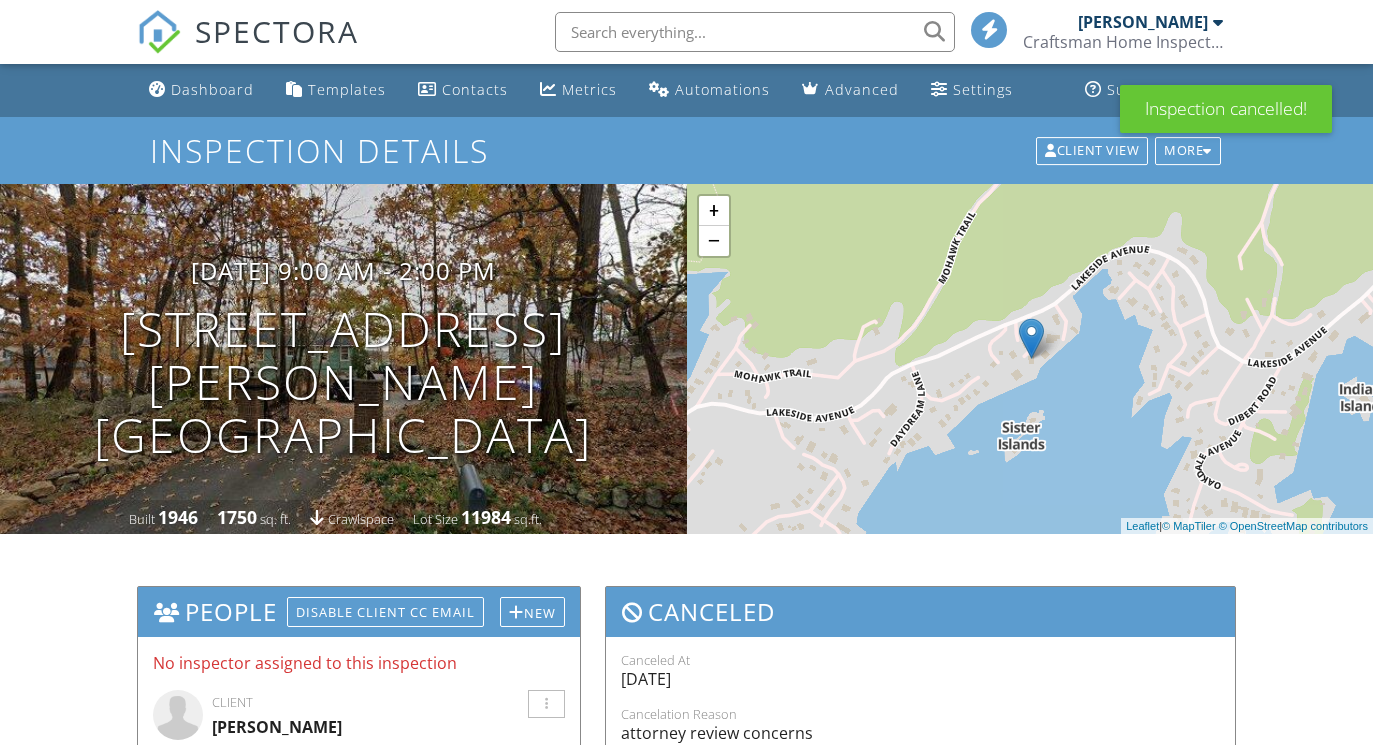 scroll, scrollTop: 0, scrollLeft: 0, axis: both 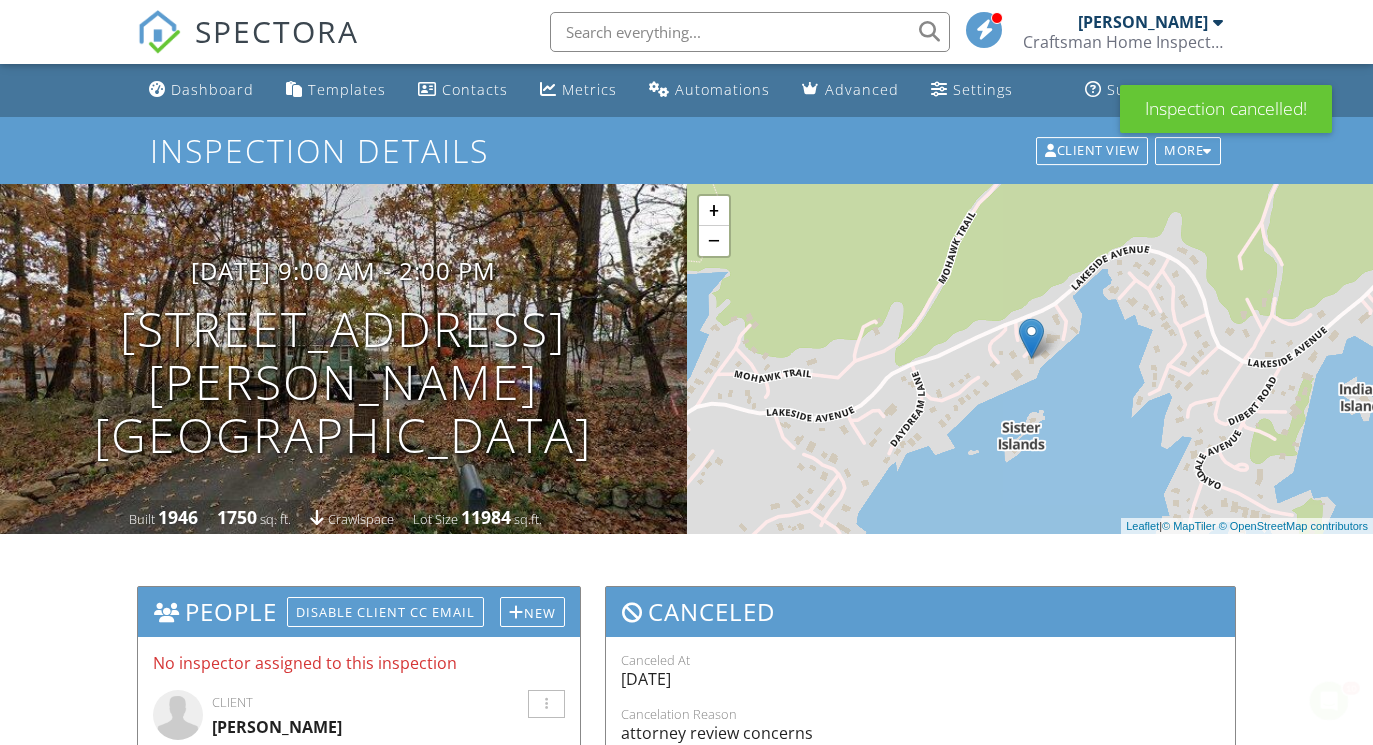 click on "SPECTORA" at bounding box center [277, 31] 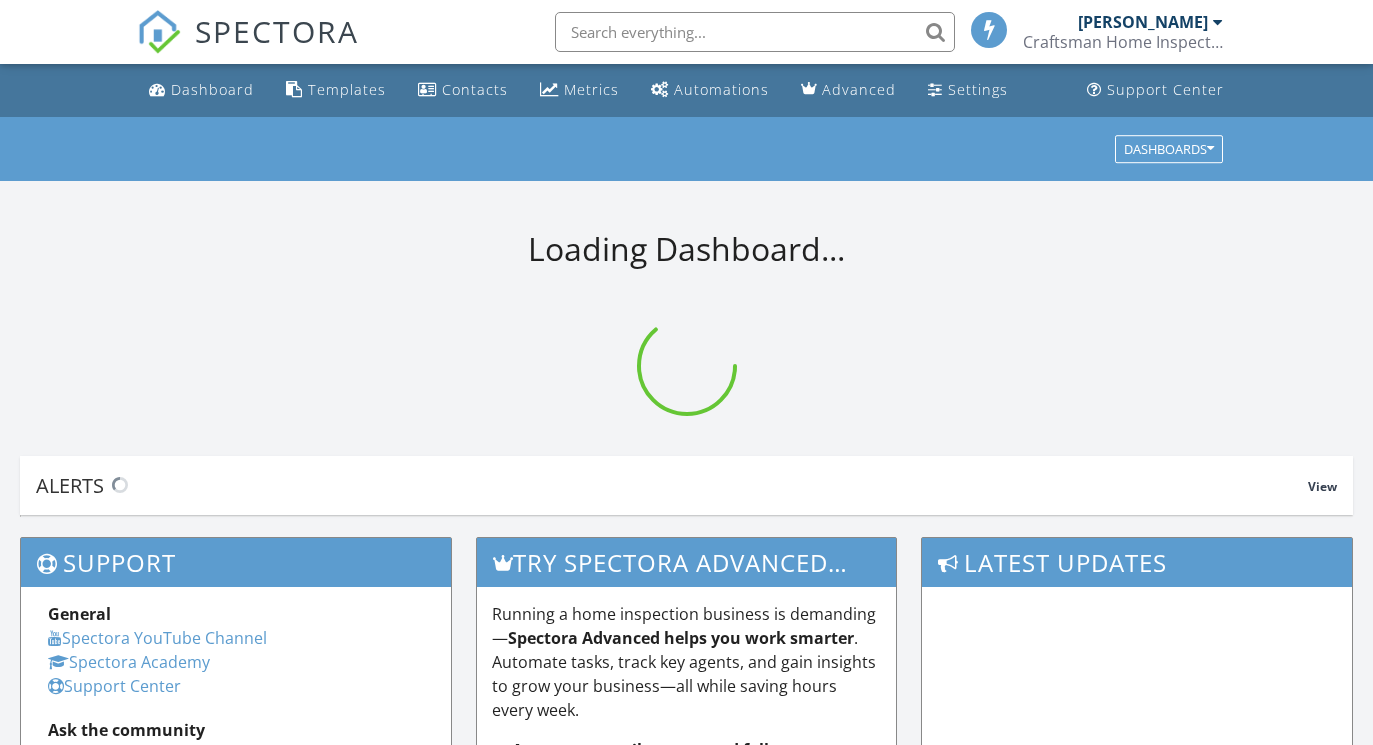 scroll, scrollTop: 0, scrollLeft: 0, axis: both 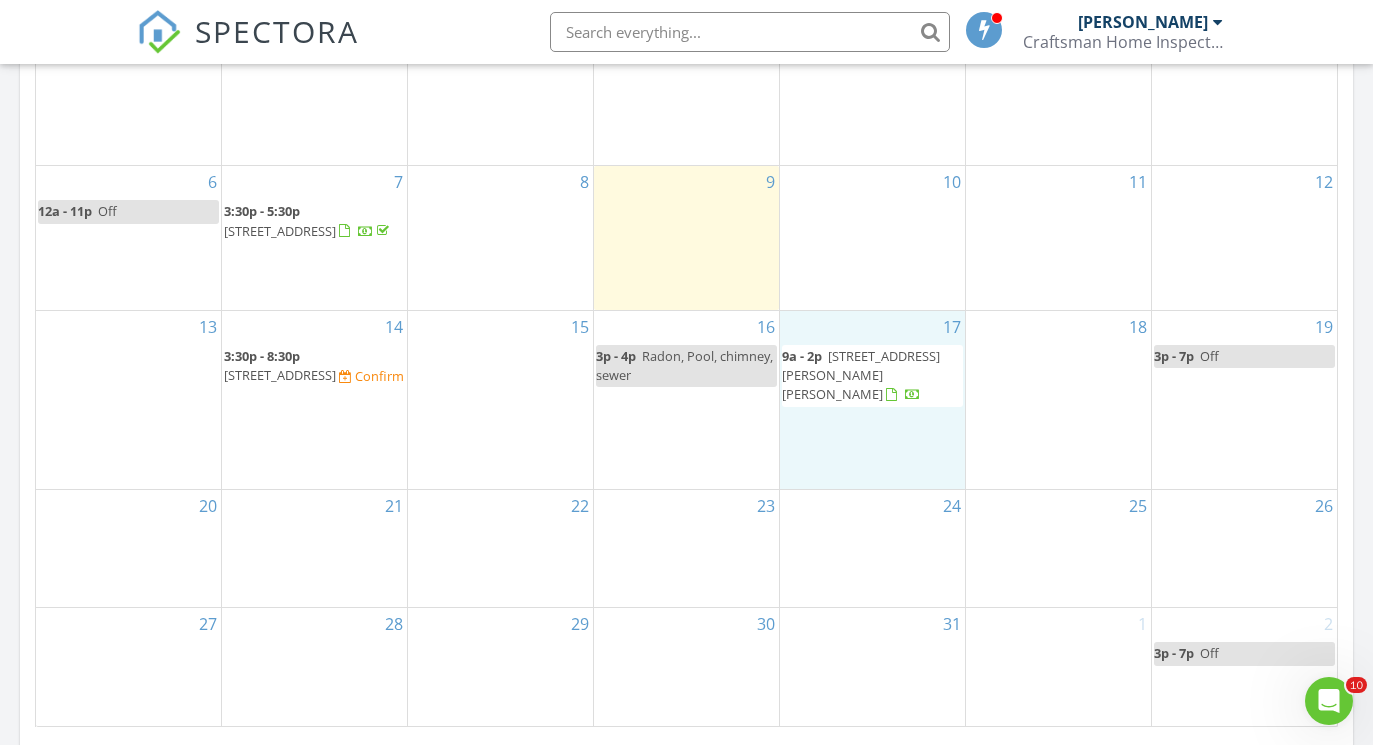click on "17
9a - 2p
752 Ratzer Rd, Wayne 07470" at bounding box center [872, 400] 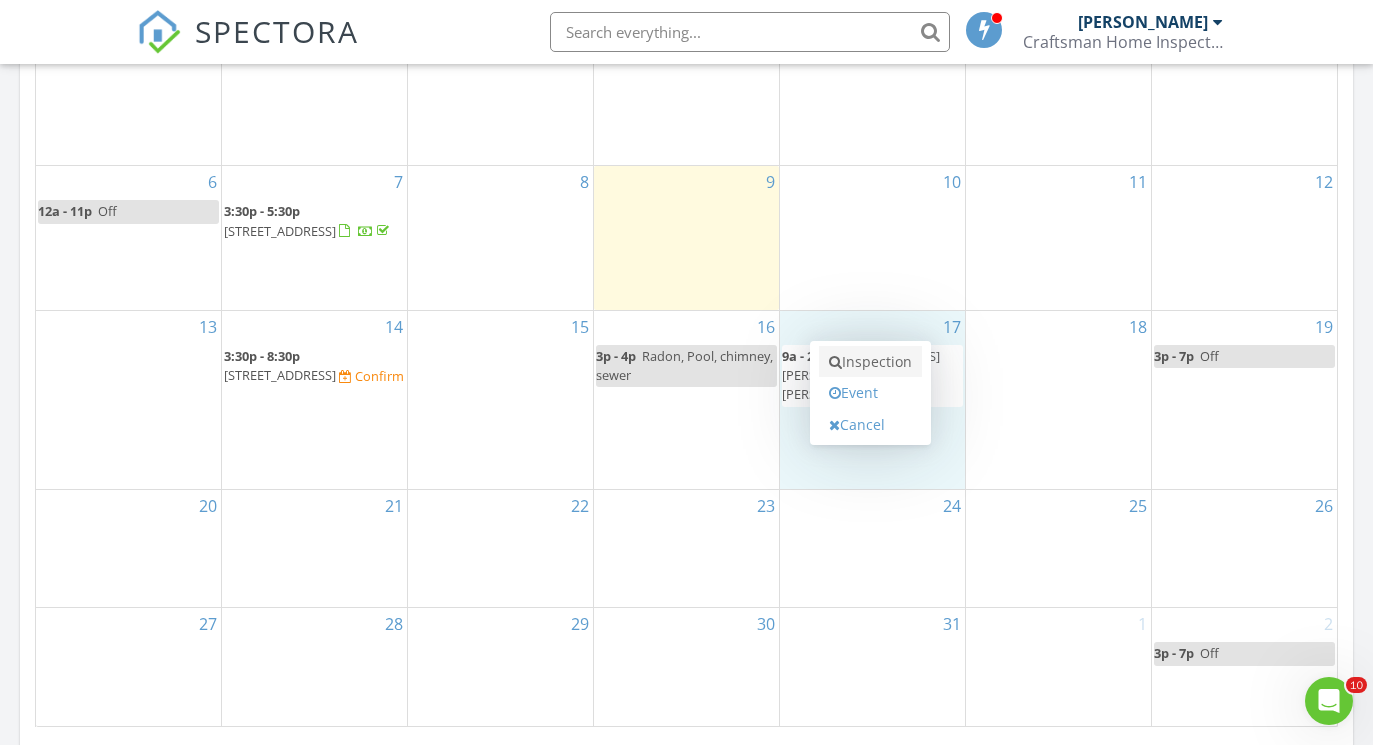 click on "Inspection" at bounding box center (870, 362) 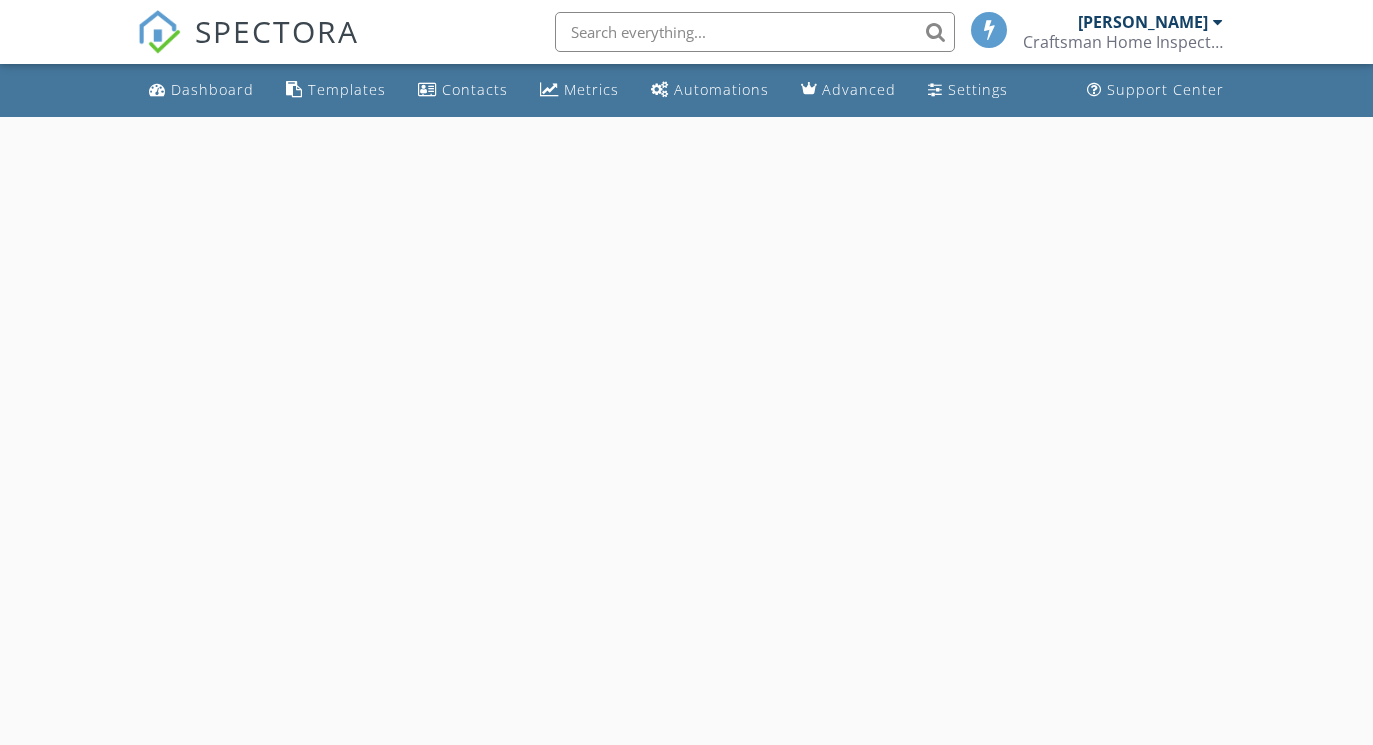 scroll, scrollTop: 0, scrollLeft: 0, axis: both 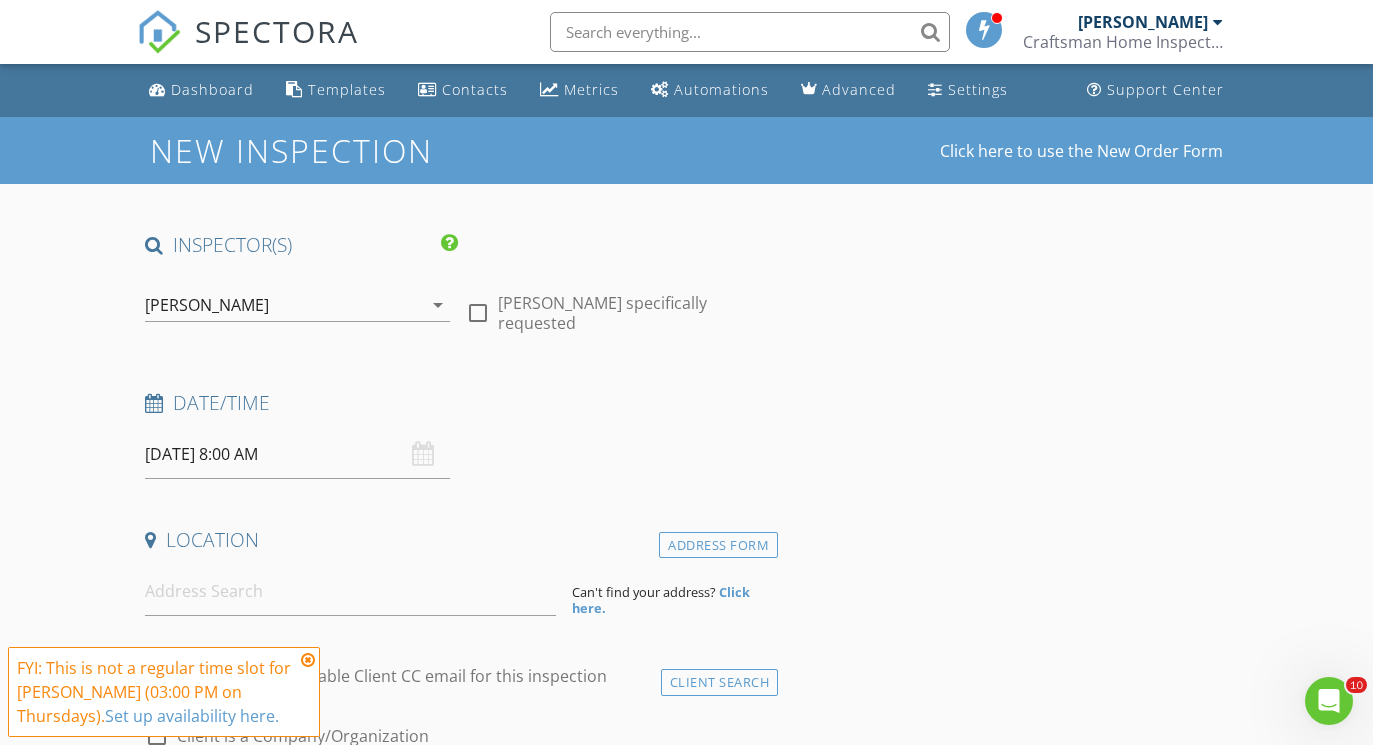 click on "[DATE] 8:00 AM" at bounding box center [297, 454] 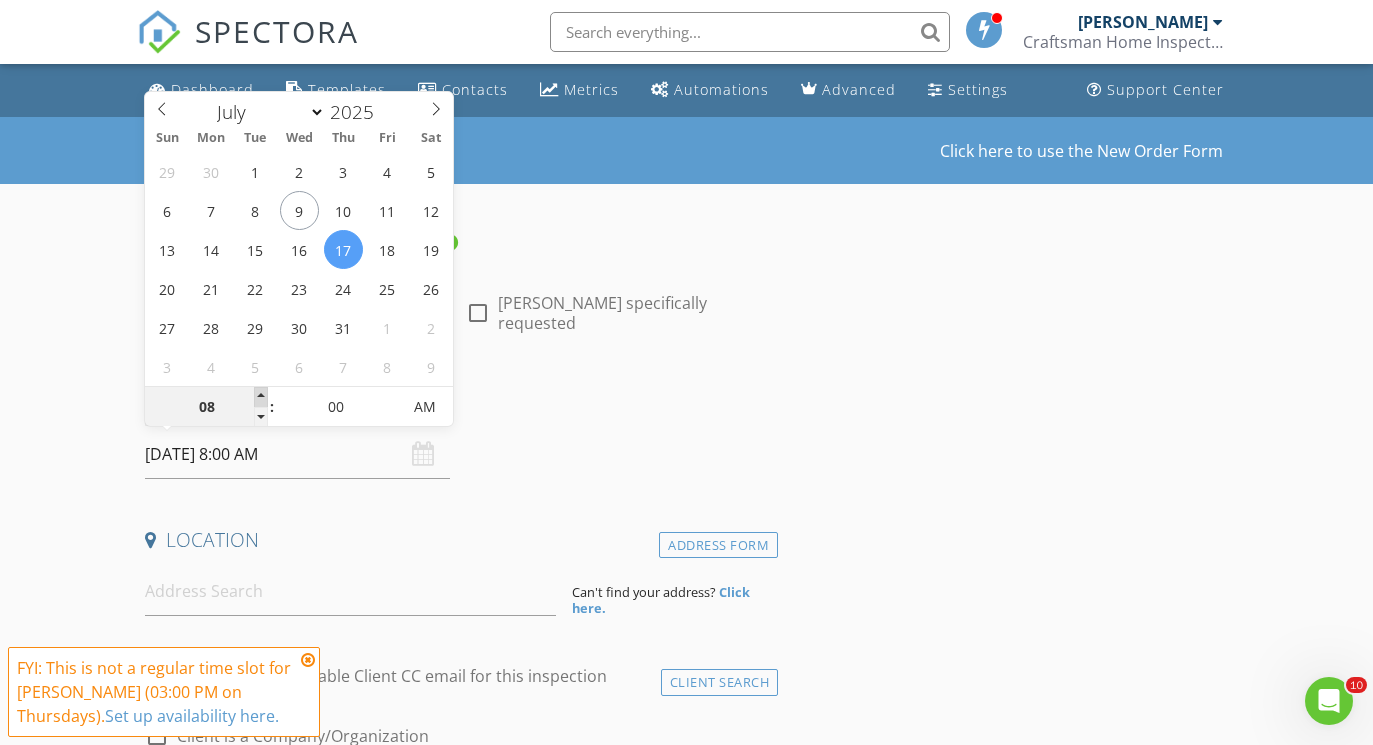 type on "09" 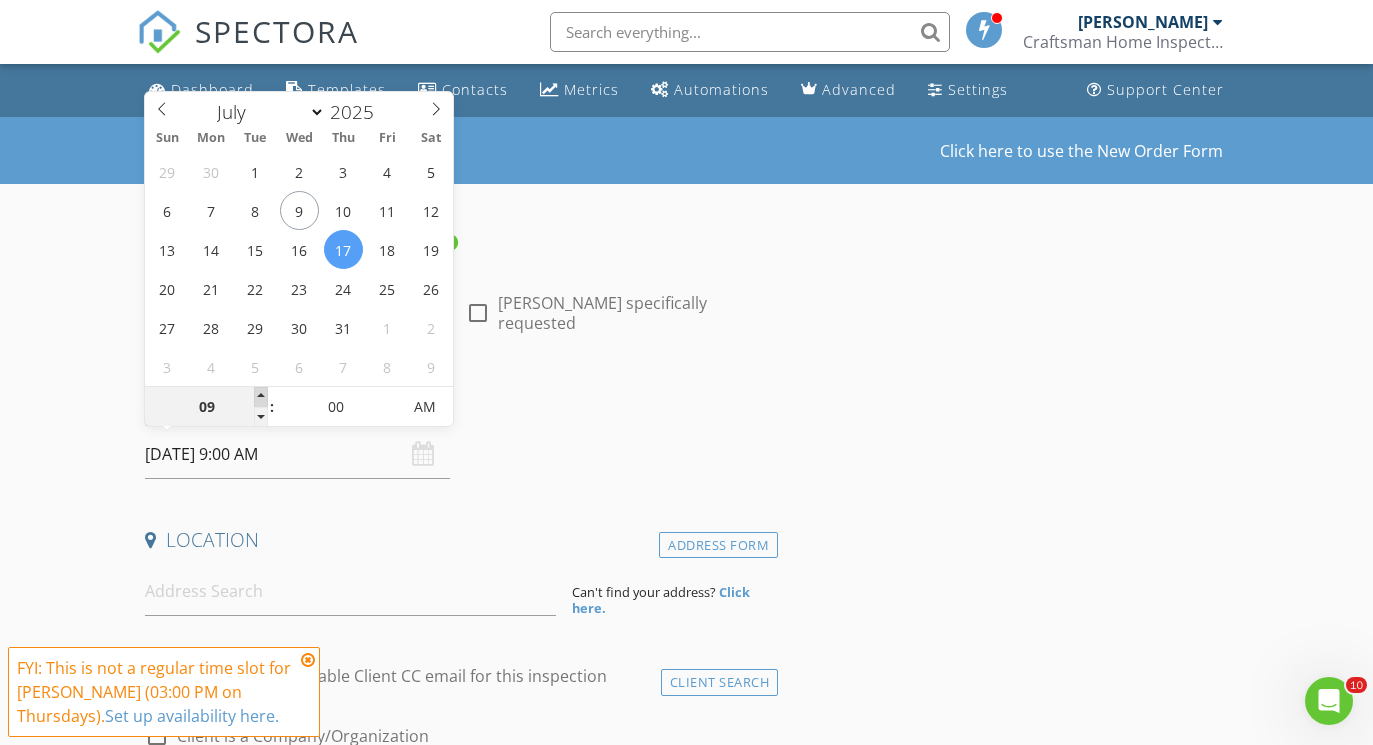 click at bounding box center [261, 397] 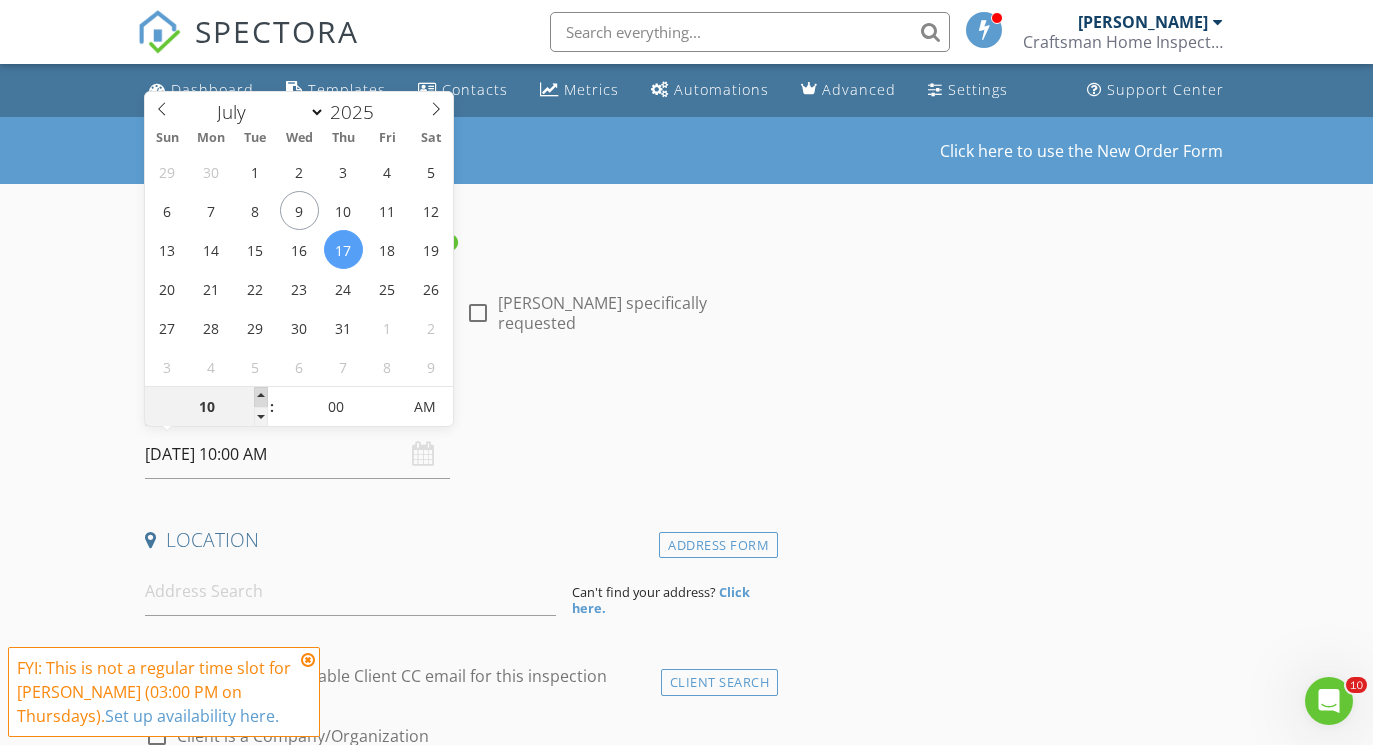 click at bounding box center [261, 397] 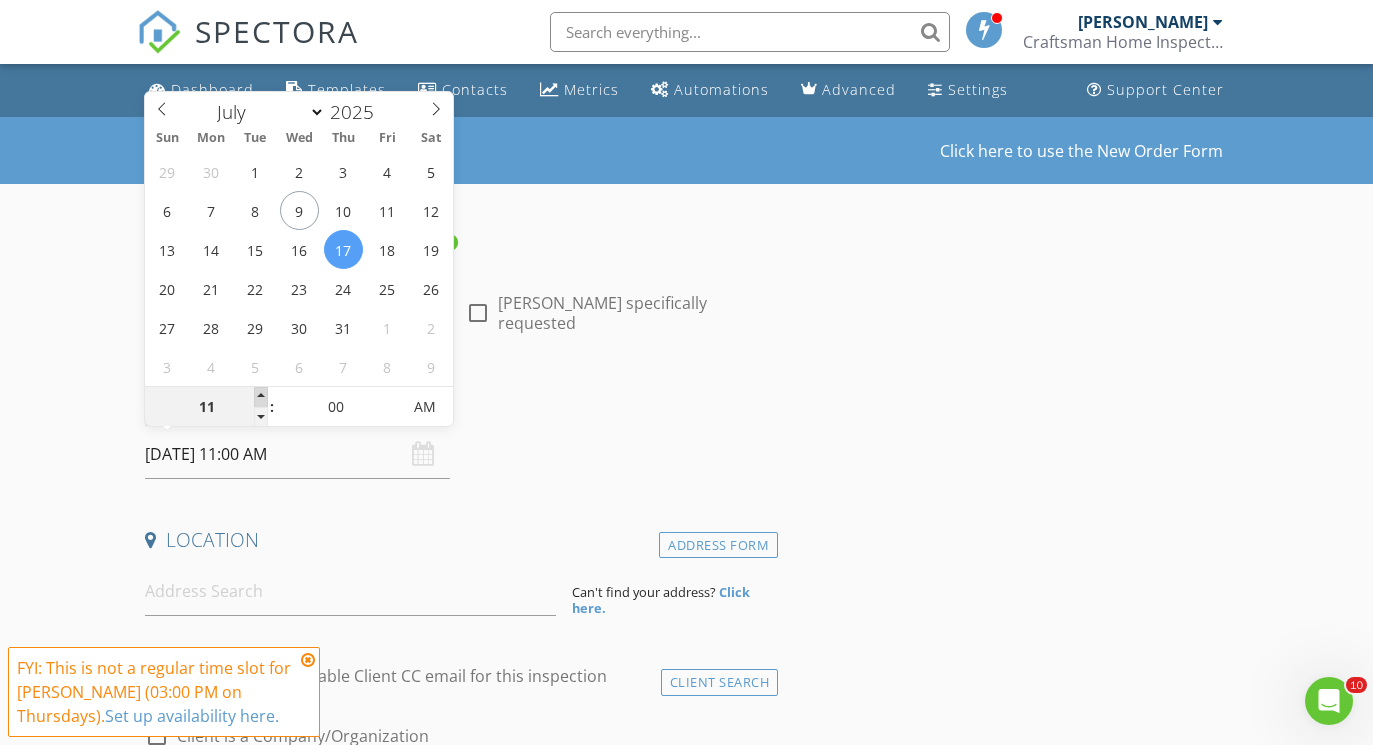 click at bounding box center (261, 397) 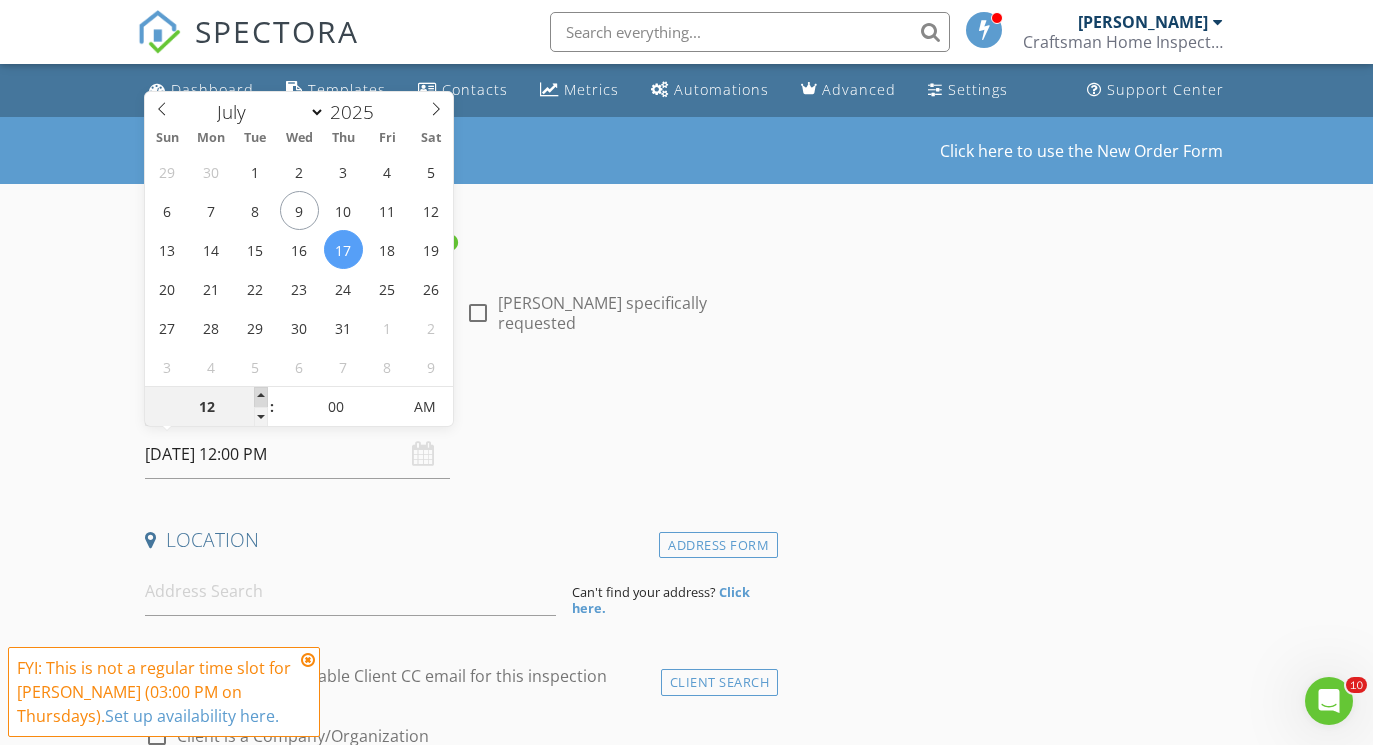 click at bounding box center (261, 397) 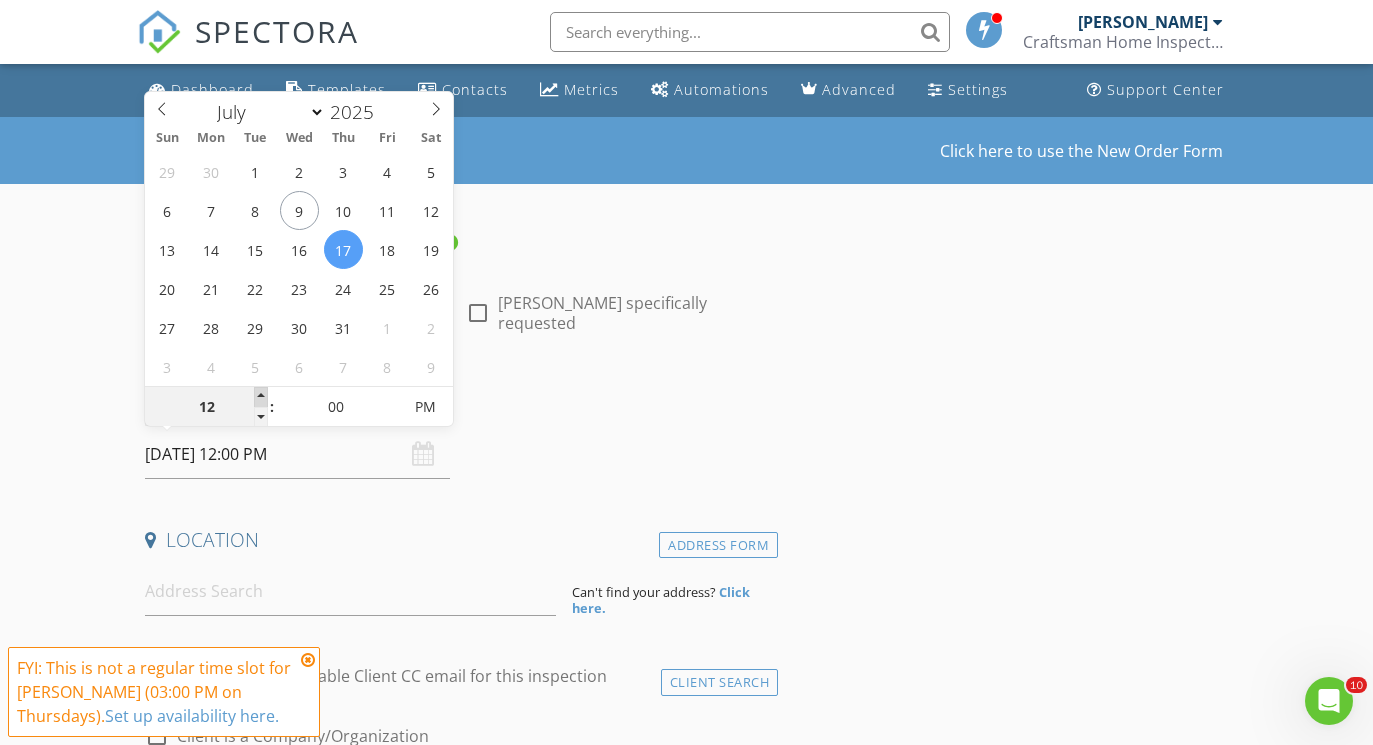 type on "01" 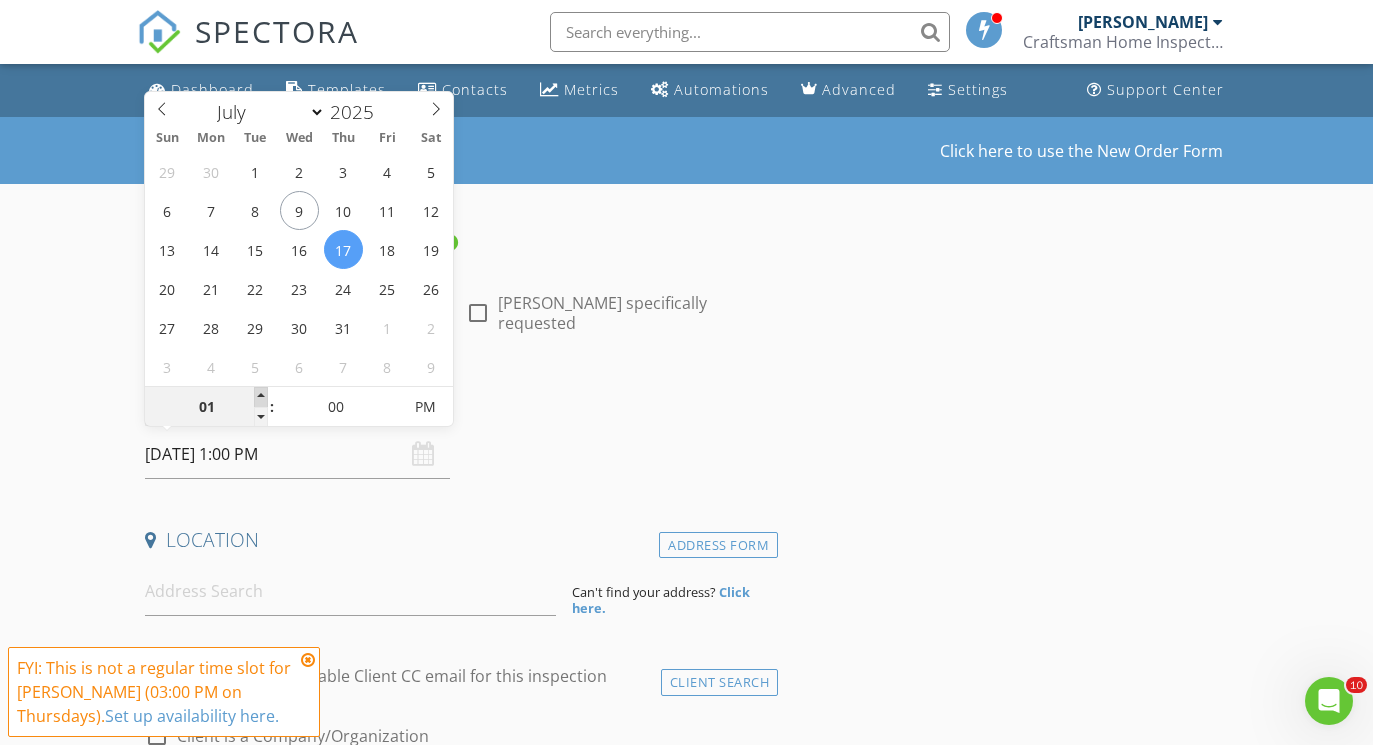 click at bounding box center [261, 397] 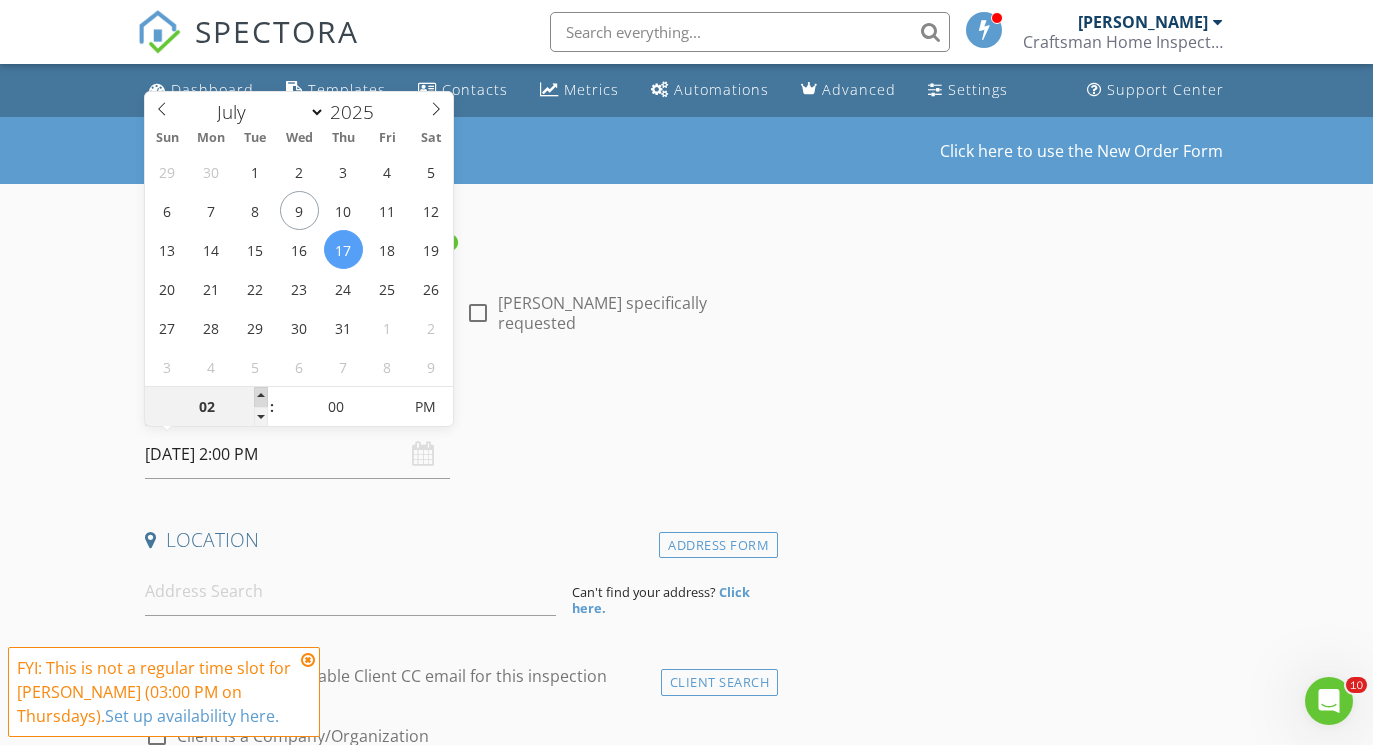 click at bounding box center [261, 397] 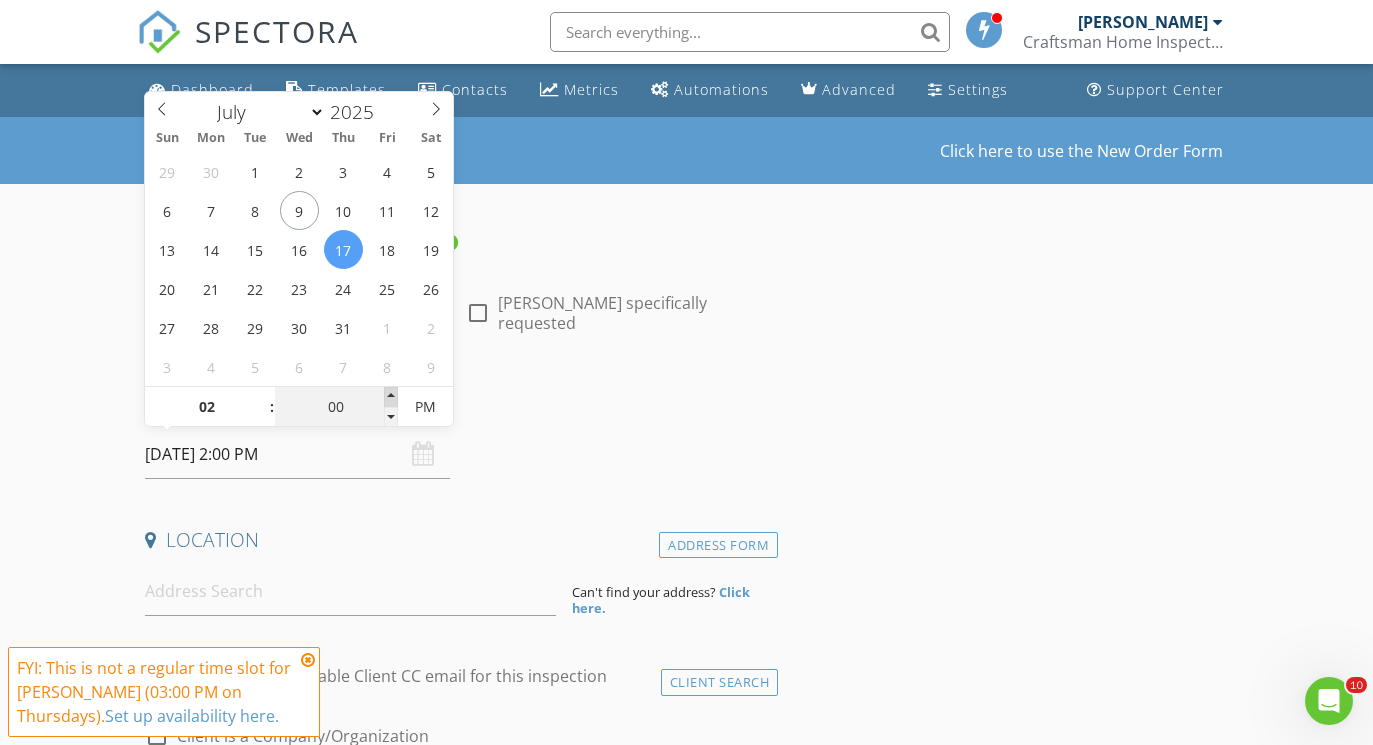 type on "05" 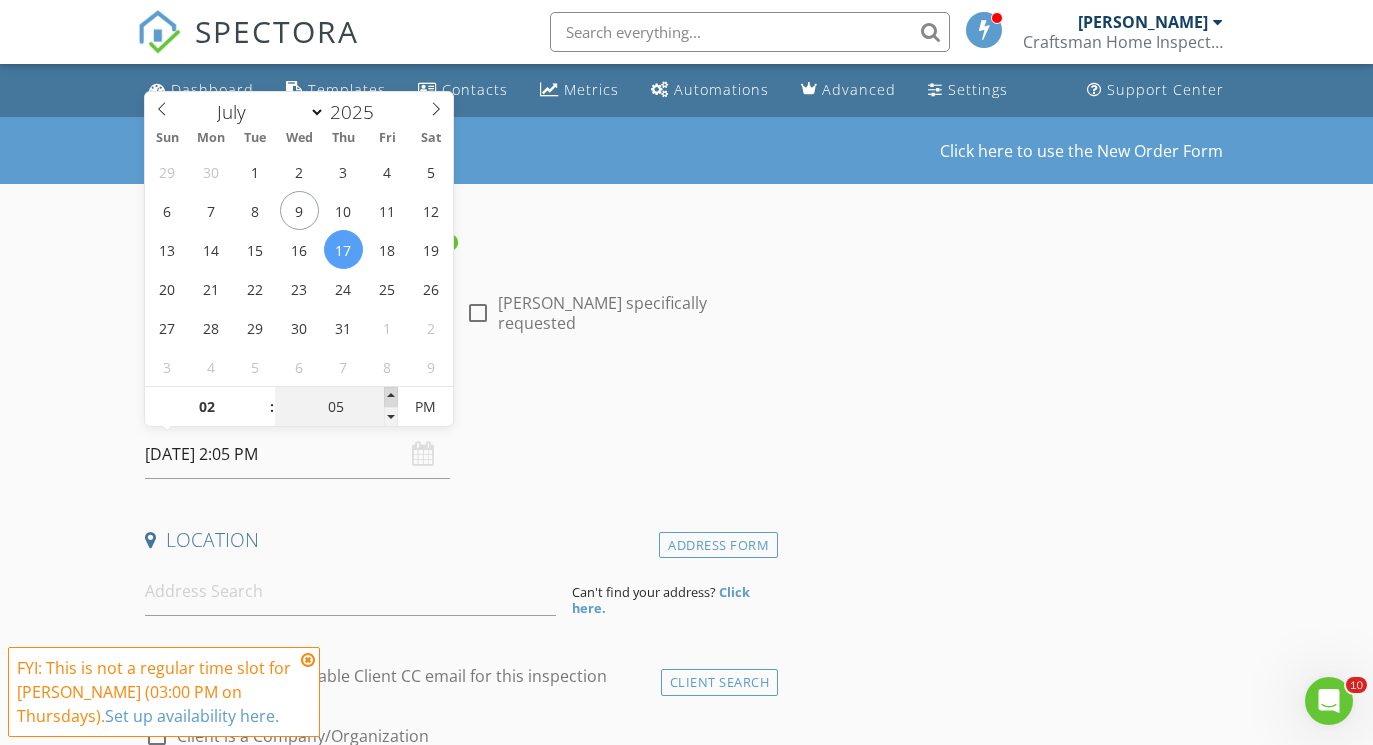 click at bounding box center (391, 397) 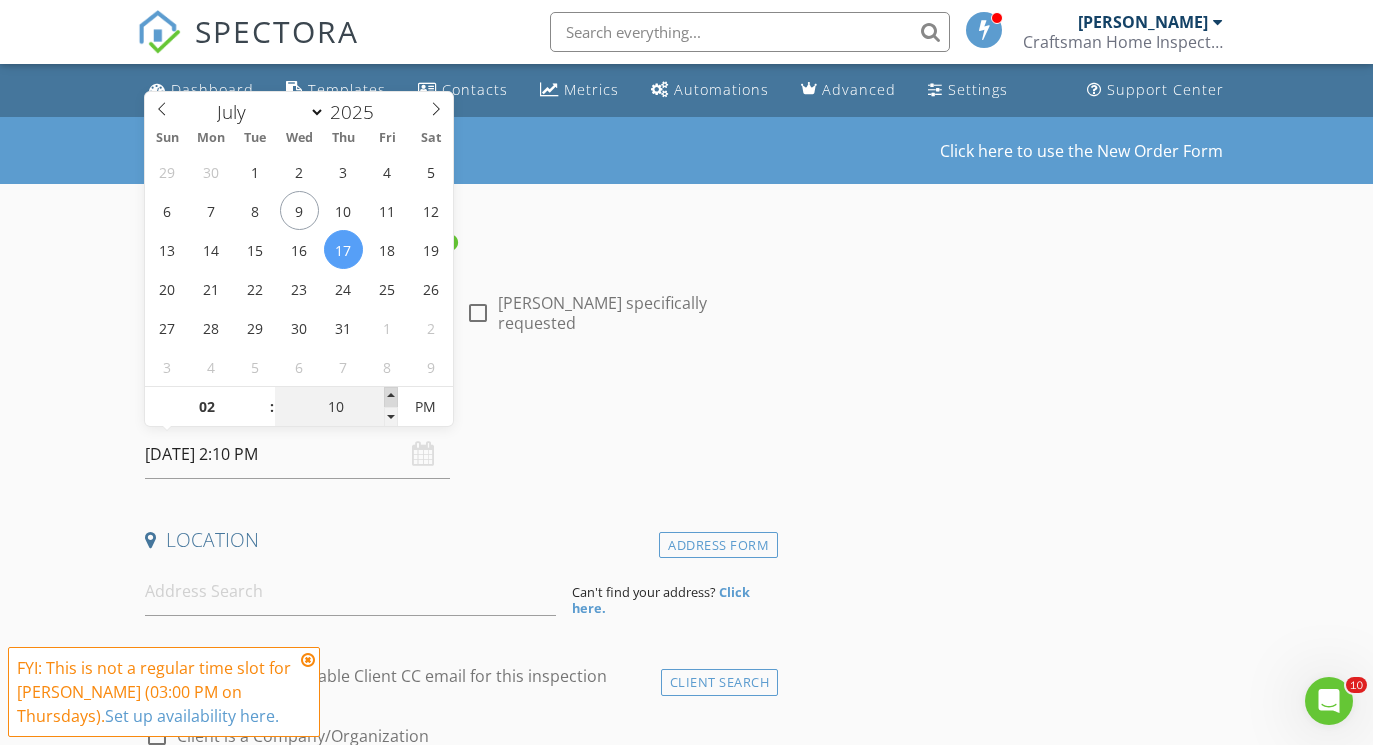 click at bounding box center [391, 397] 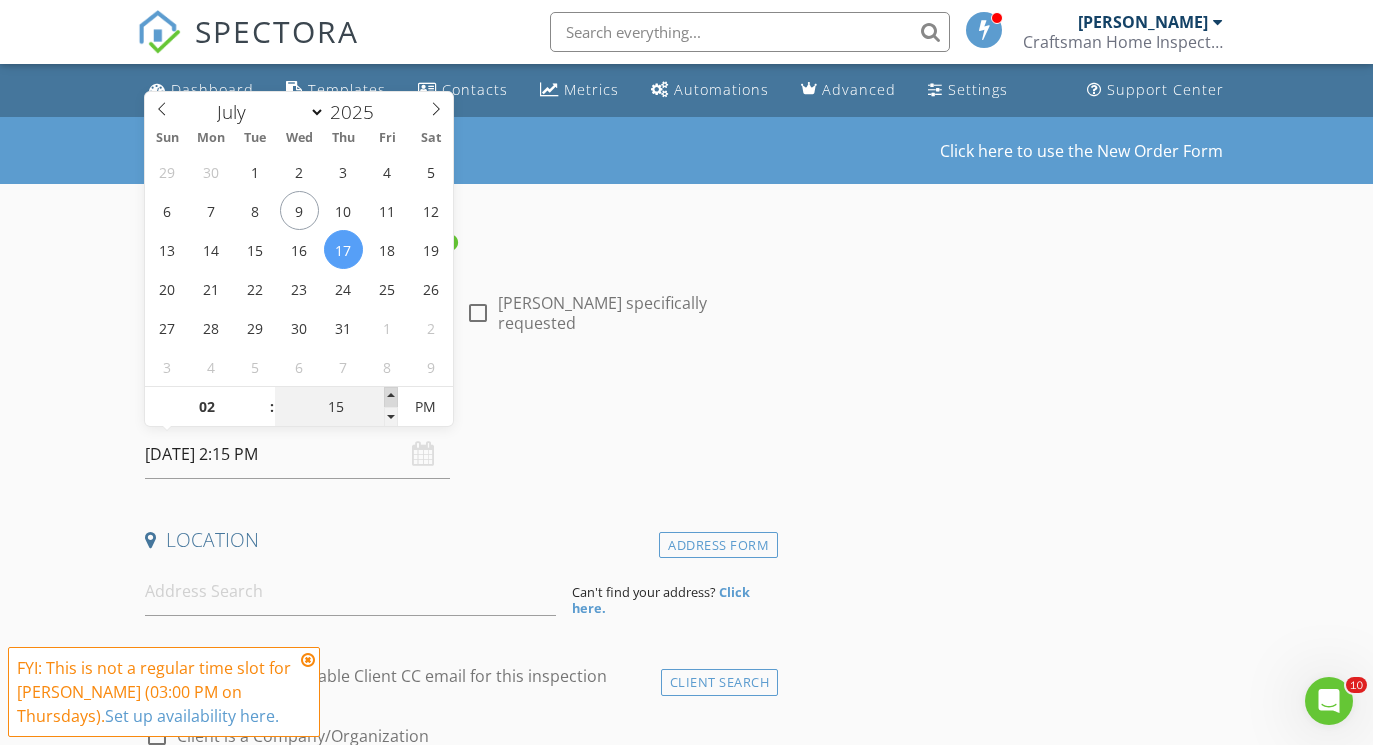 click at bounding box center [391, 397] 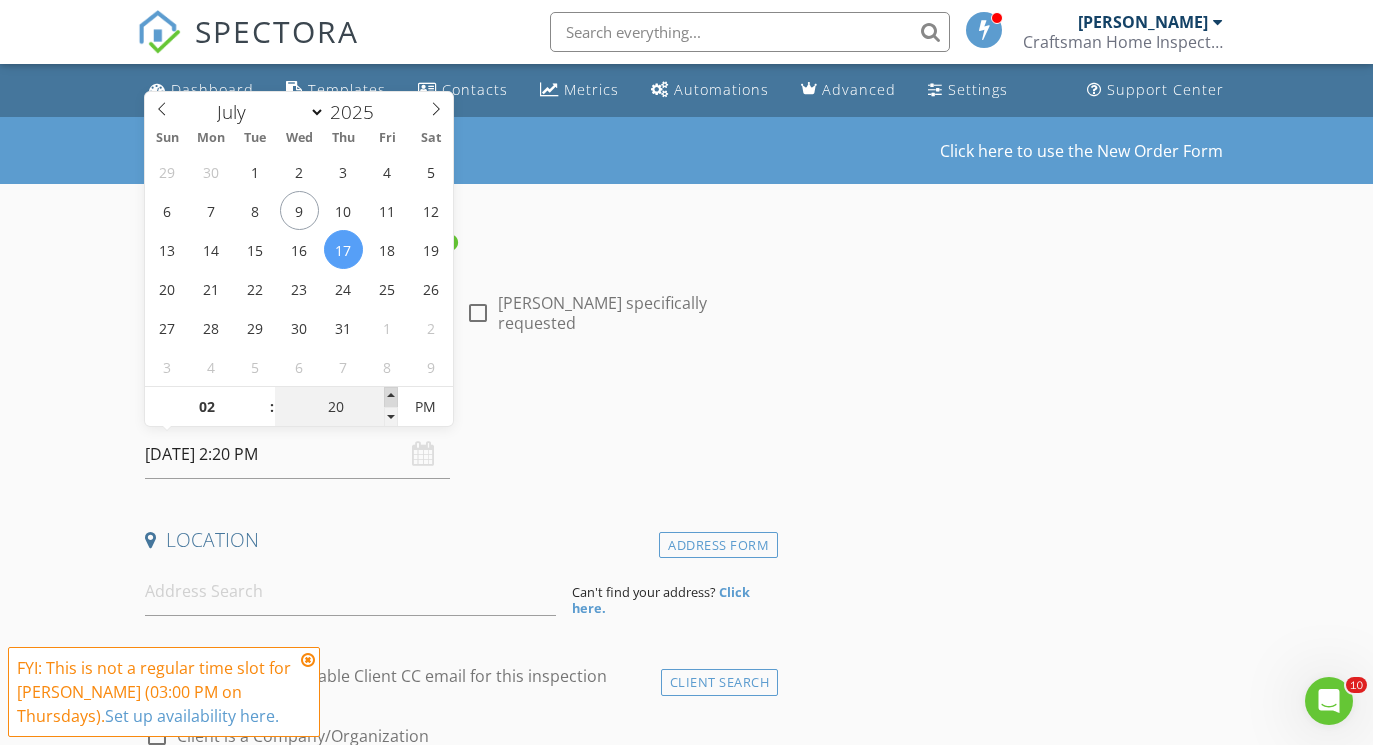 click at bounding box center (391, 397) 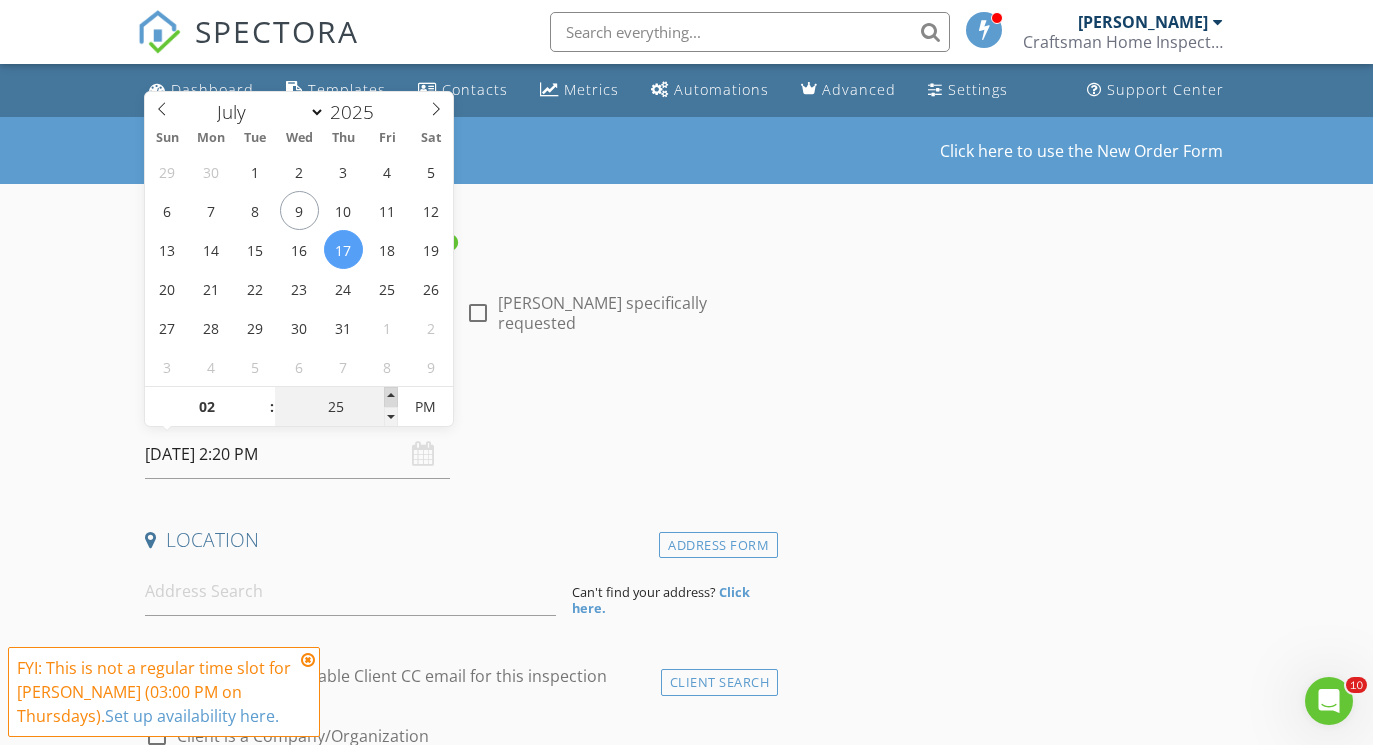 type on "07/17/2025 2:25 PM" 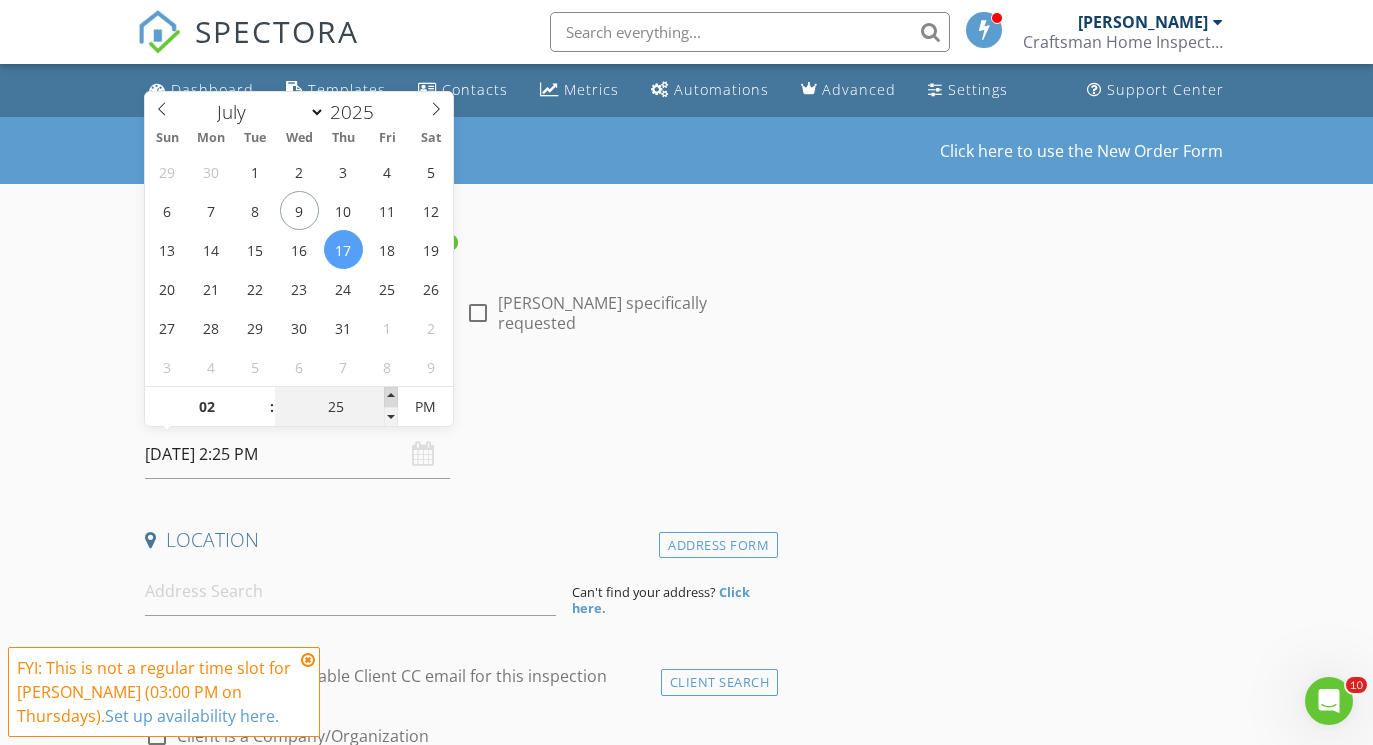 click at bounding box center [391, 397] 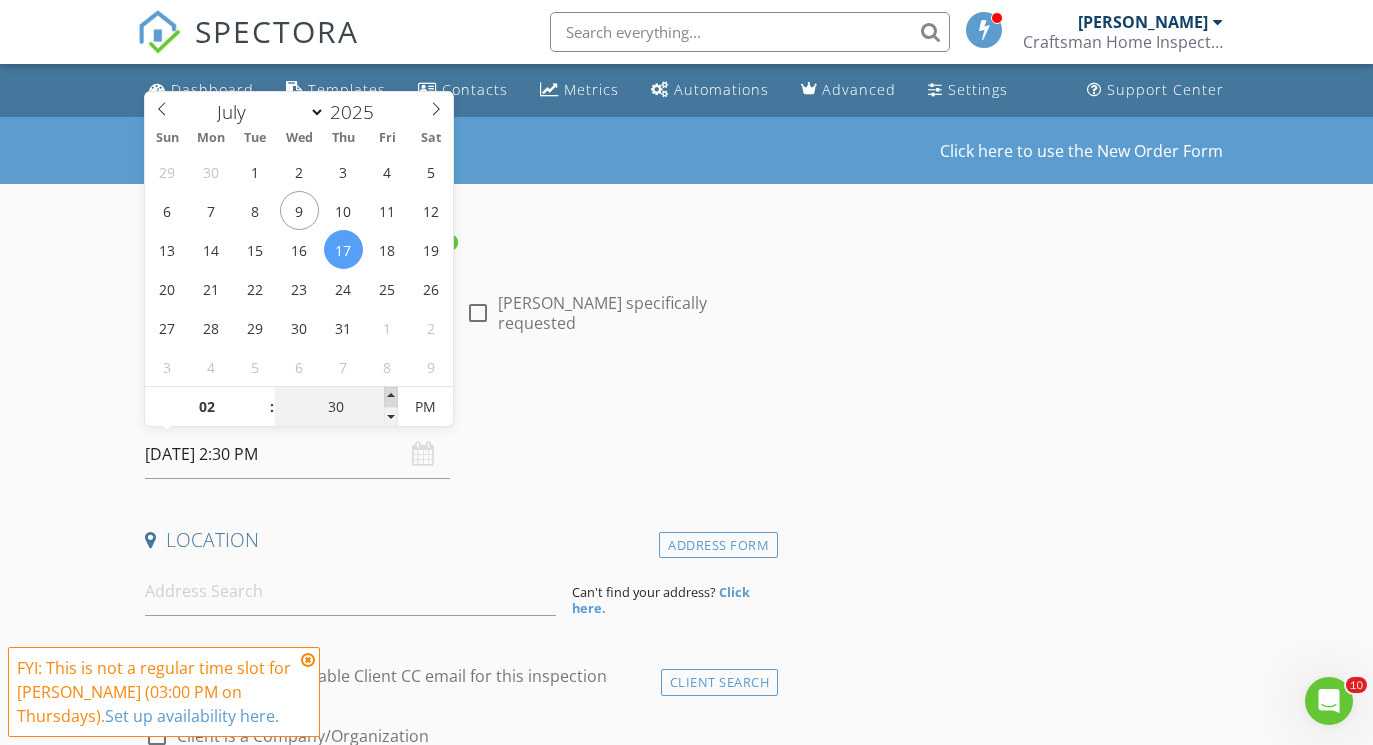 click at bounding box center (391, 397) 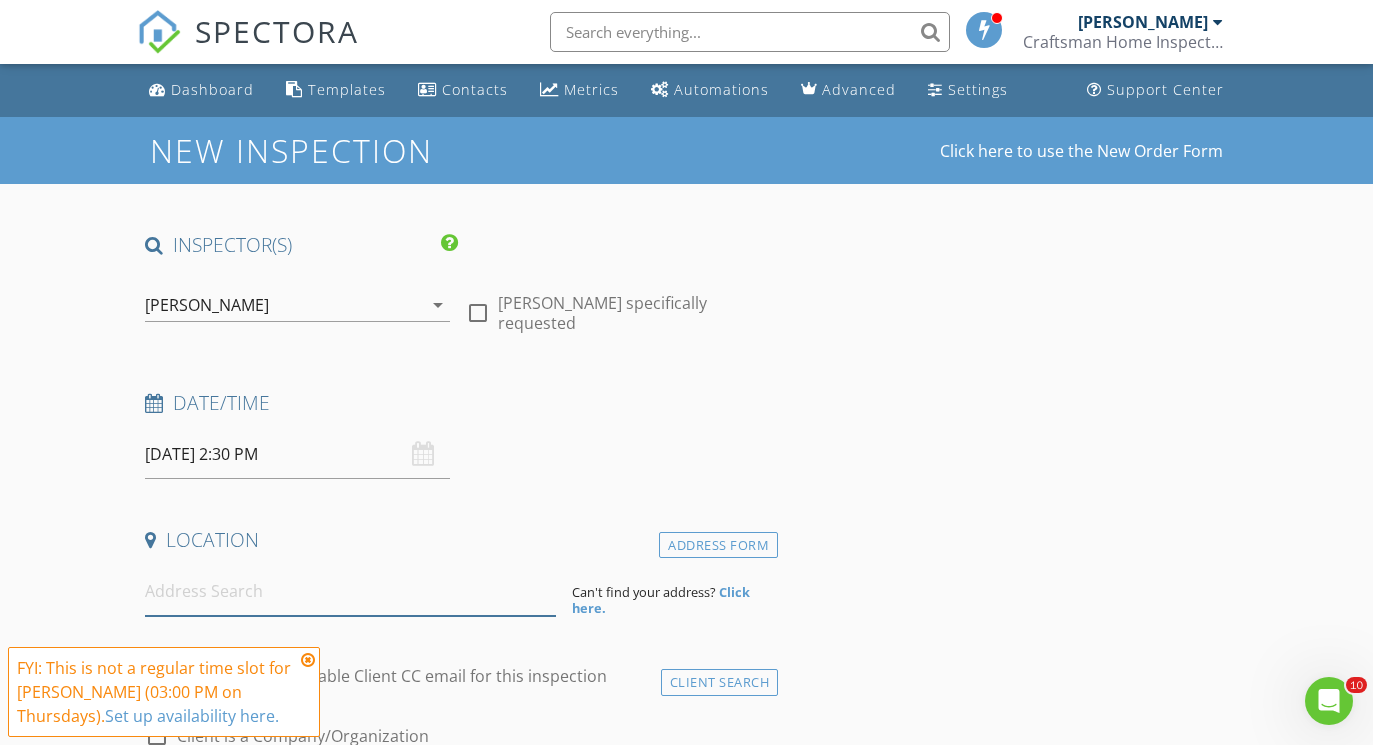 click at bounding box center [350, 591] 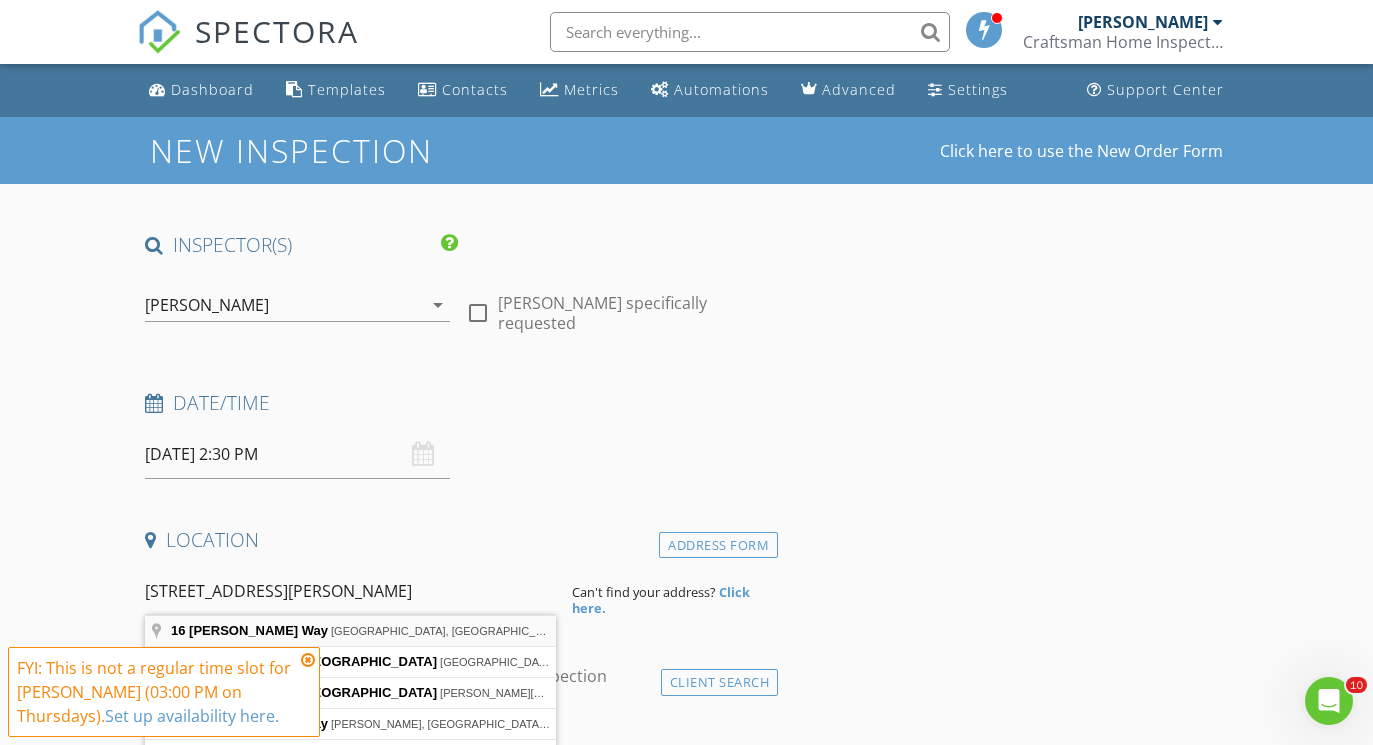 type on "16 Gordon Way, Flanders, NJ, USA" 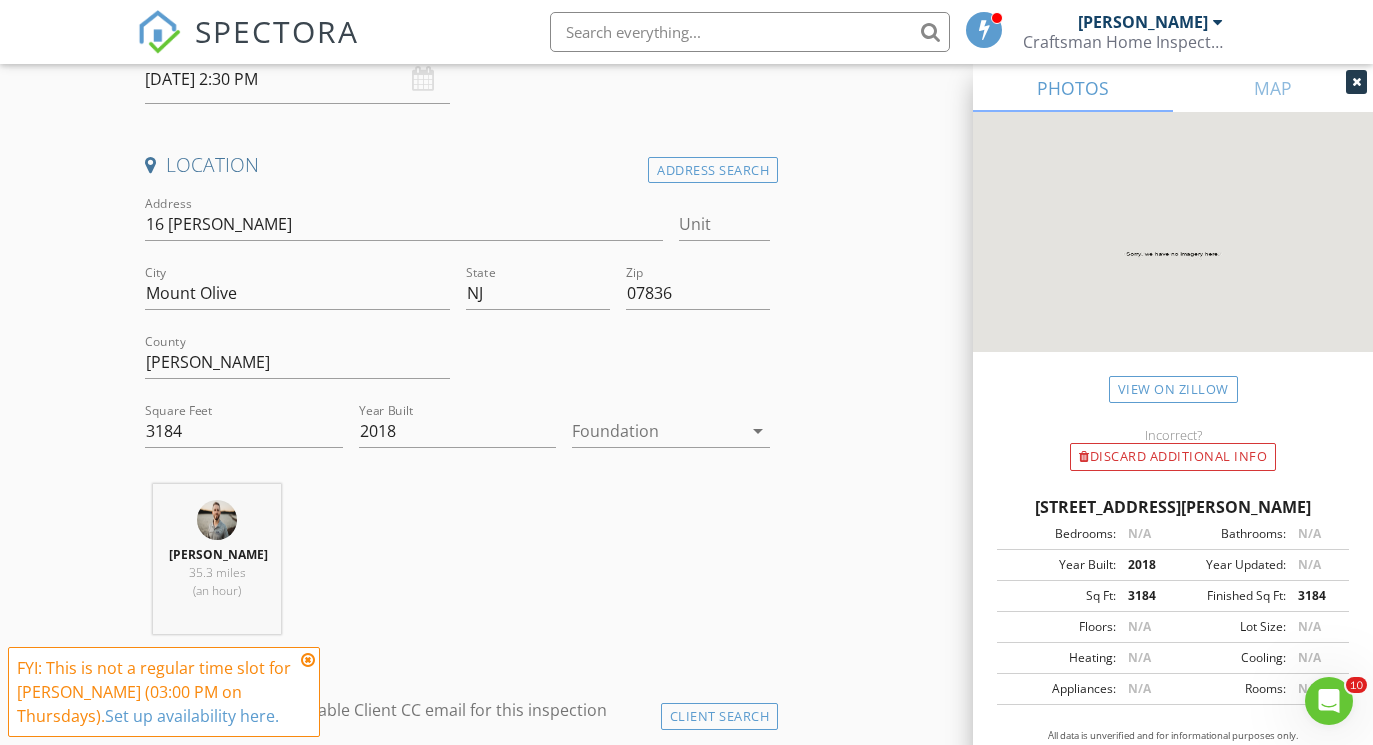 scroll, scrollTop: 387, scrollLeft: 0, axis: vertical 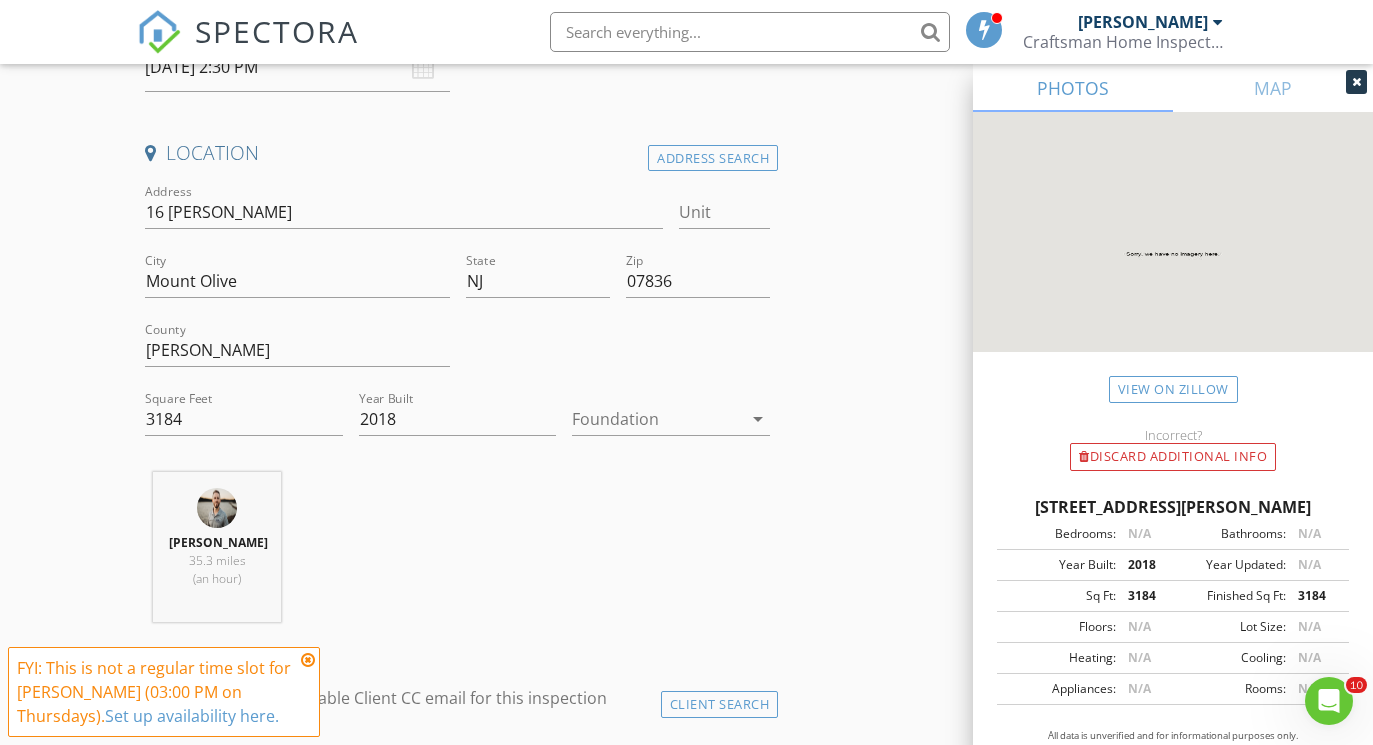 click at bounding box center (657, 419) 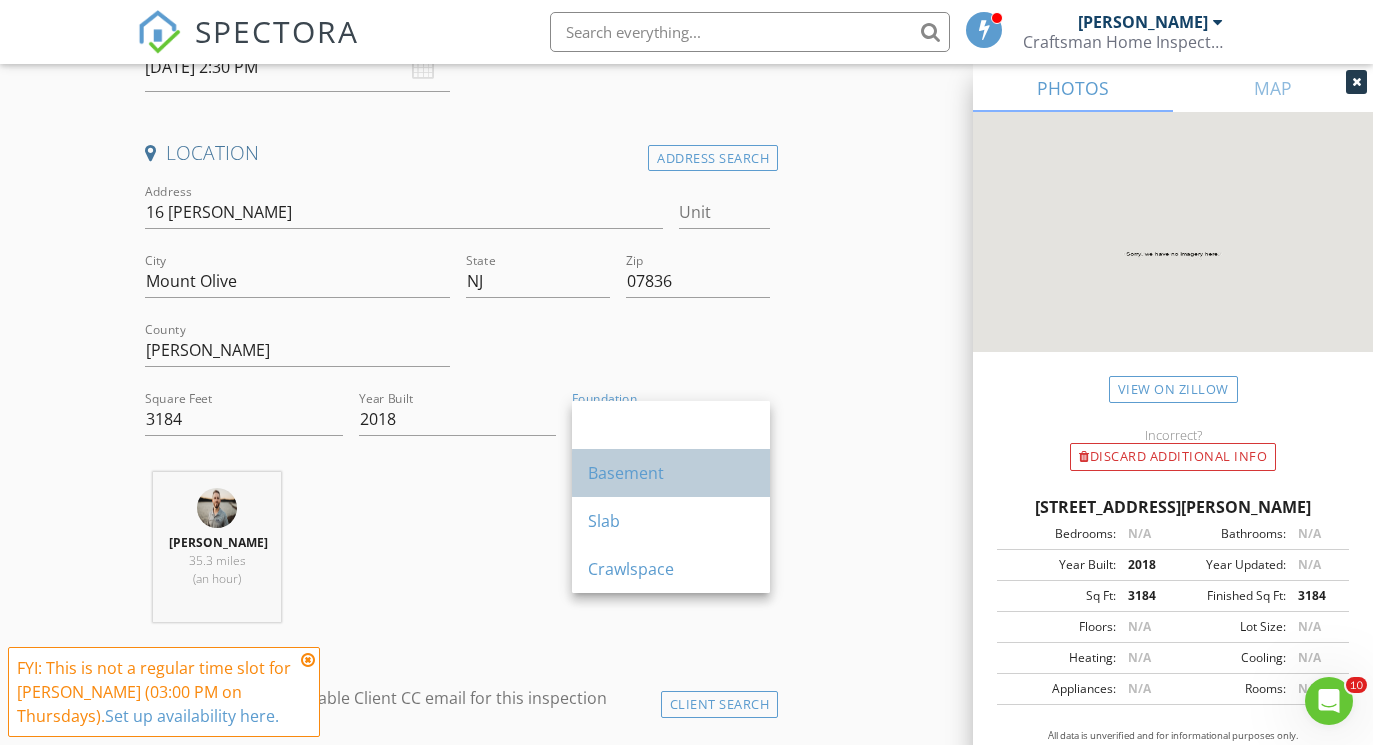 click on "Basement" at bounding box center (671, 473) 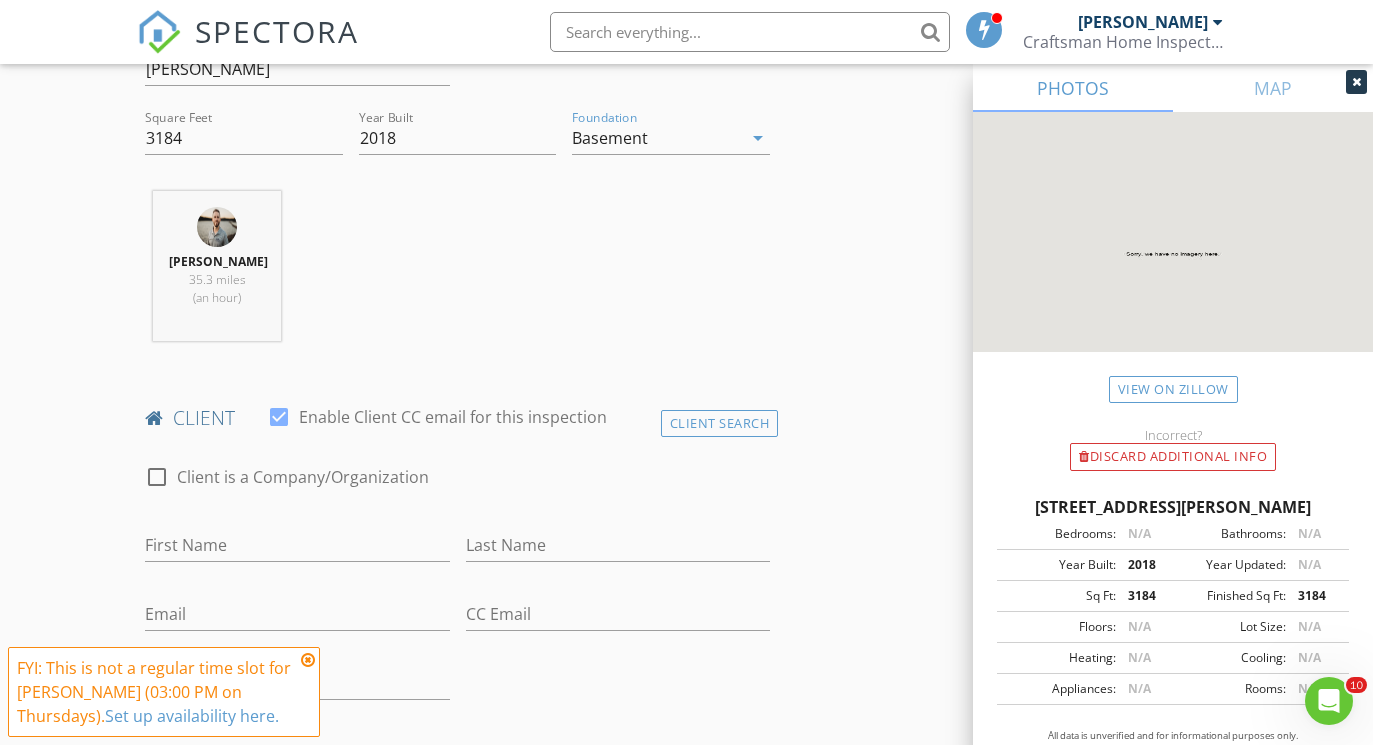 scroll, scrollTop: 676, scrollLeft: 0, axis: vertical 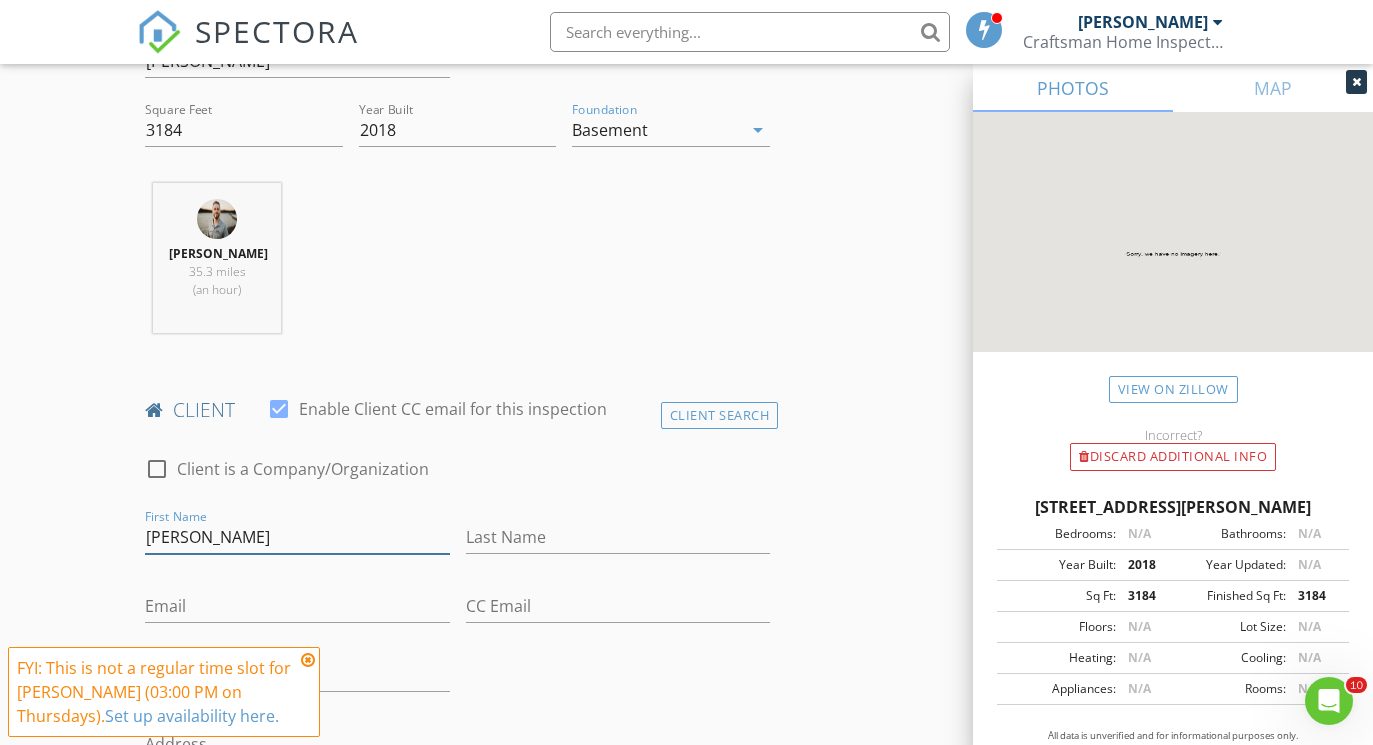 type on "Matthew" 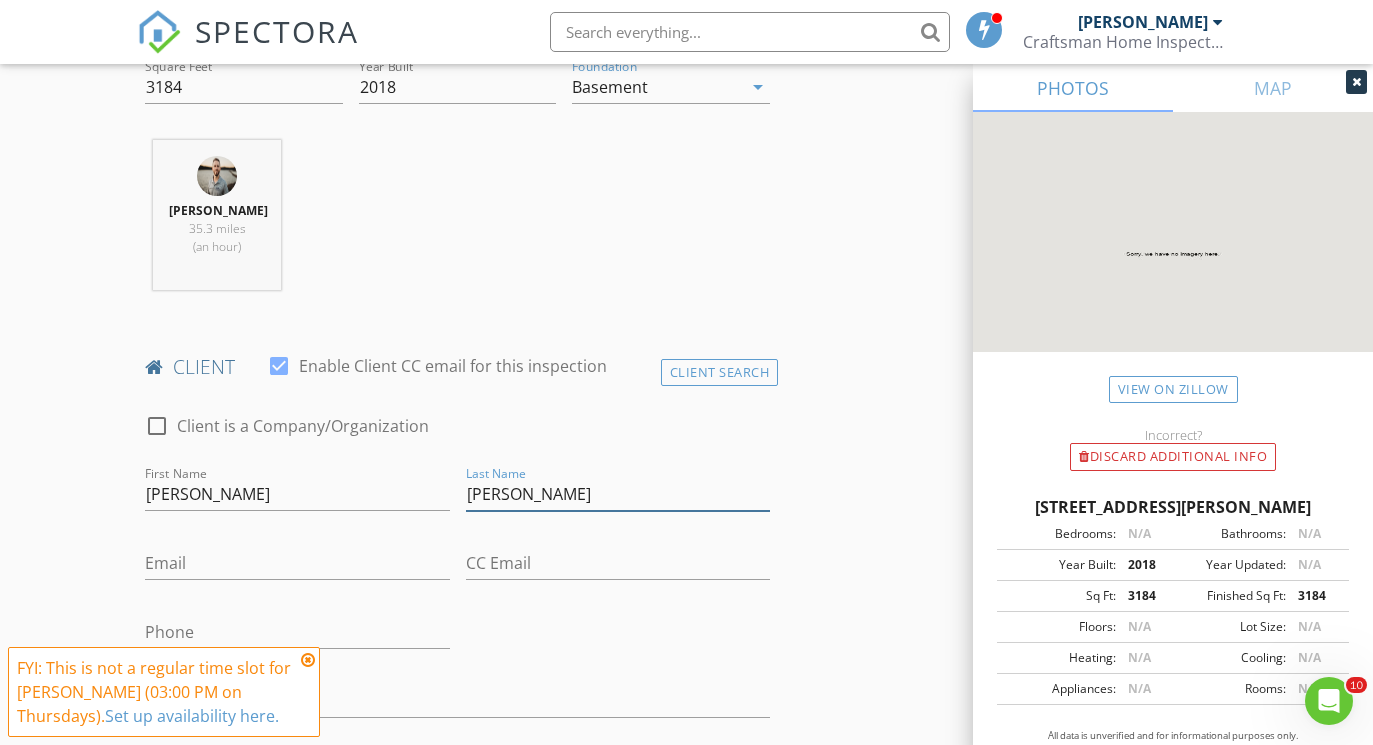 scroll, scrollTop: 736, scrollLeft: 0, axis: vertical 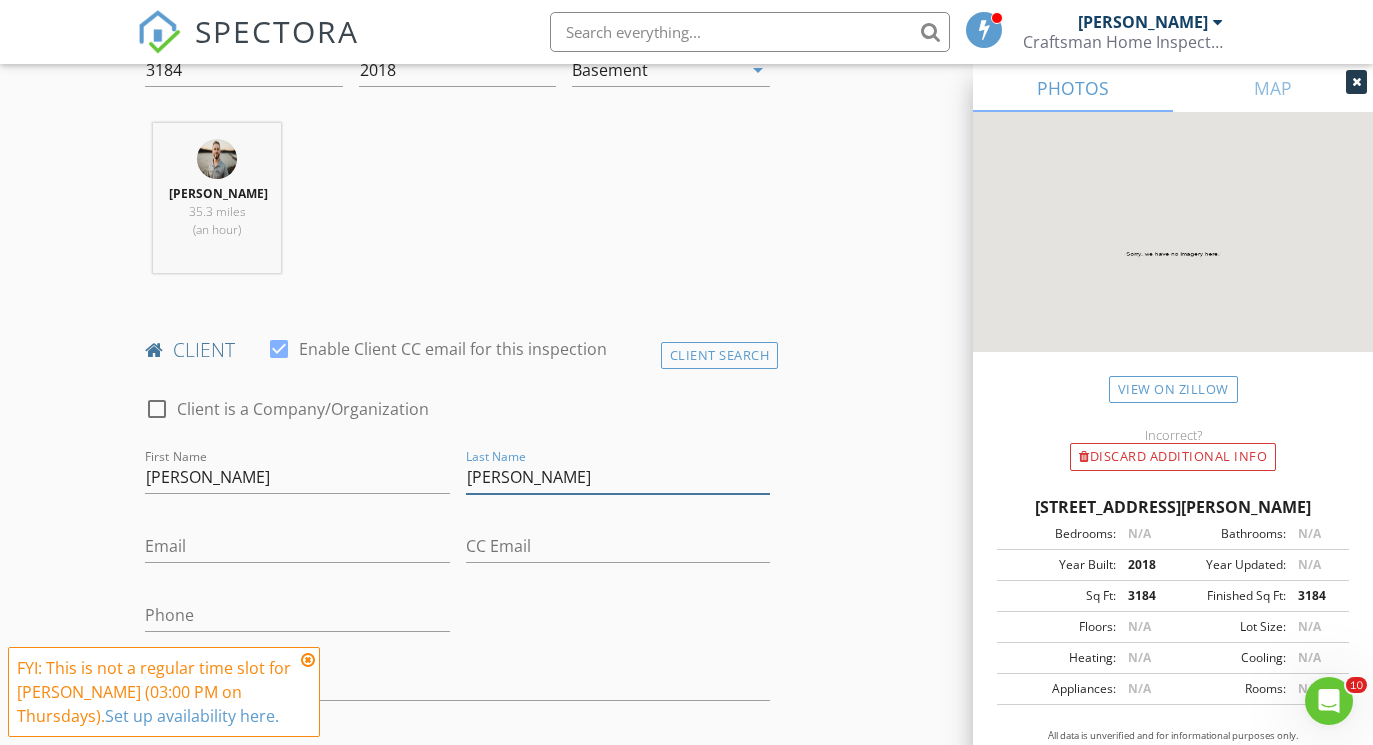 type on "DeBardelaben" 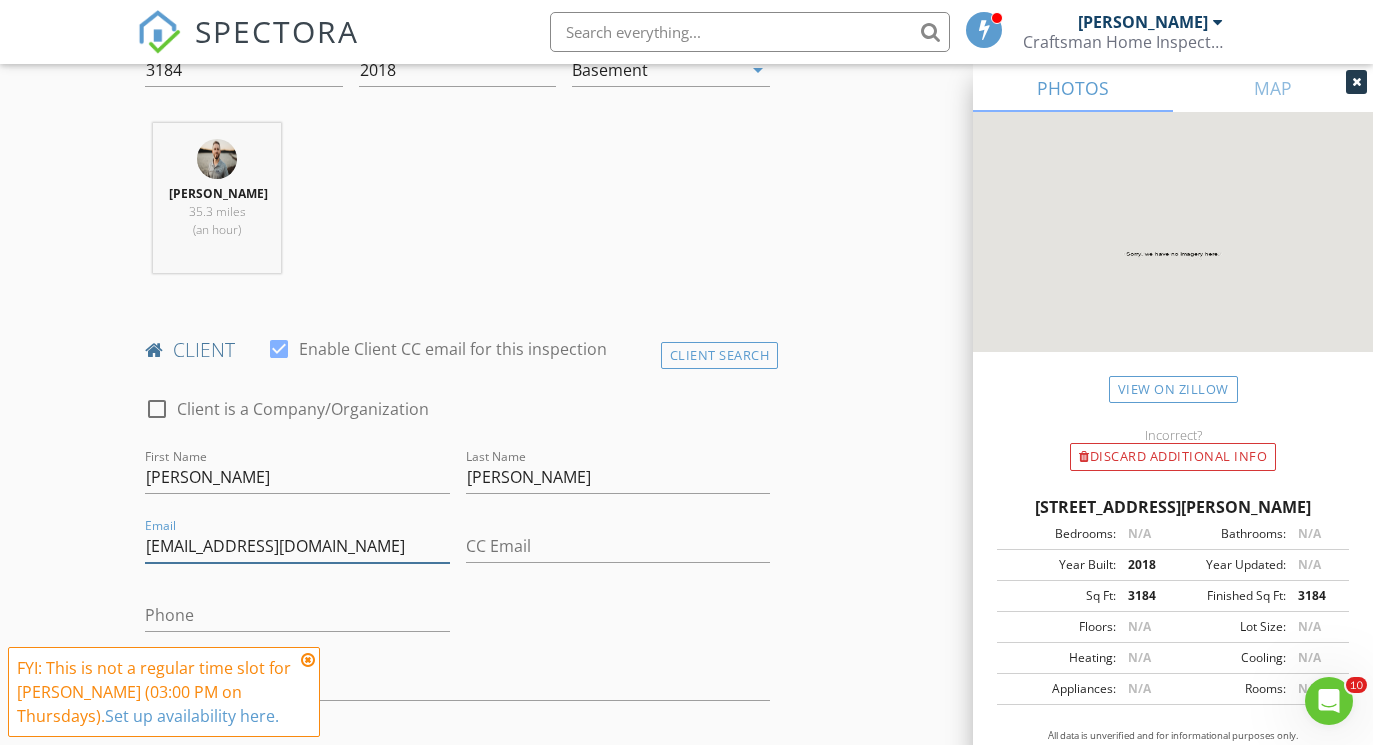 type on "matt.debs@yahoo.com" 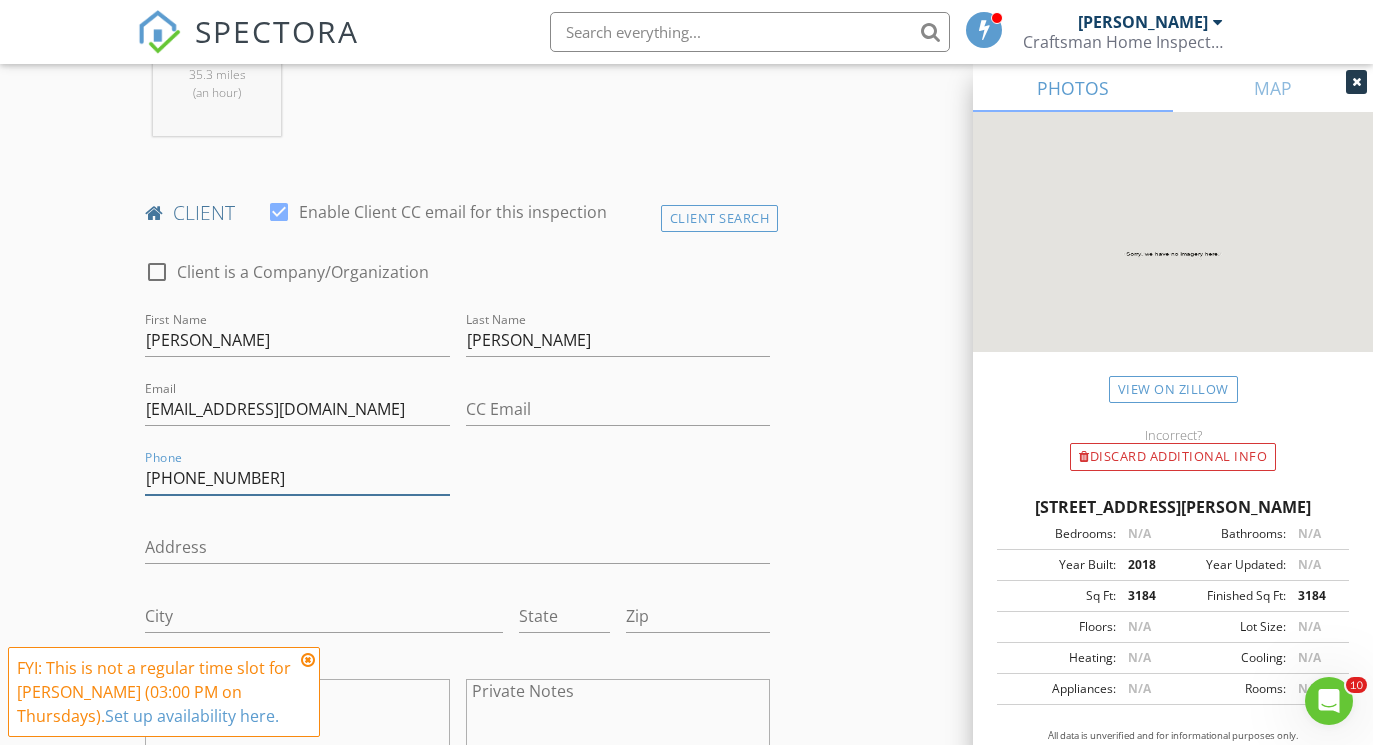 scroll, scrollTop: 882, scrollLeft: 0, axis: vertical 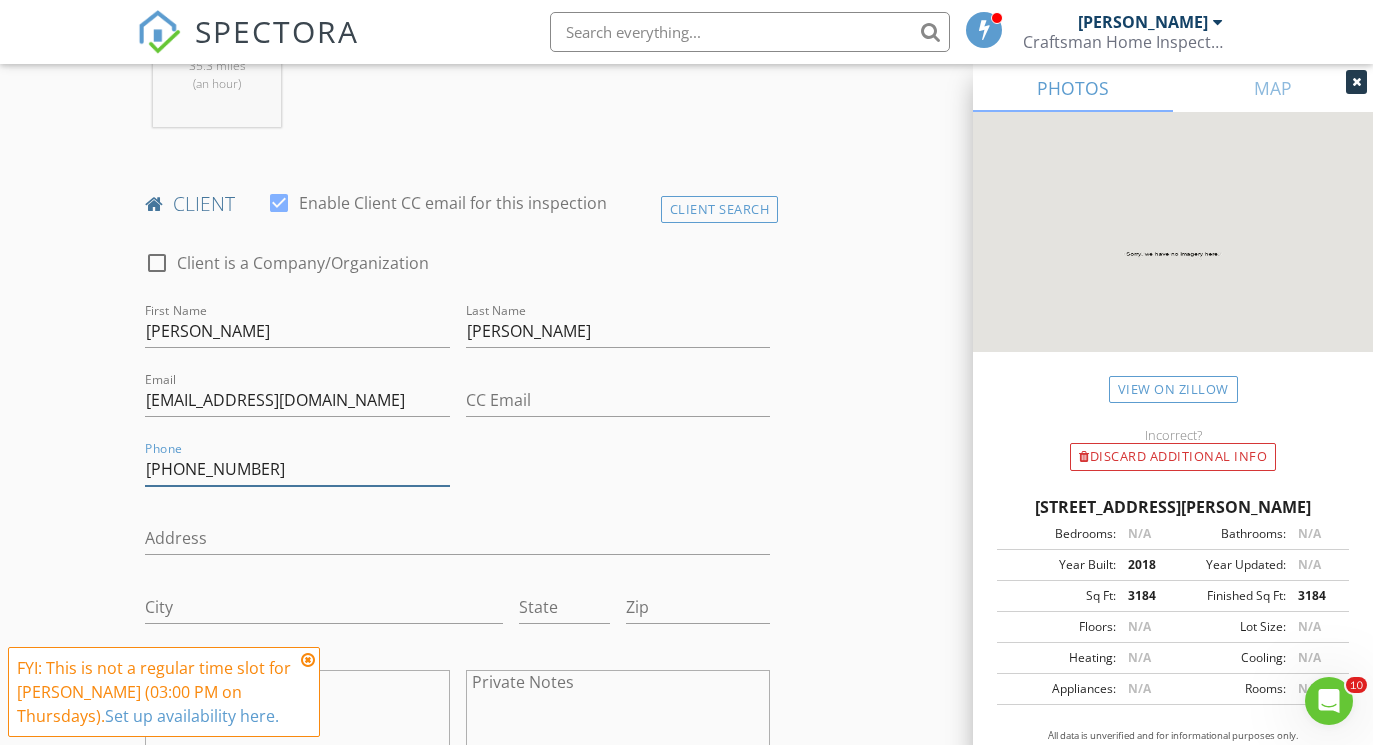 type on "631-449-2366" 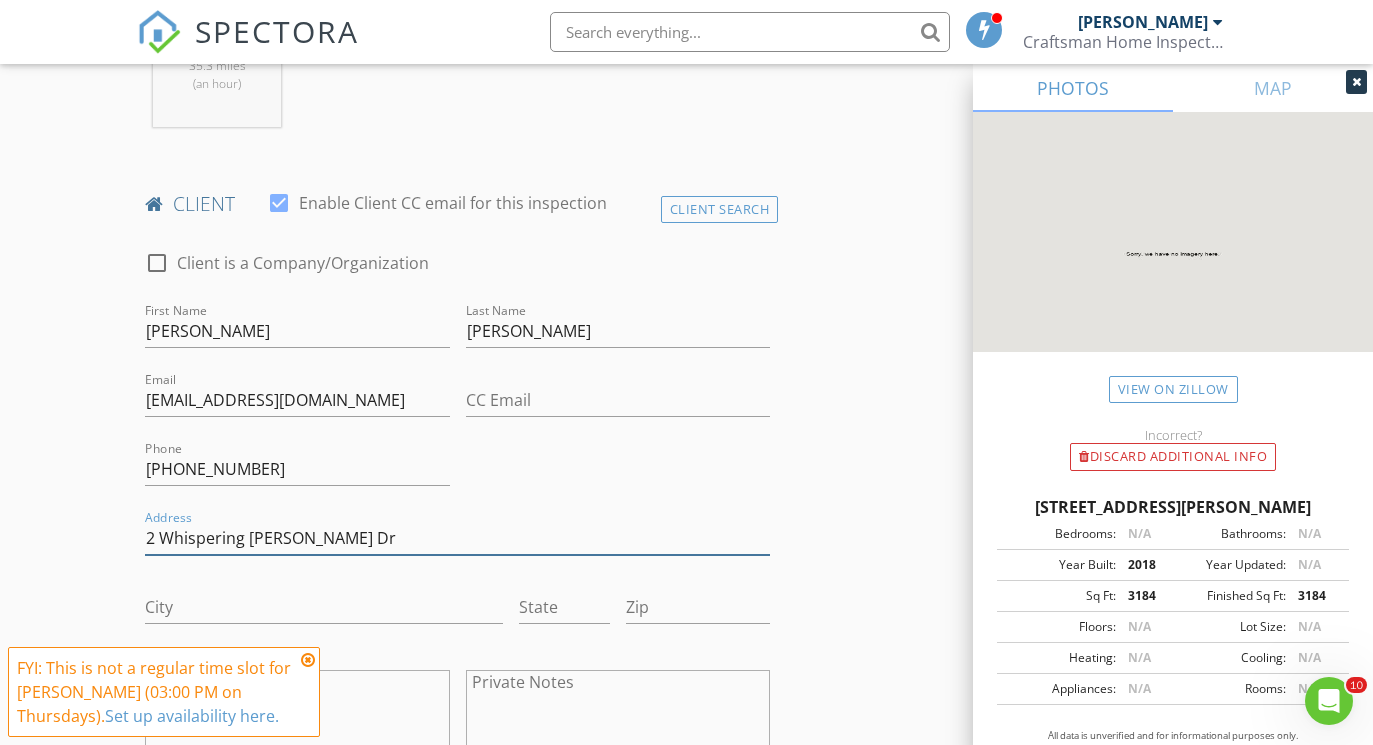 type on "2 Whispering Woods Dr" 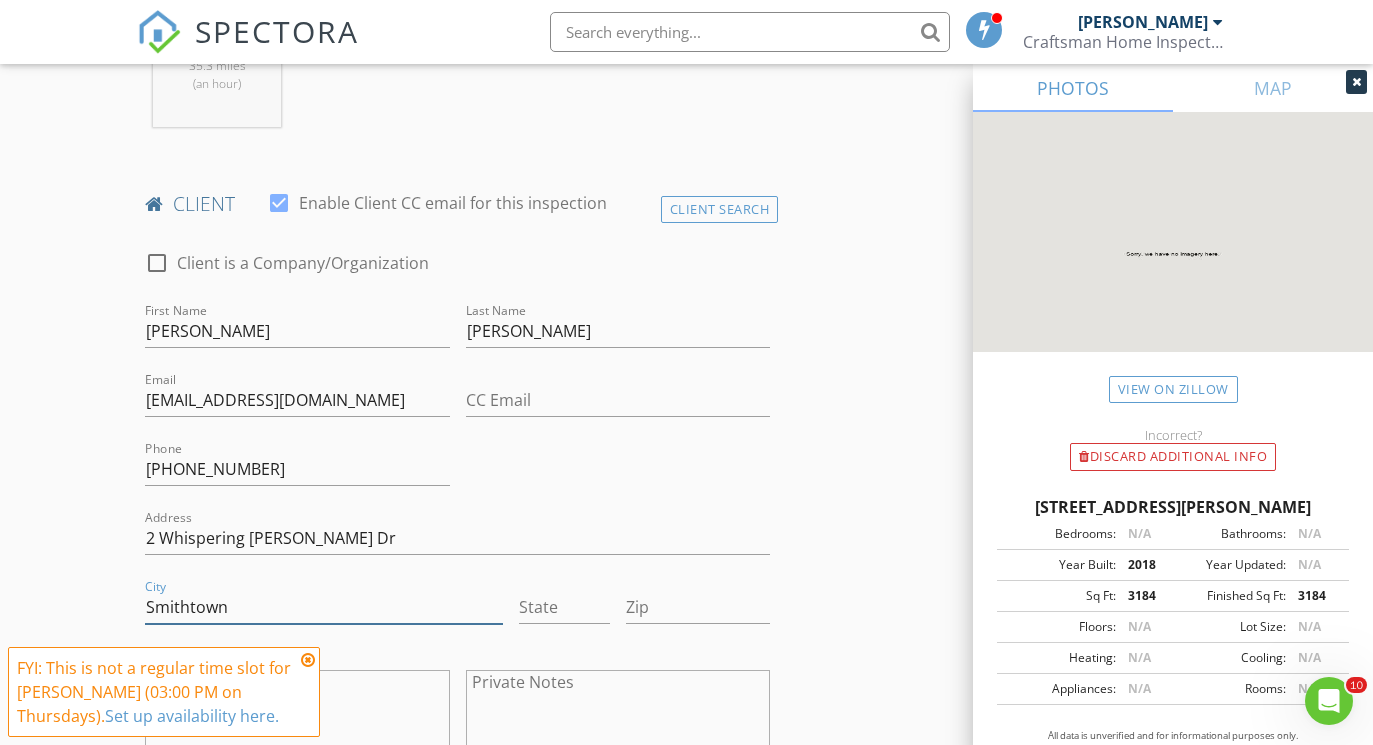 type on "Smithtown" 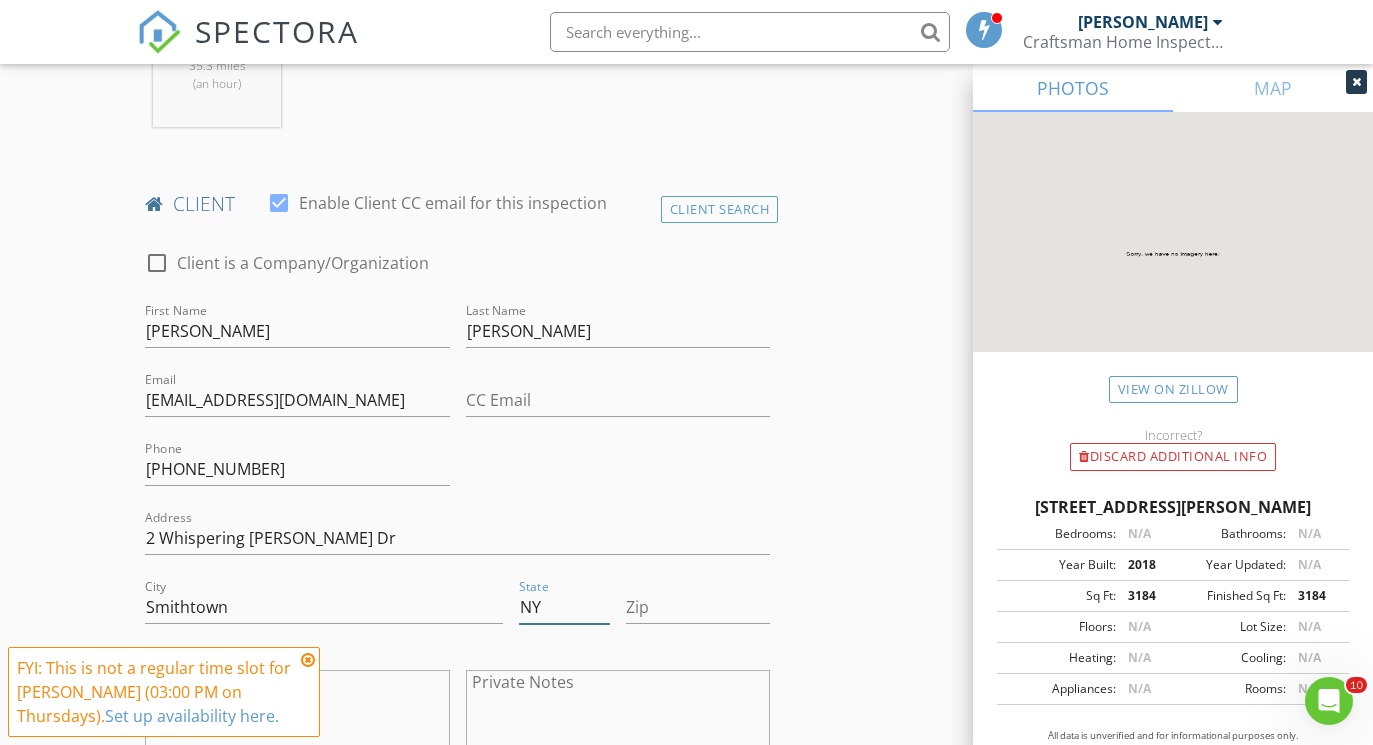 type on "NY" 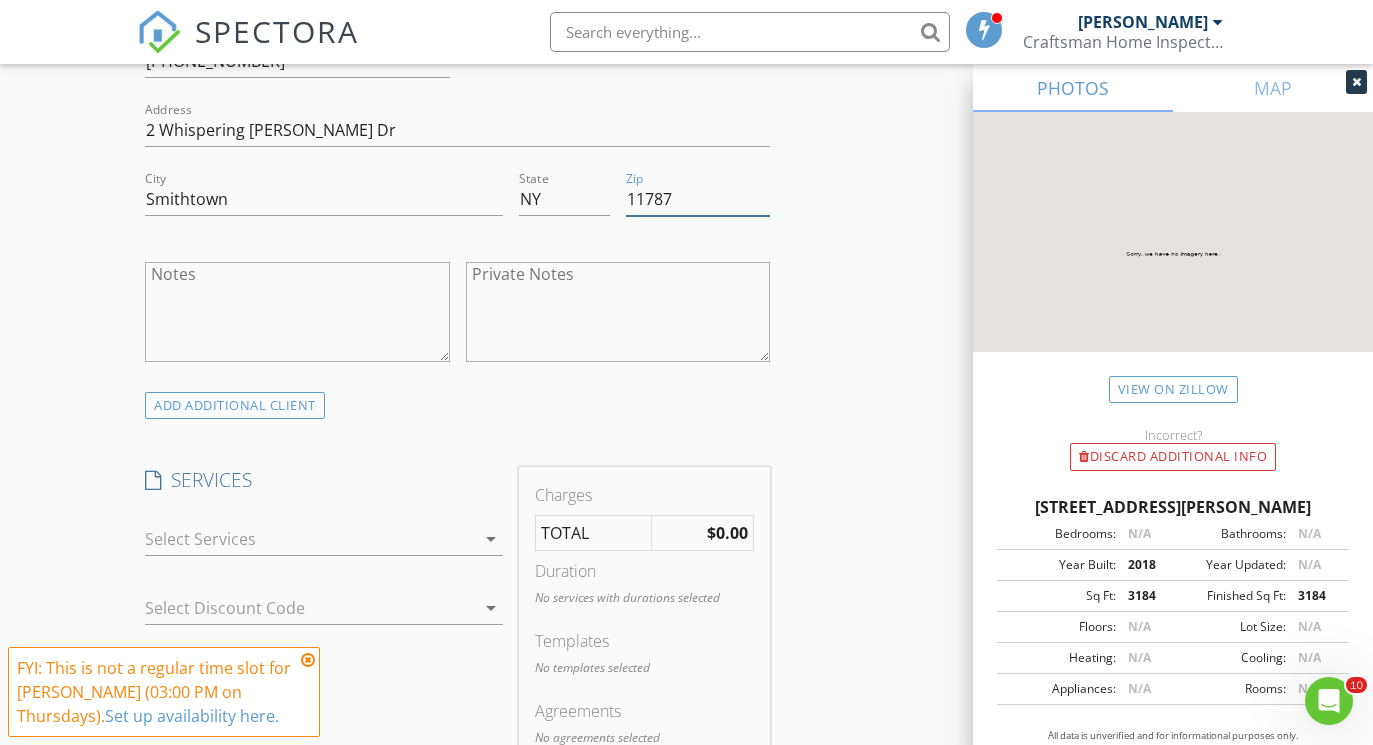 scroll, scrollTop: 1335, scrollLeft: 0, axis: vertical 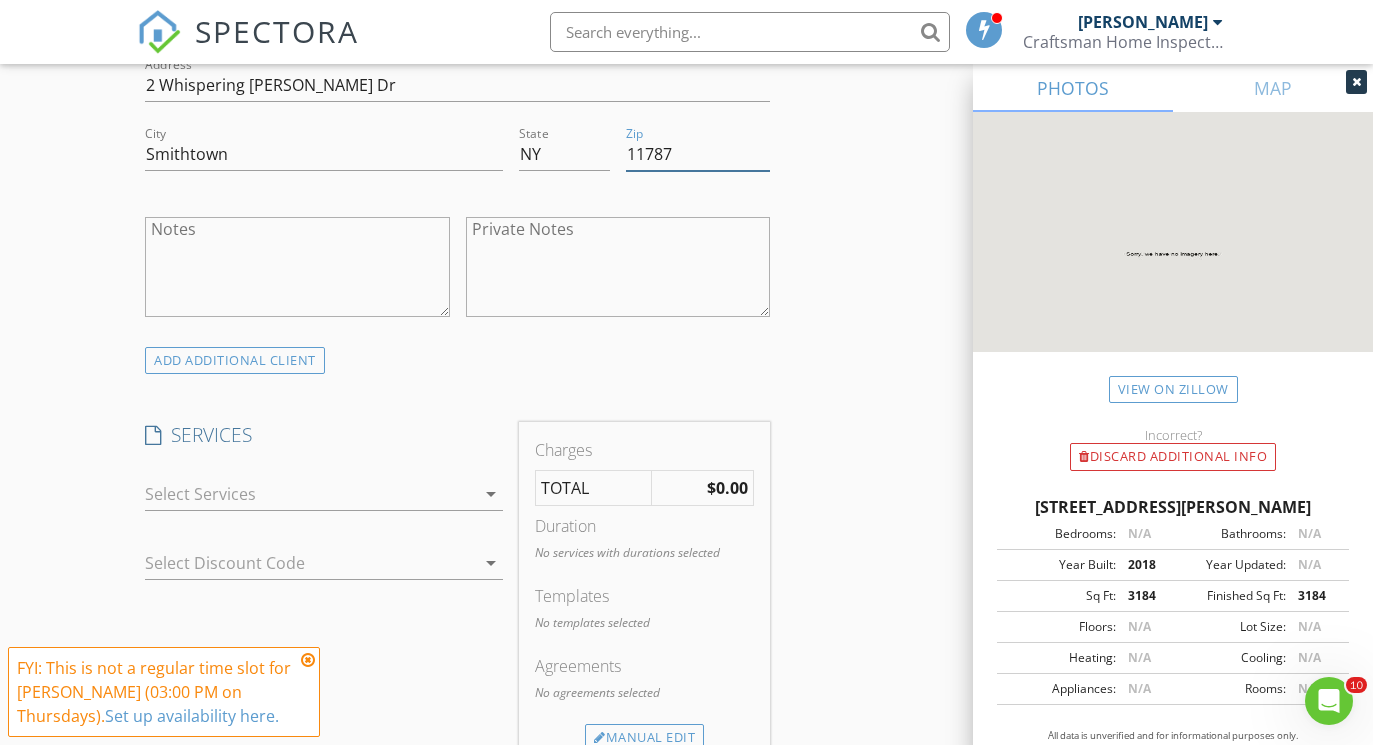 type on "11787" 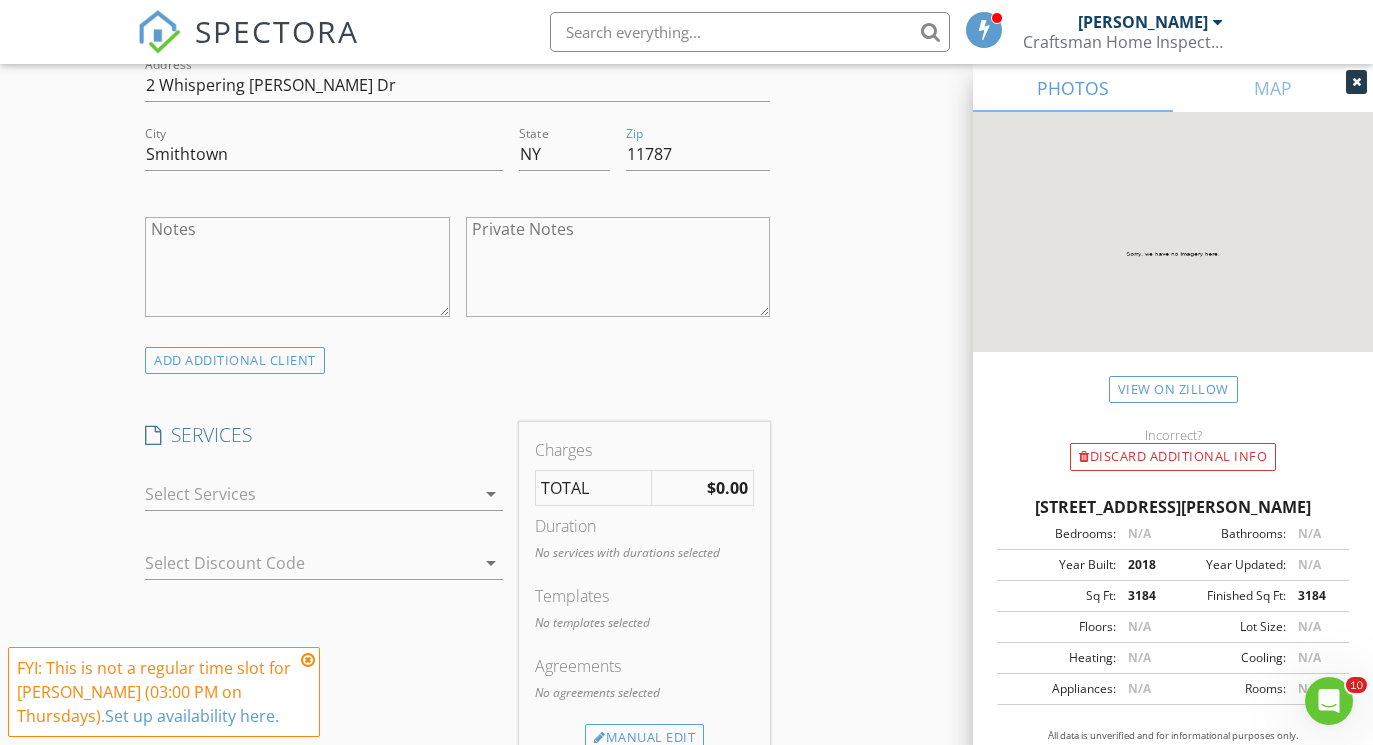 click on "check_box_outline_blank   Home Inspection   check_box_outline_blank   Radon Testing   check_box_outline_blank   Wood Destroying Insect Inspection   check_box_outline_blank   Mold Spore Air Sampling   (4 Samples) check_box_outline_blank   Re-Inspection   check_box_outline_blank   Oil Tank Sweep   check_box_outline_blank   Sewer Scope   check_box_outline_blank   Ground Penetrating Radar   check_box_outline_blank   Walk-Through Consultation   check_box_outline_blank   Septic Inspection   check_box_outline_blank   Thermal Scan   check_box_outline_blank   Pool Inspection   check_box_outline_blank   Cancellation Fee   check_box_outline_blank   Level 2 Chimney Inspection   check_box_outline_blank   Secondary Septic System   check_box_outline_blank   Hydraulic Septic Load Test   check_box_outline_blank   Surface Mold Sample   1 Tape Lift Mold Sample check_box_outline_blank   Asbestos Sampling   Lab Analysis  arrow_drop_down" at bounding box center [324, 496] 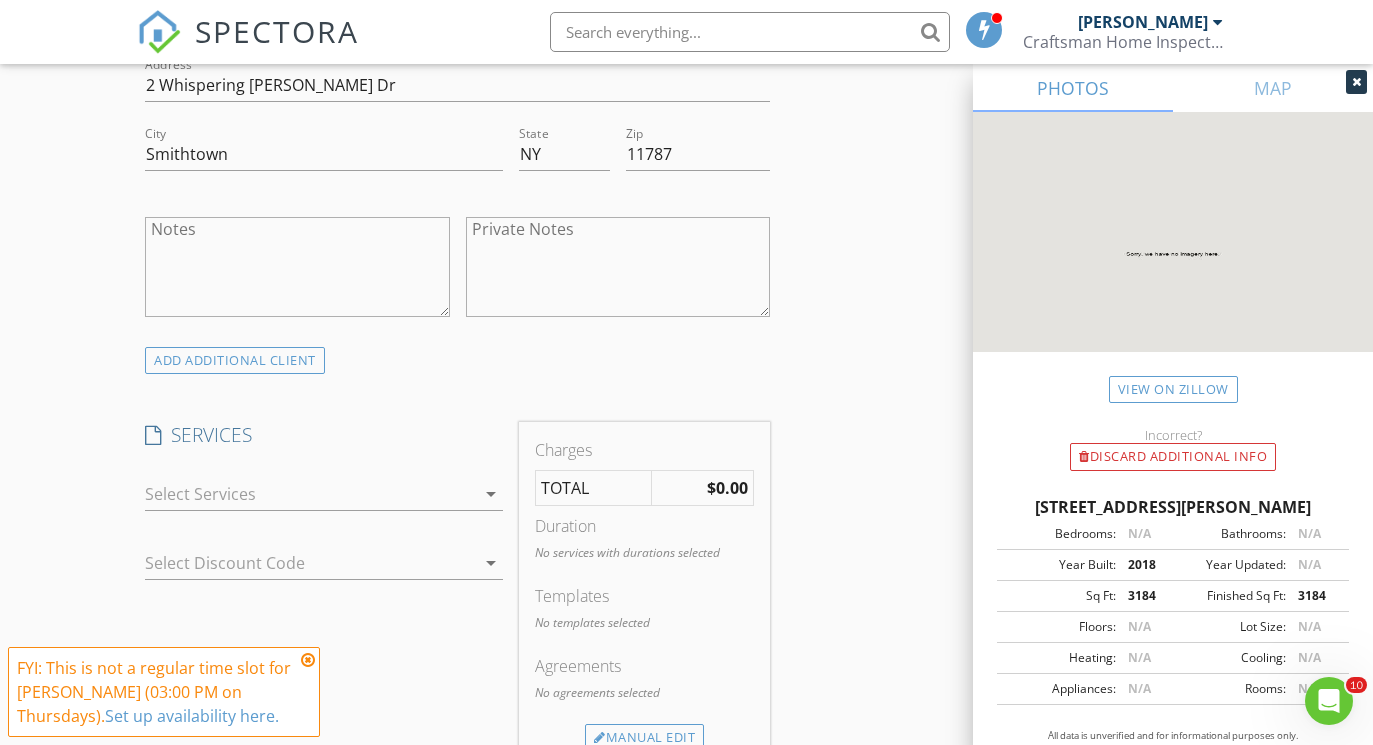 click at bounding box center [310, 494] 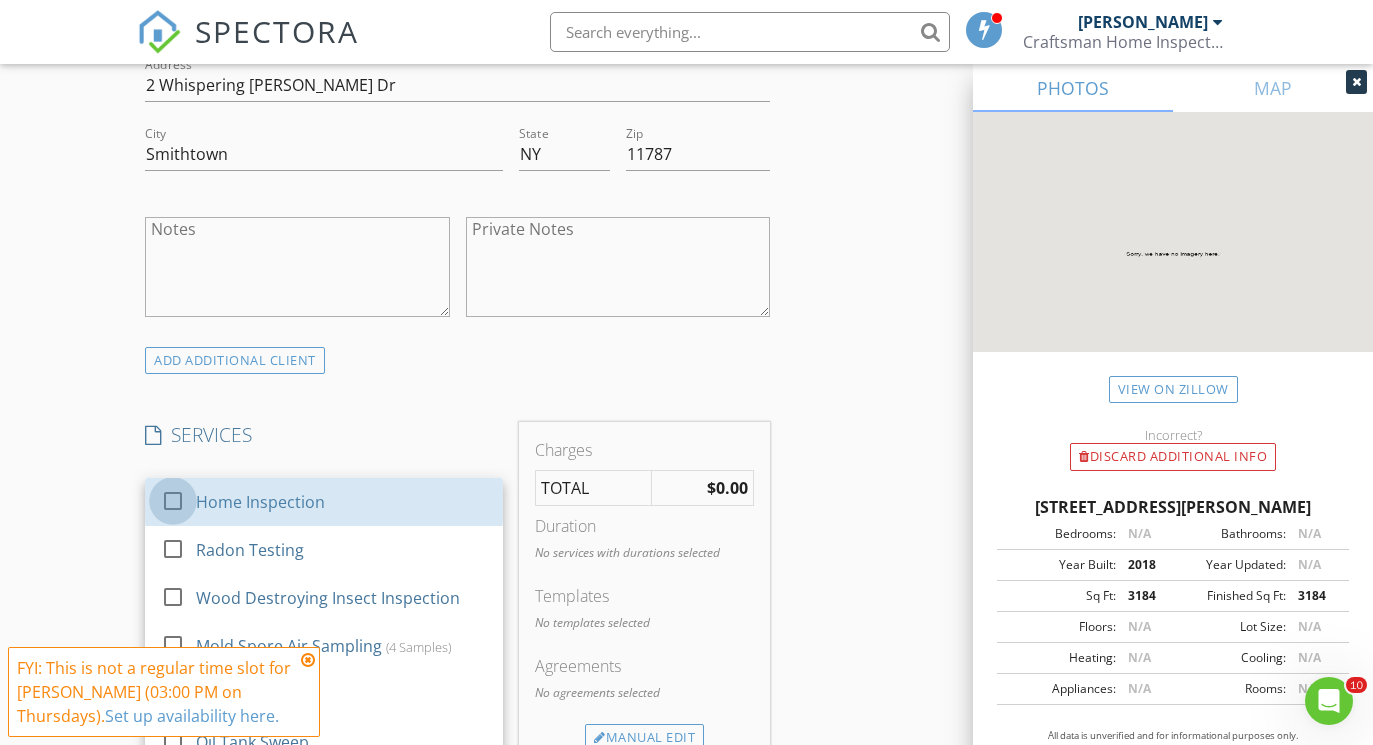 click at bounding box center (173, 501) 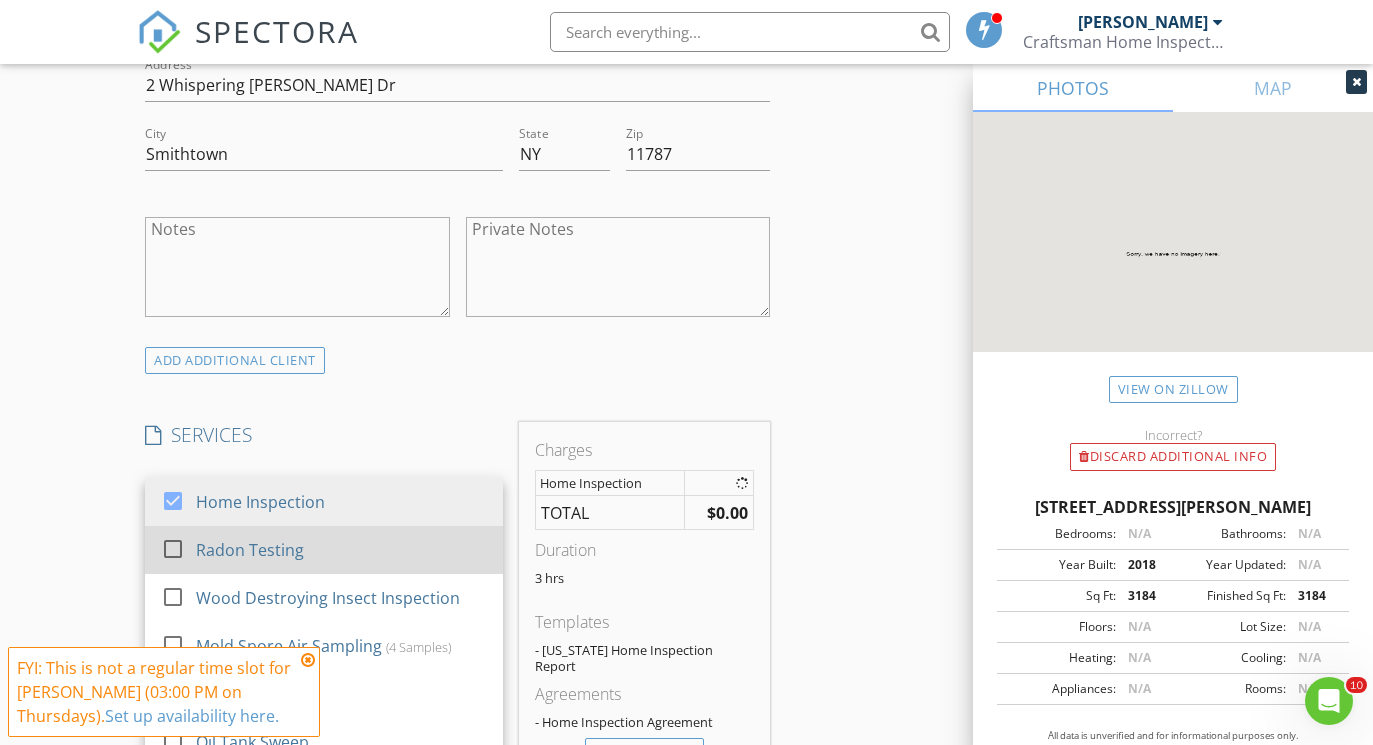 click at bounding box center (173, 549) 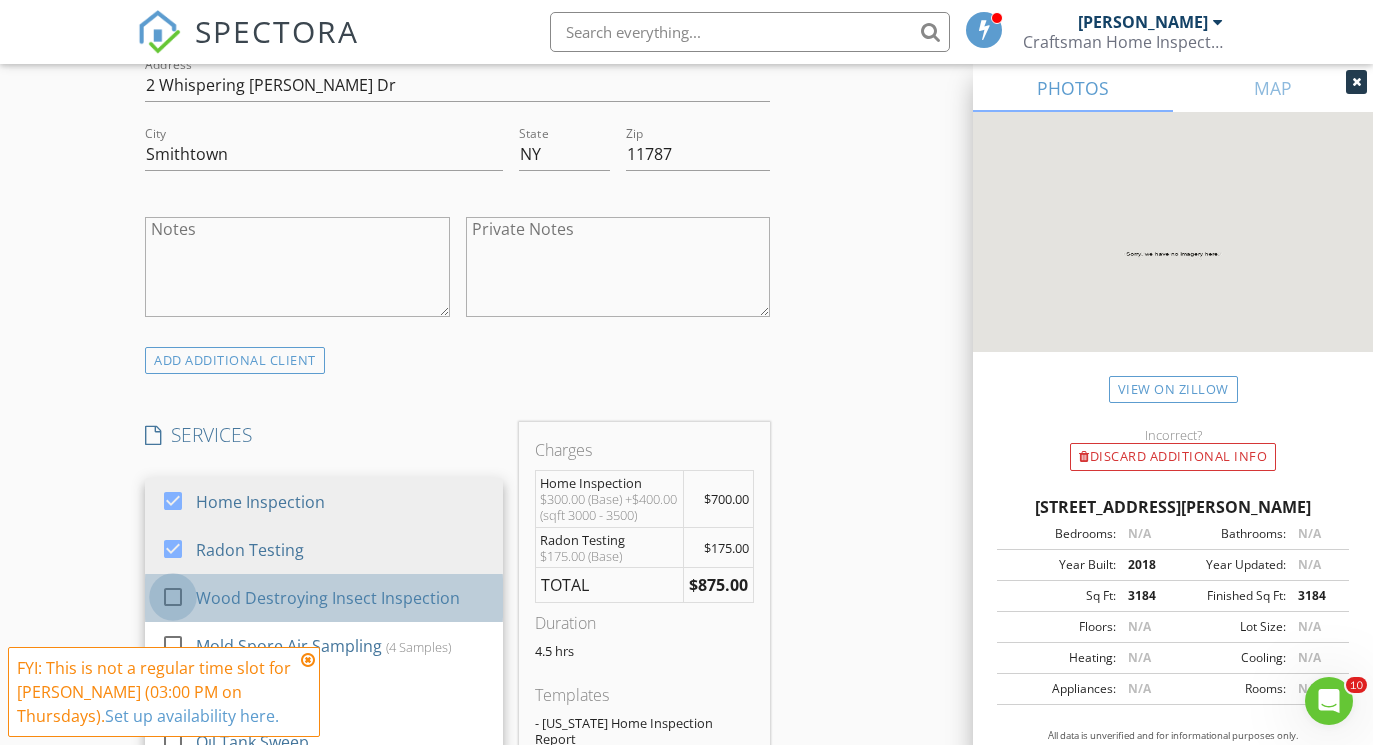 click at bounding box center (173, 597) 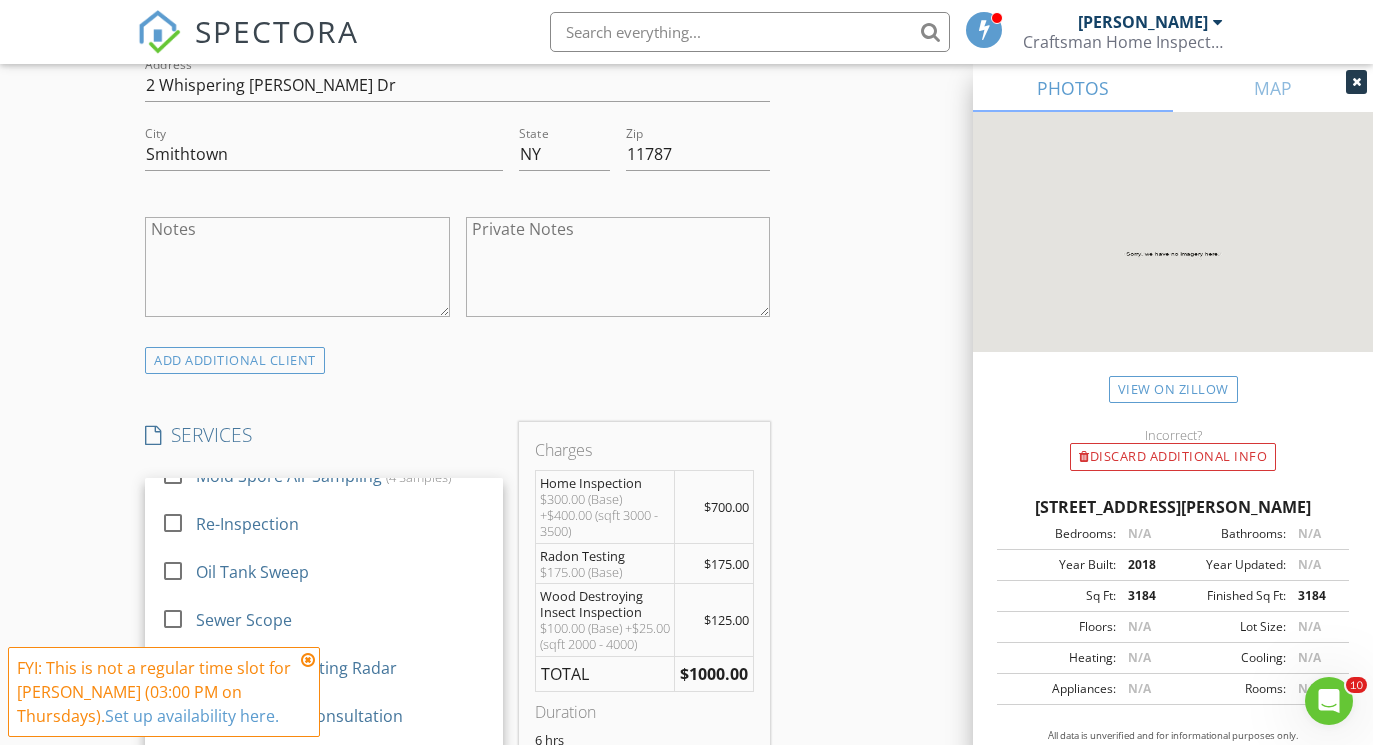 scroll, scrollTop: 193, scrollLeft: 0, axis: vertical 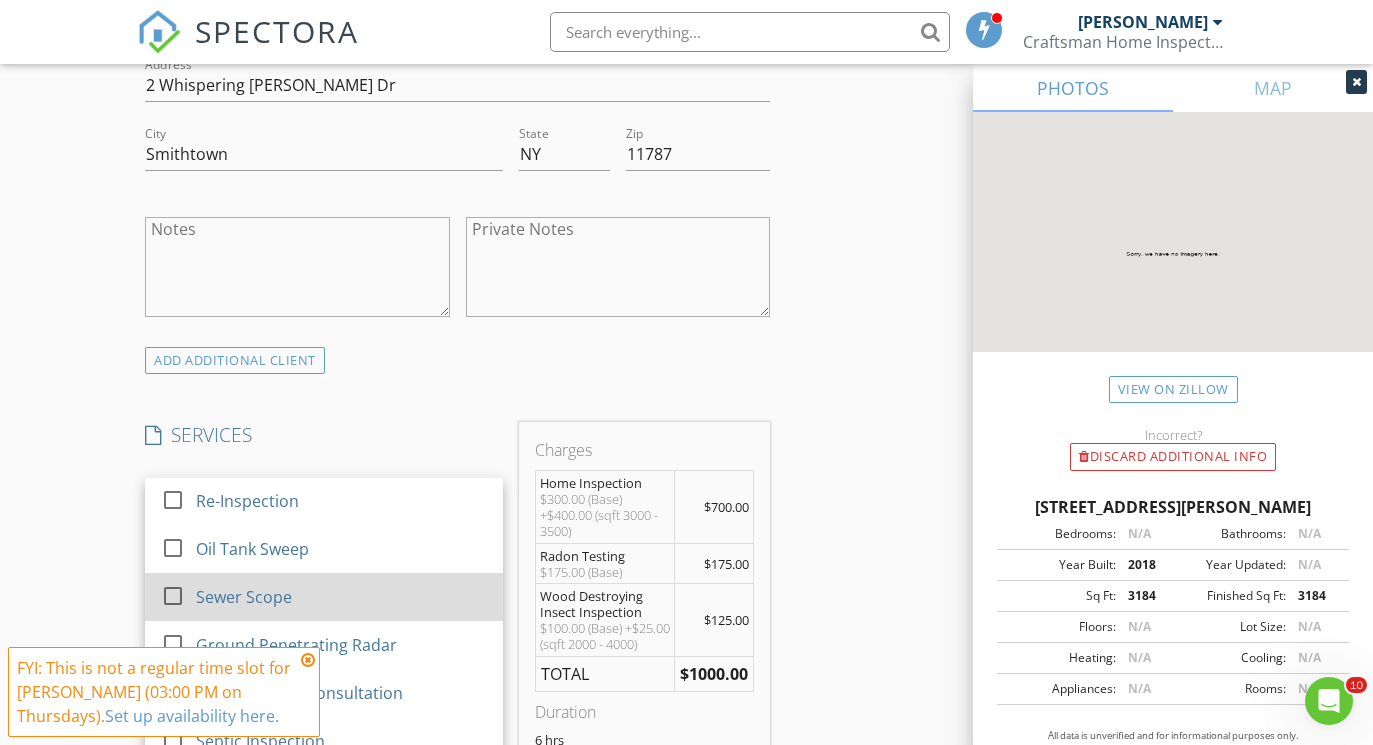 click at bounding box center [173, 596] 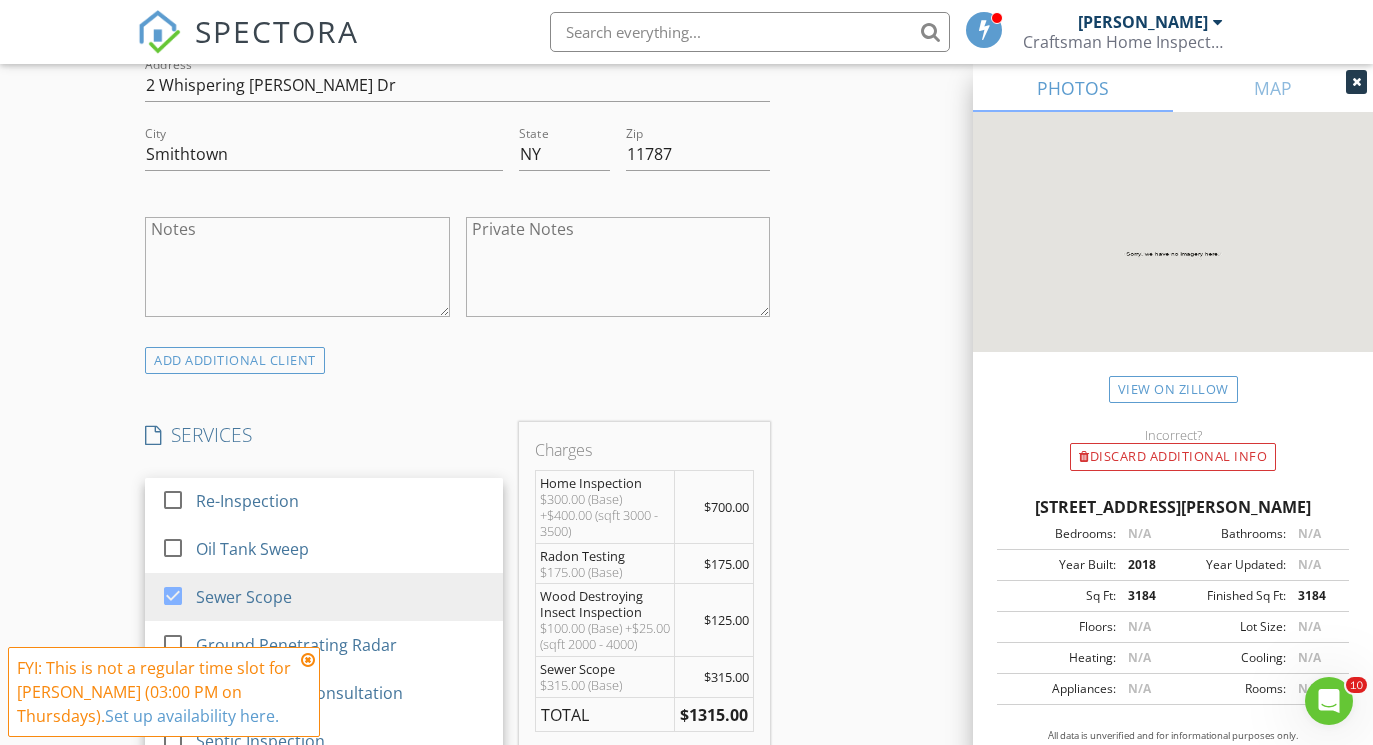 click on "INSPECTOR(S)
check_box   Philip Netti   PRIMARY   Philip Netti arrow_drop_down   check_box_outline_blank Philip Netti specifically requested
Date/Time
07/17/2025 2:30 PM
Location
Address Search       Address 16 Gordon Wy   Unit   City Mount Olive   State NJ   Zip 07836   County Morris     Square Feet 3184   Year Built 2018   Foundation Basement arrow_drop_down     Philip Netti     35.3 miles     (an hour)
client
check_box Enable Client CC email for this inspection   Client Search     check_box_outline_blank Client is a Company/Organization     First Name Matthew   Last Name DeBardelaben   Email matt.debs@yahoo.com   CC Email   Phone 631-449-2366   Address 2 Whispering Woods Dr   City Smithtown   State NY   Zip 11787       Notes   Private Notes
ADD ADDITIONAL client
SERVICES" at bounding box center [686, 780] 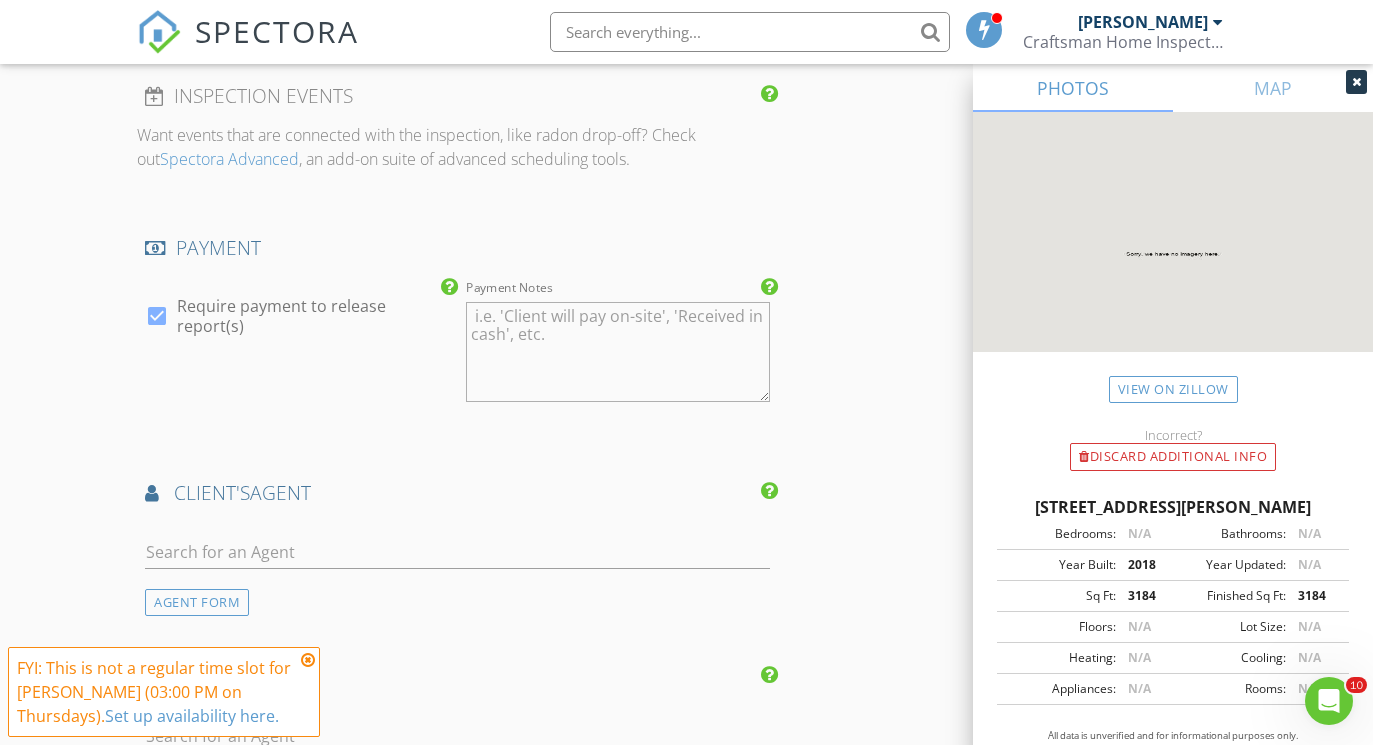 scroll, scrollTop: 2416, scrollLeft: 0, axis: vertical 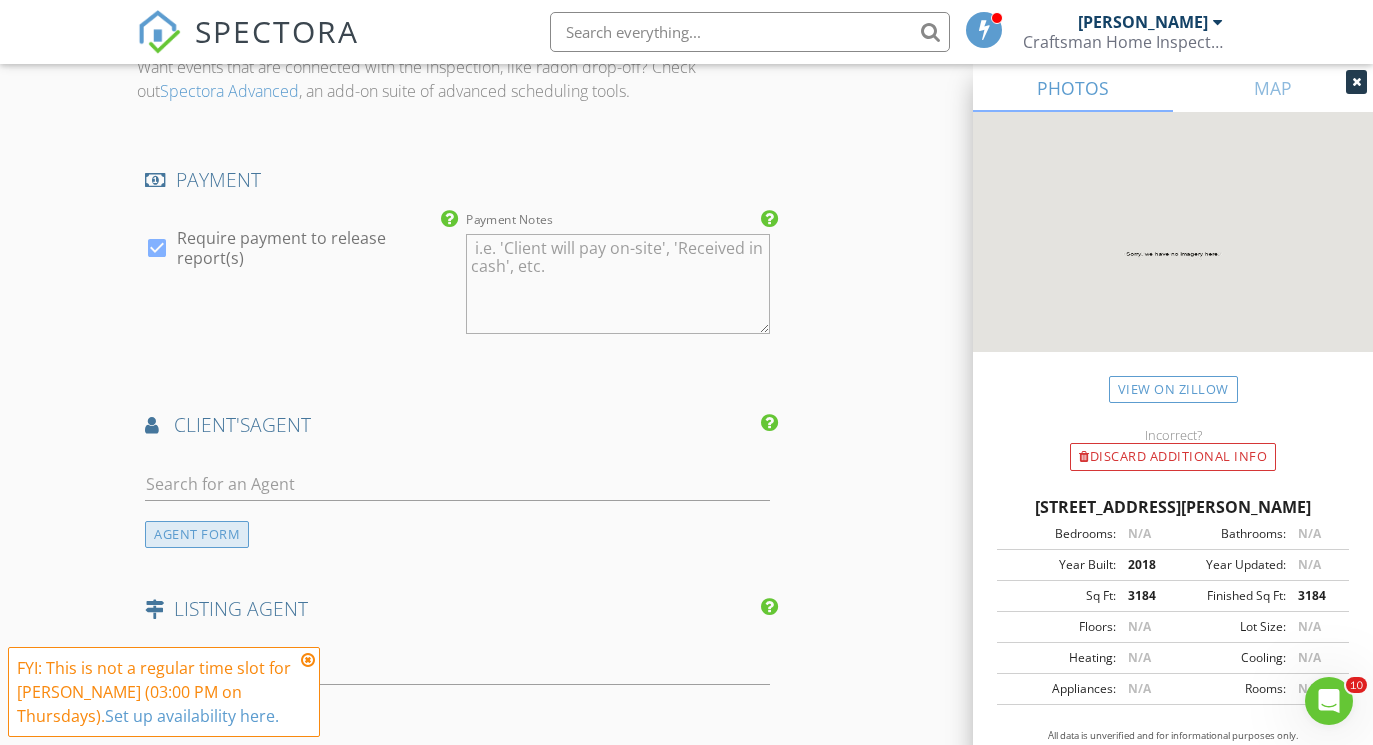 click on "AGENT FORM" at bounding box center (197, 534) 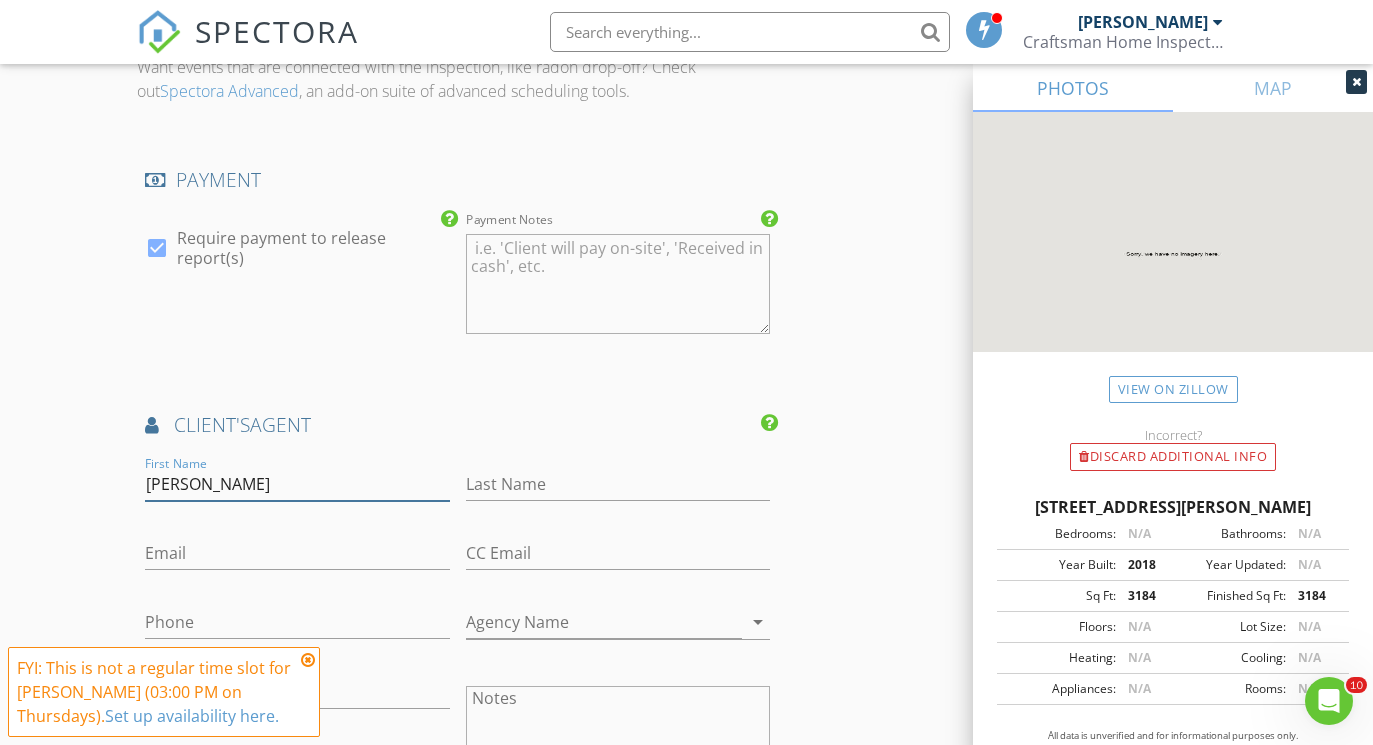 type on "Michael" 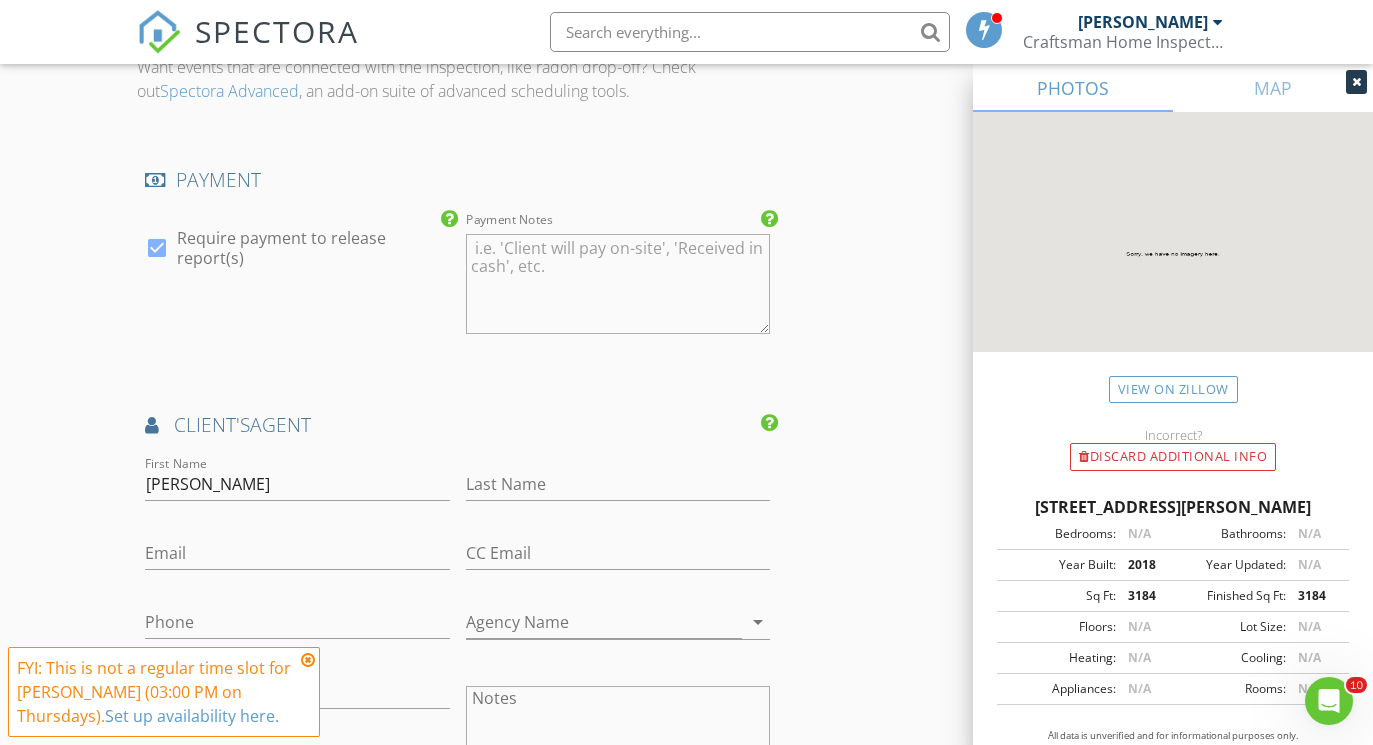 click on "New Inspection
Click here to use the New Order Form
INSPECTOR(S)
check_box   Philip Netti   PRIMARY   Philip Netti arrow_drop_down   check_box_outline_blank Philip Netti specifically requested
Date/Time
07/17/2025 2:30 PM
Location
Address Search       Address 16 Gordon Wy   Unit   City Mount Olive   State NJ   Zip 07836   County Morris     Square Feet 3184   Year Built 2018   Foundation Basement arrow_drop_down     Philip Netti     35.3 miles     (an hour)
client
check_box Enable Client CC email for this inspection   Client Search     check_box_outline_blank Client is a Company/Organization     First Name Matthew   Last Name DeBardelaben   Email matt.debs@yahoo.com   CC Email   Phone 631-449-2366   Address 2 Whispering Woods Dr   City Smithtown   State NY   Zip 11787       Notes   Private Notes          check_box   Home Inspection   check_box" at bounding box center [686, -109] 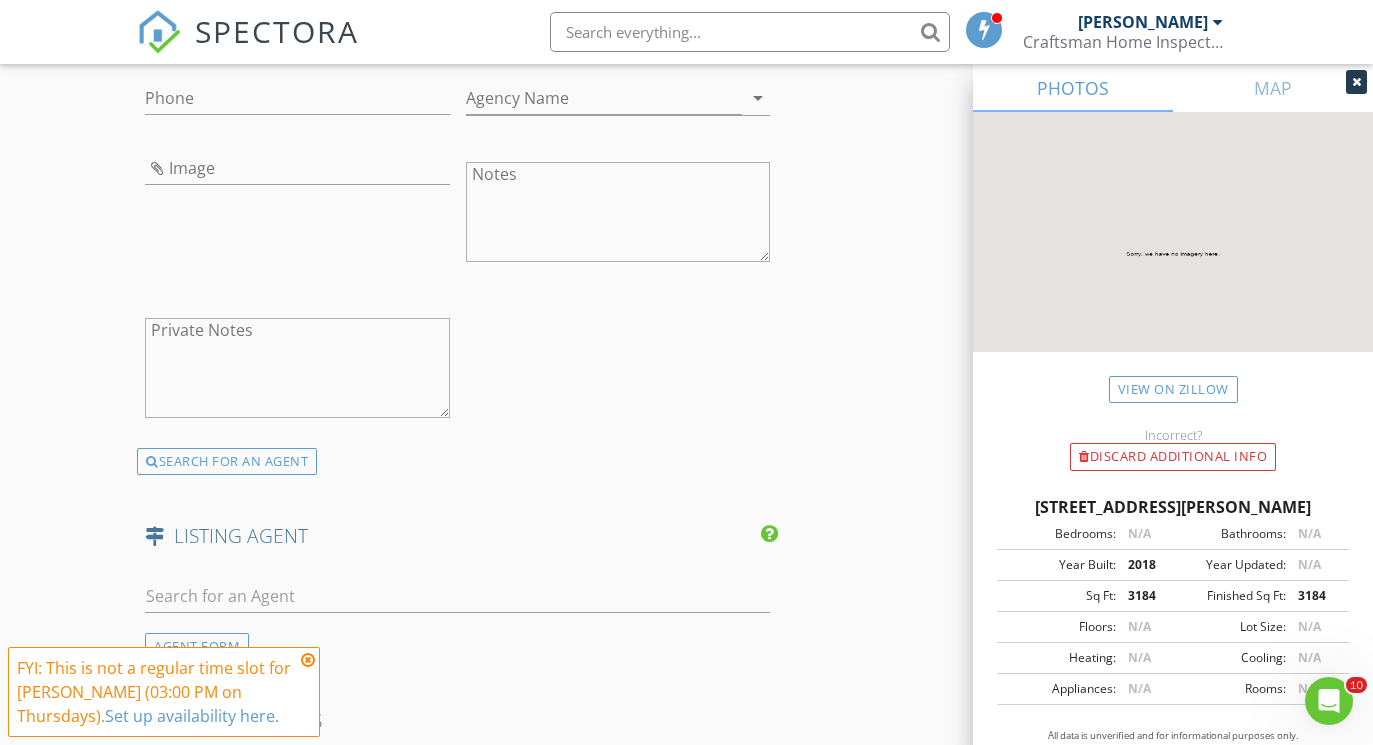 scroll, scrollTop: 2944, scrollLeft: 0, axis: vertical 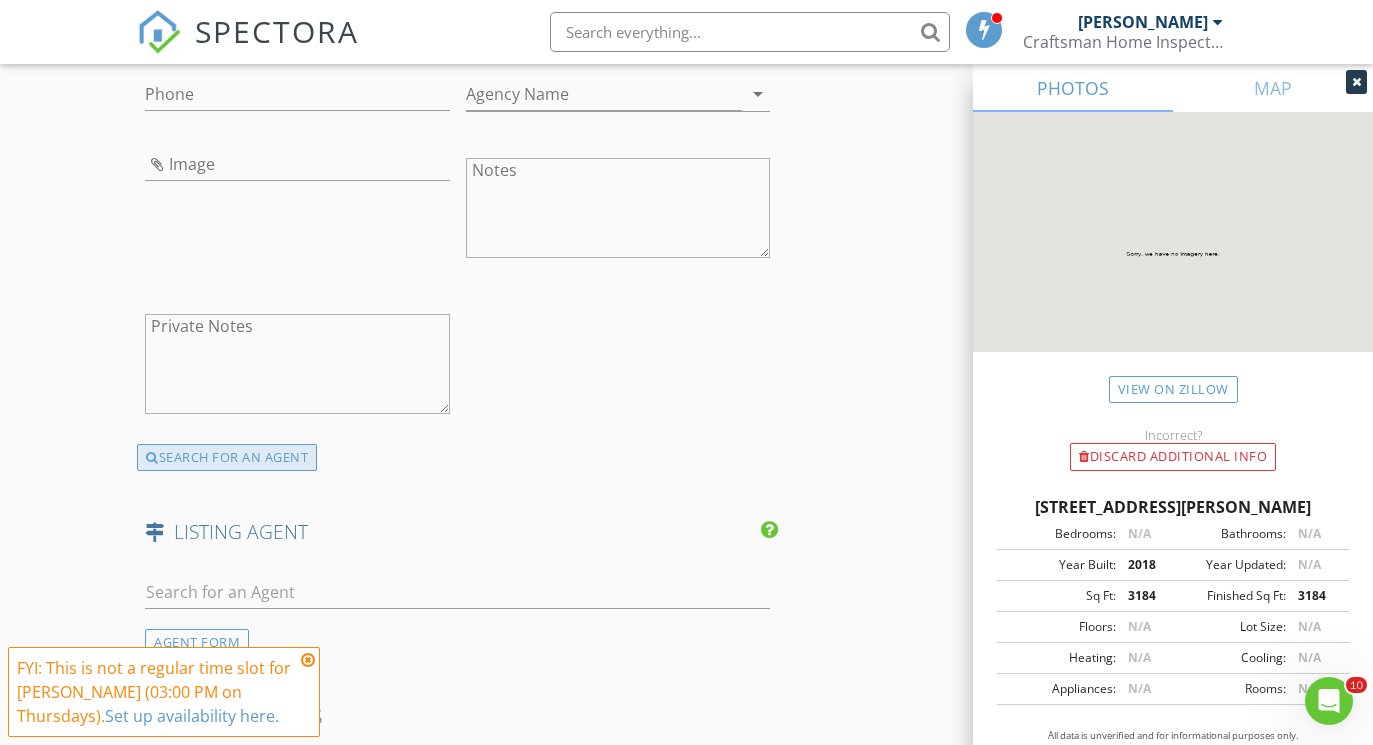 click on "SEARCH FOR AN AGENT" at bounding box center (227, 458) 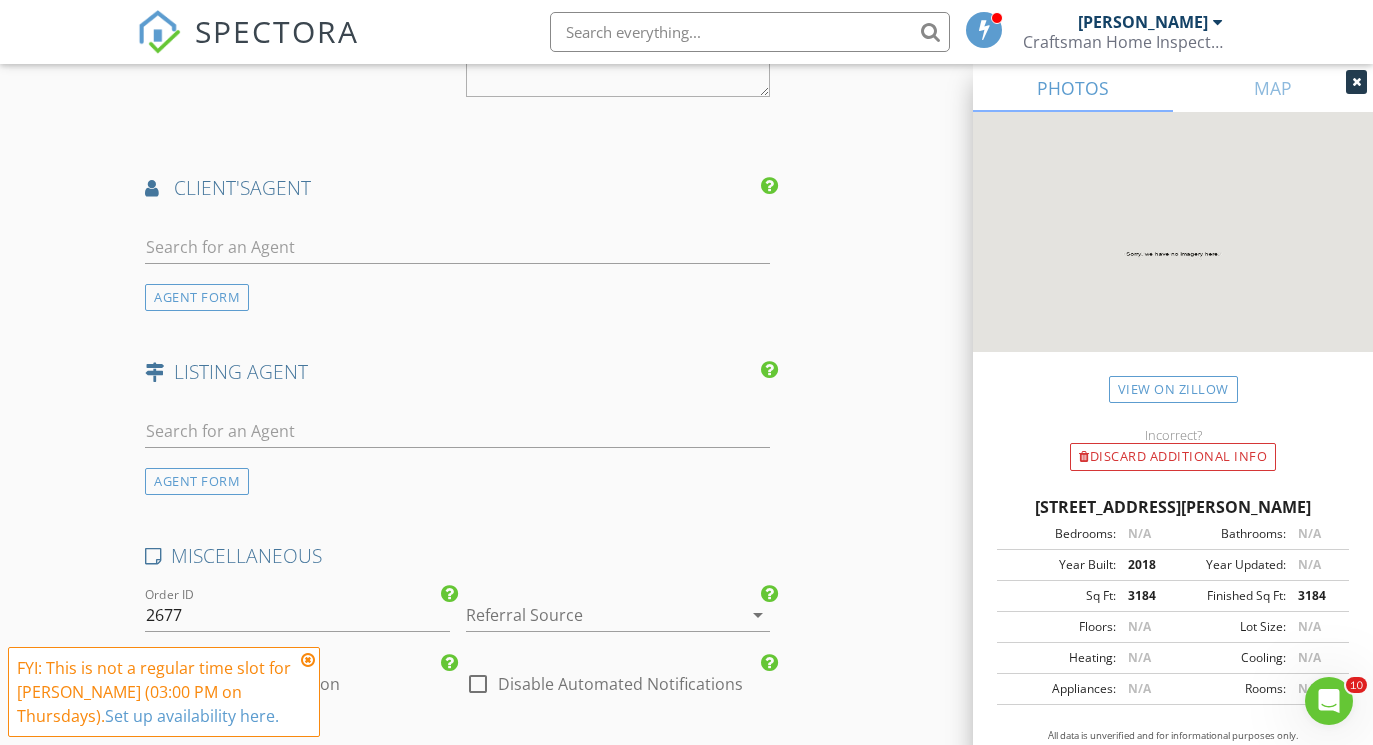 scroll, scrollTop: 2643, scrollLeft: 0, axis: vertical 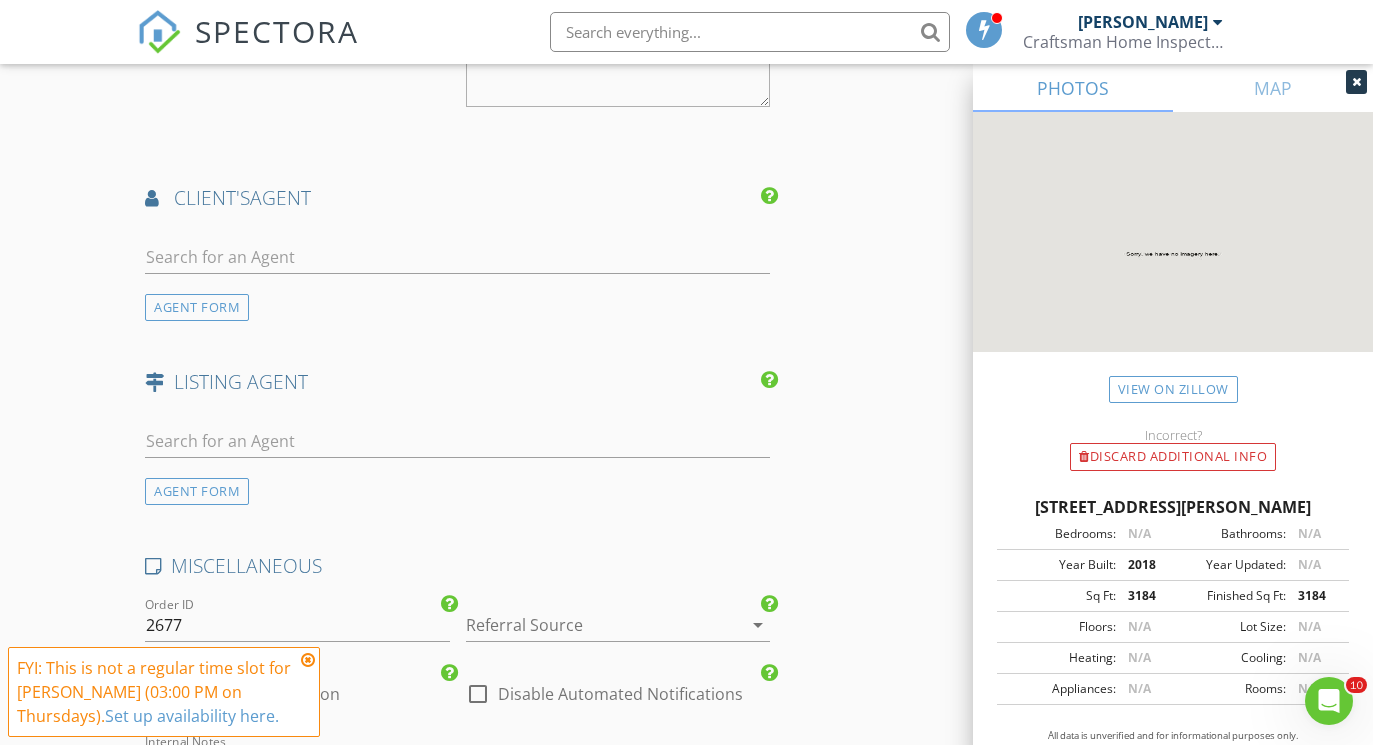 click at bounding box center [457, 267] 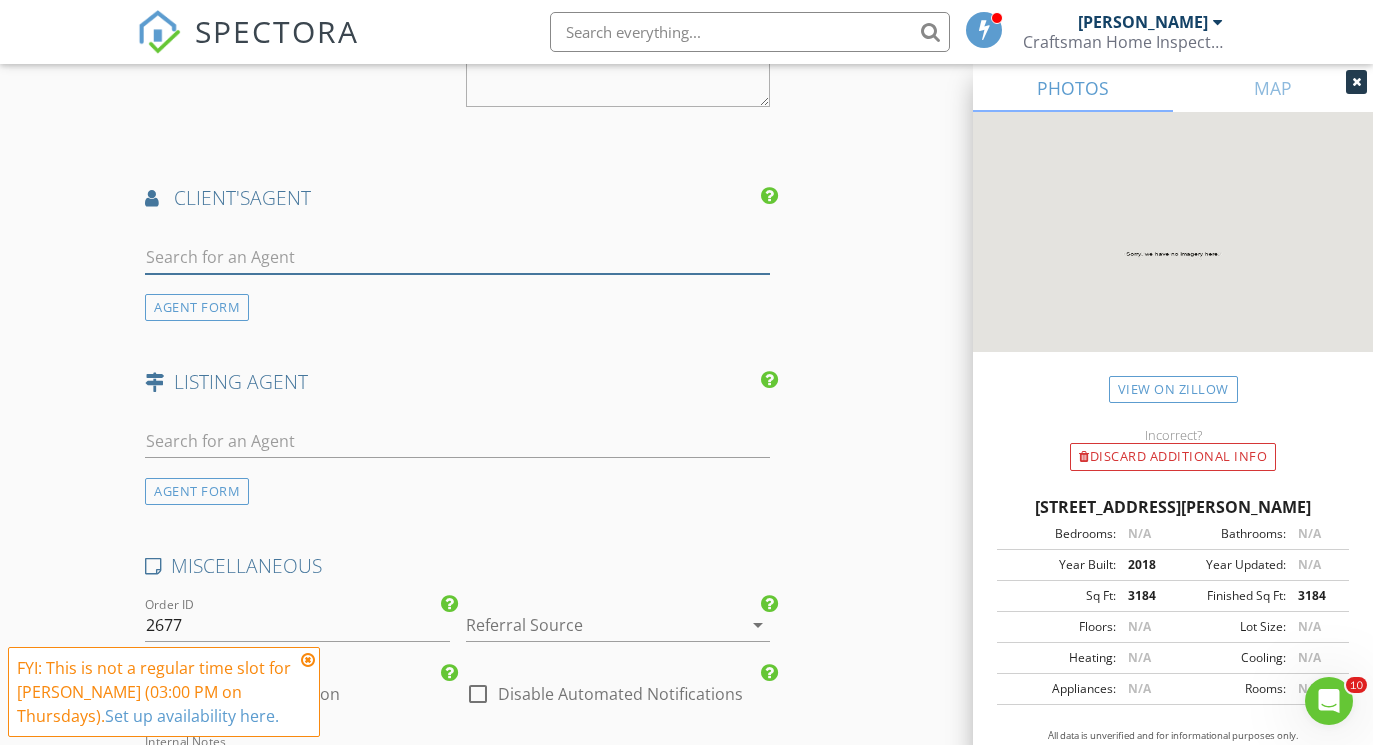 click at bounding box center [457, 257] 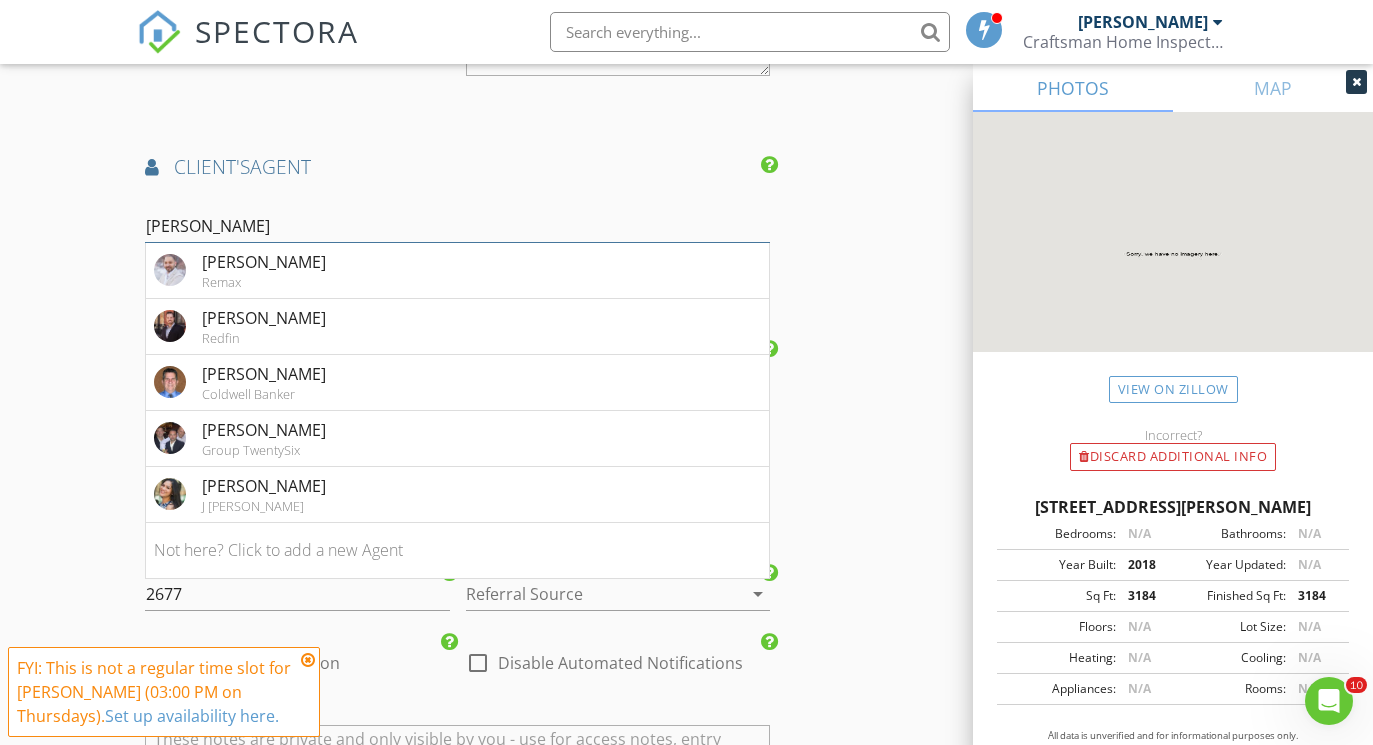 scroll, scrollTop: 2658, scrollLeft: 0, axis: vertical 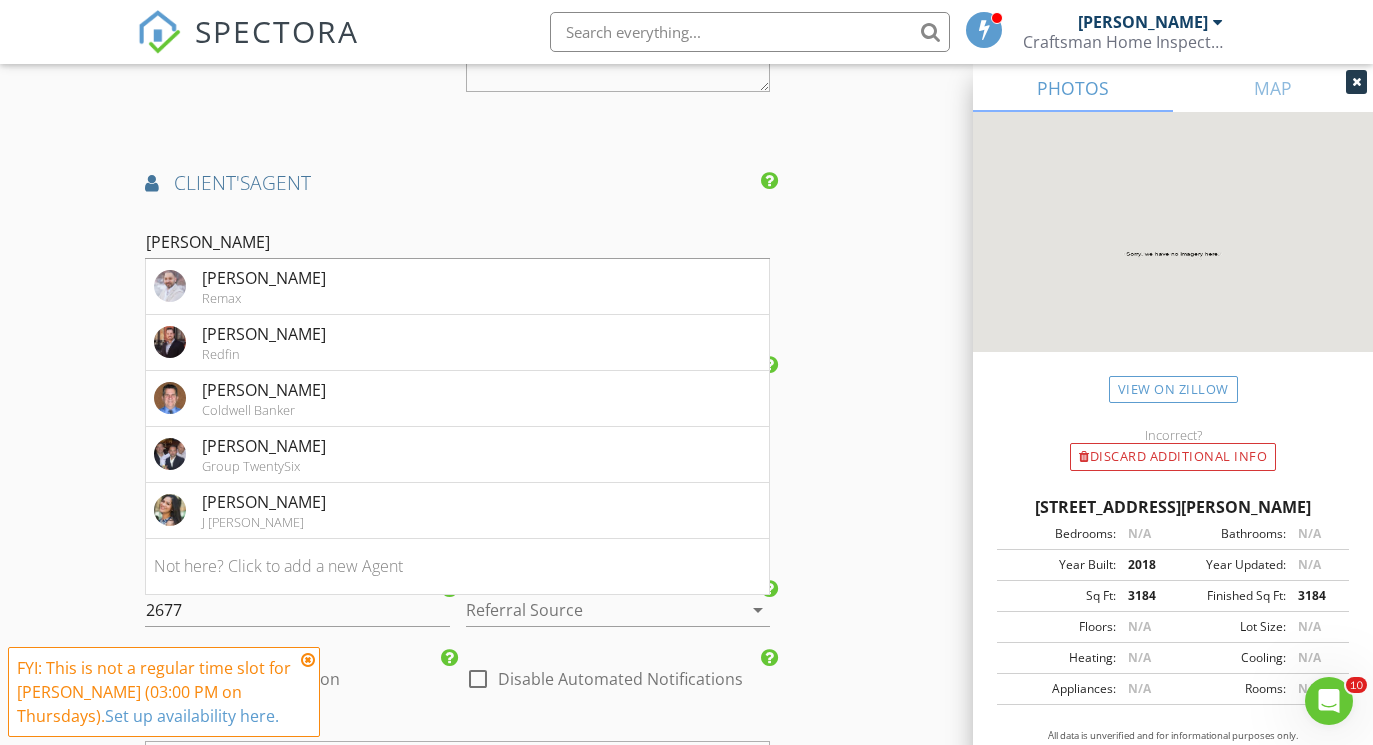 click on "INSPECTOR(S)
check_box   Philip Netti   PRIMARY   Philip Netti arrow_drop_down   check_box_outline_blank Philip Netti specifically requested
Date/Time
07/17/2025 2:30 PM
Location
Address Search       Address 16 Gordon Wy   Unit   City Mount Olive   State NJ   Zip 07836   County Morris     Square Feet 3184   Year Built 2018   Foundation Basement arrow_drop_down     Philip Netti     35.3 miles     (an hour)
client
check_box Enable Client CC email for this inspection   Client Search     check_box_outline_blank Client is a Company/Organization     First Name Matthew   Last Name DeBardelaben   Email matt.debs@yahoo.com   CC Email   Phone 631-449-2366   Address 2 Whispering Woods Dr   City Smithtown   State NY   Zip 11787       Notes   Private Notes
ADD ADDITIONAL client
SERVICES" at bounding box center (686, -543) 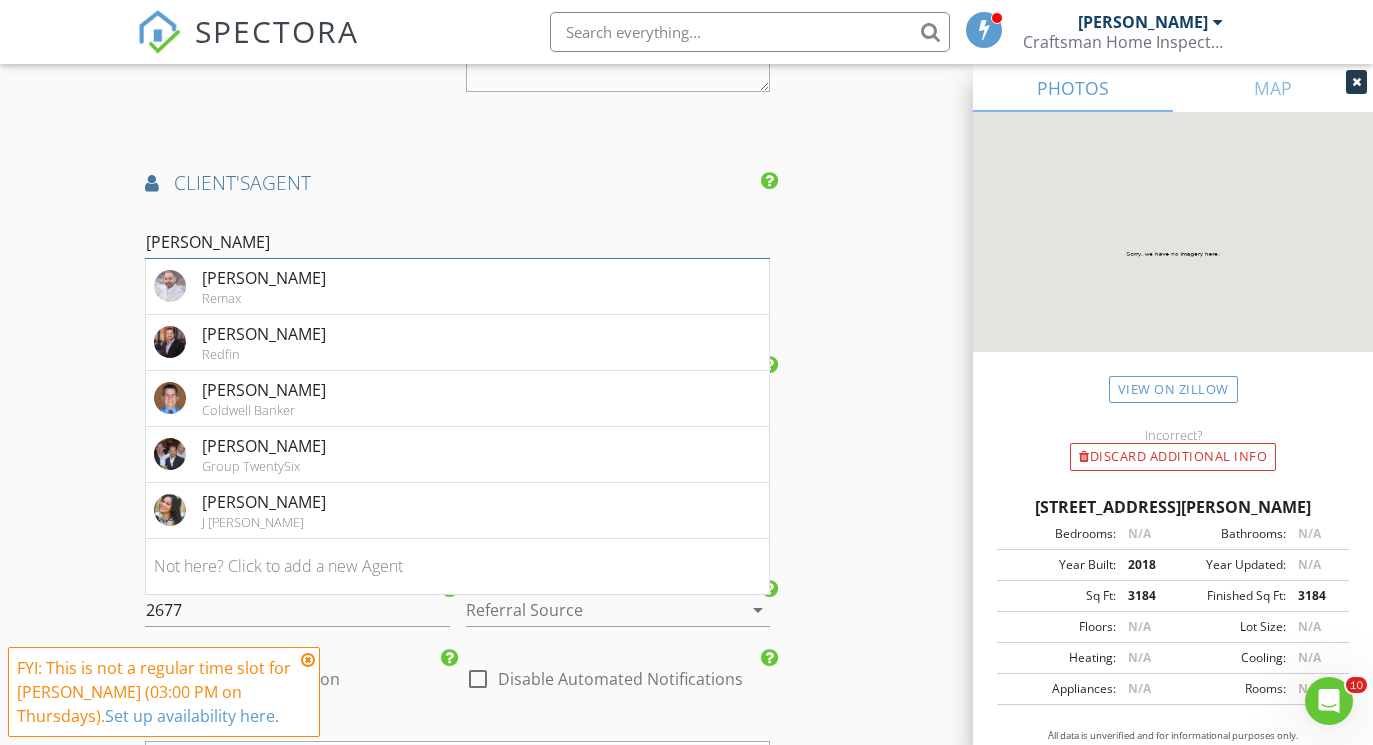 click on "Michael" at bounding box center [457, 242] 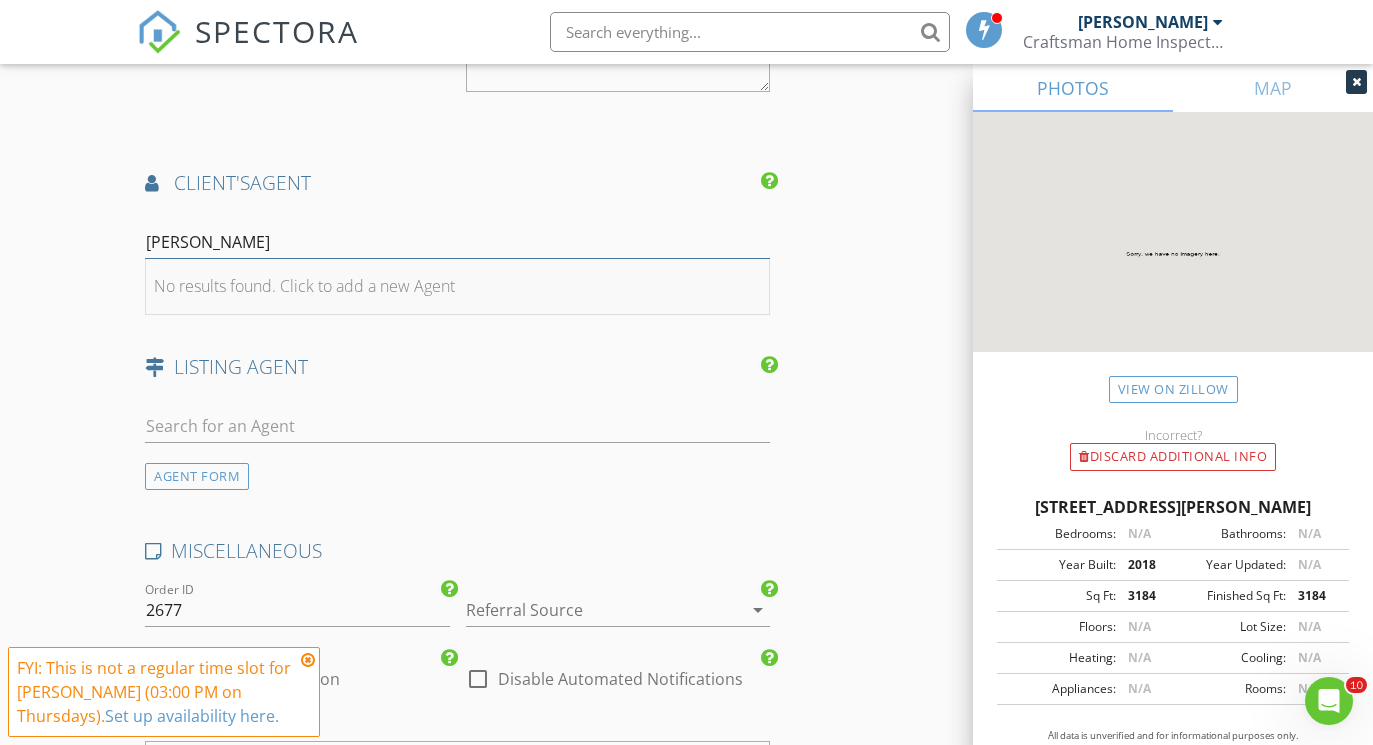 type on "Michael he" 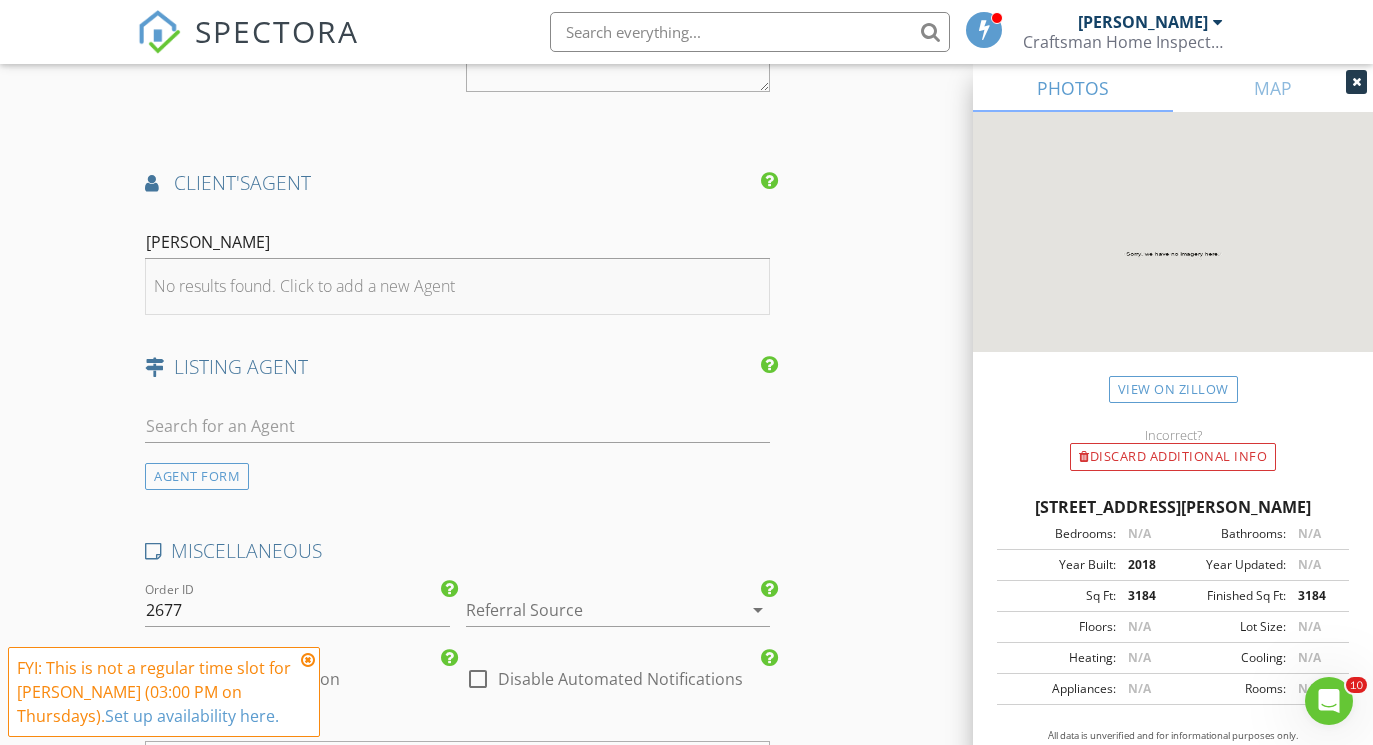 click on "No results found. Click to add a new Agent" at bounding box center (304, 286) 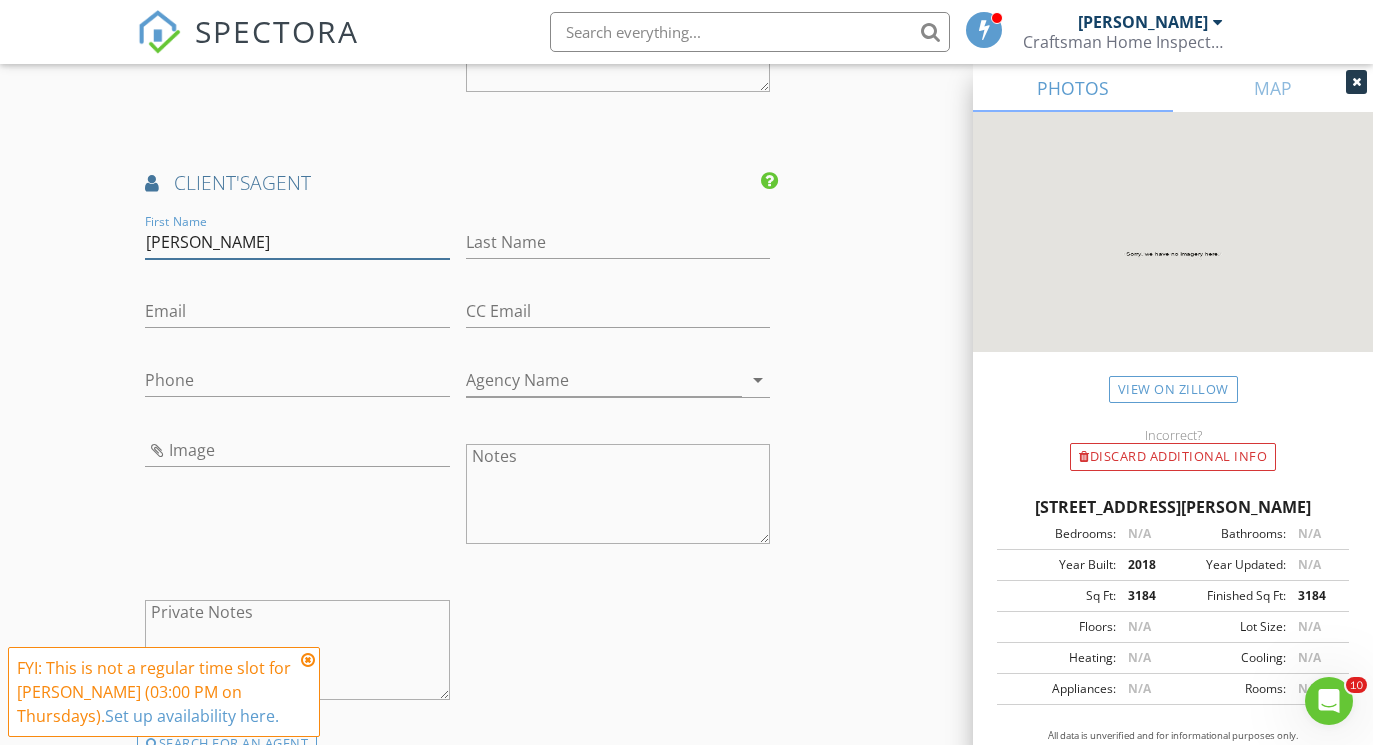 type on "Michael" 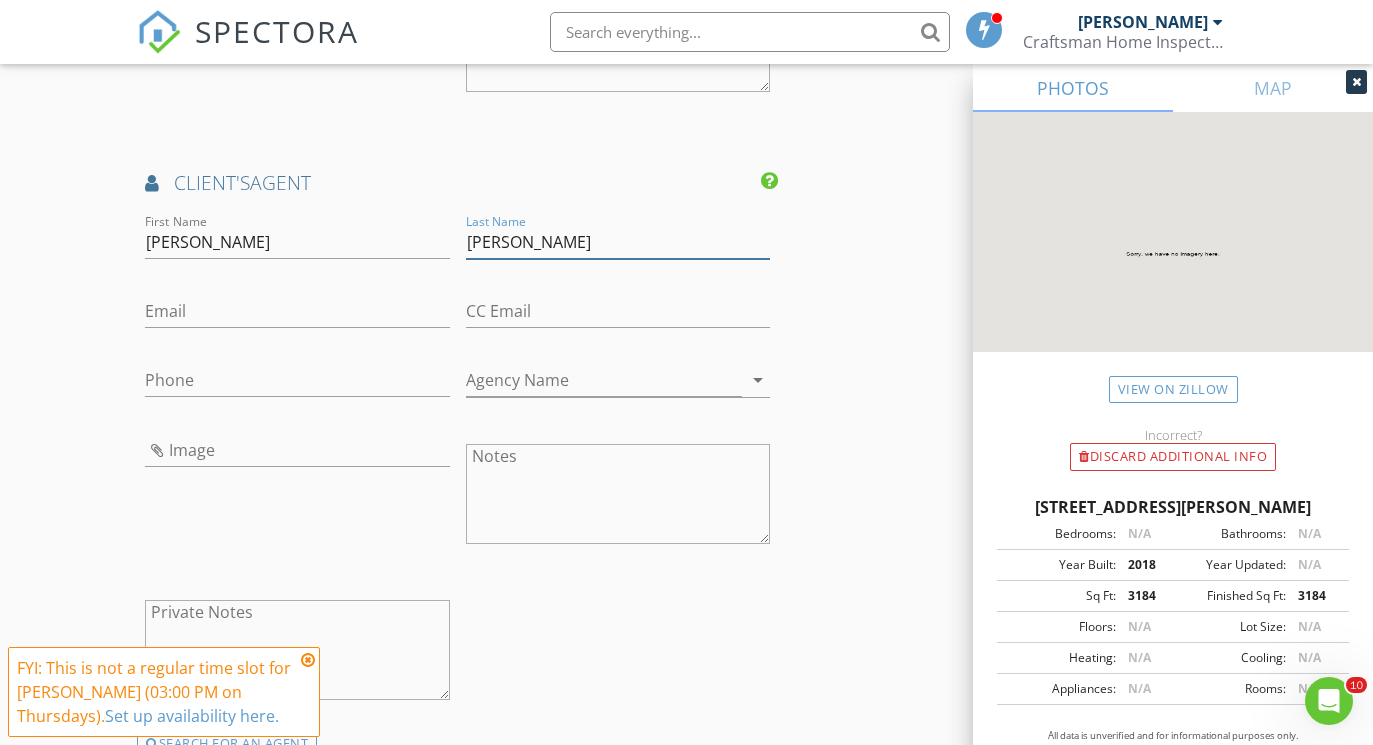 type on "Healy" 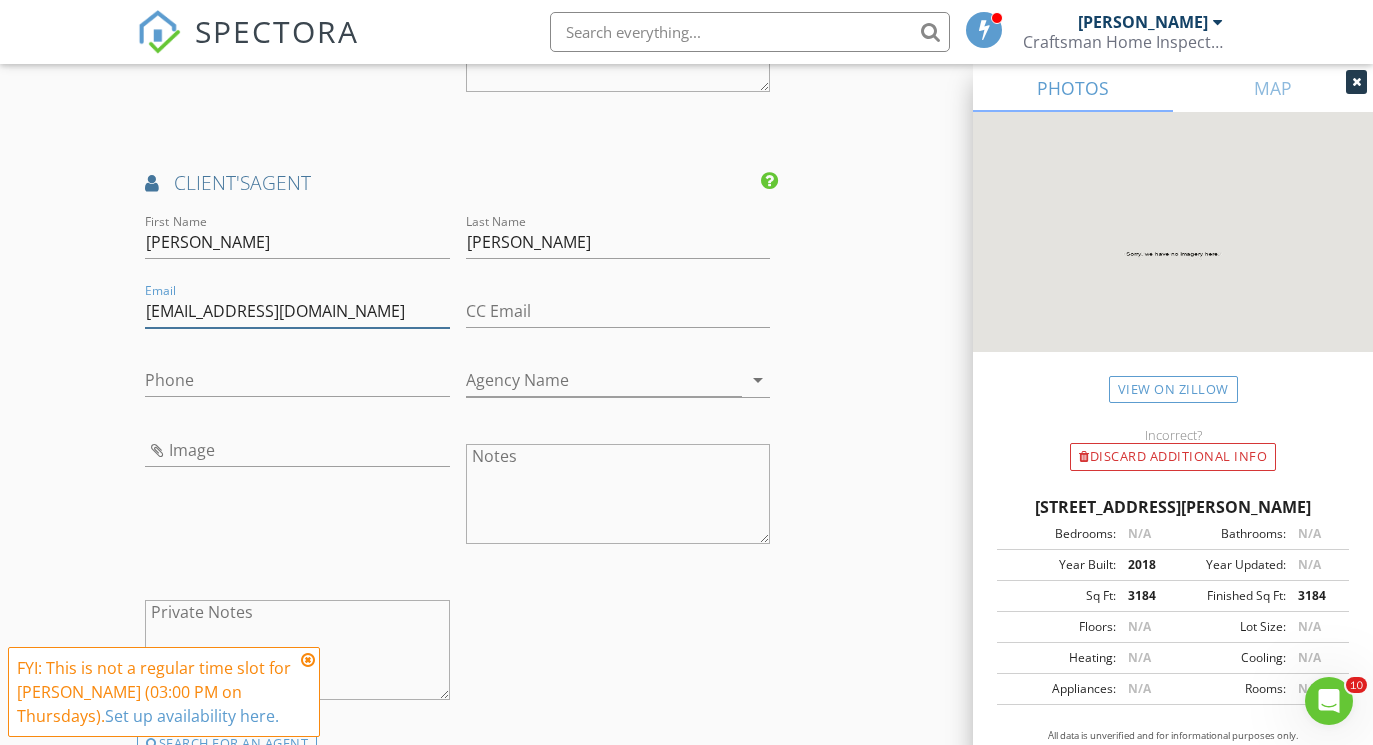 type on "[EMAIL_ADDRESS][DOMAIN_NAME]" 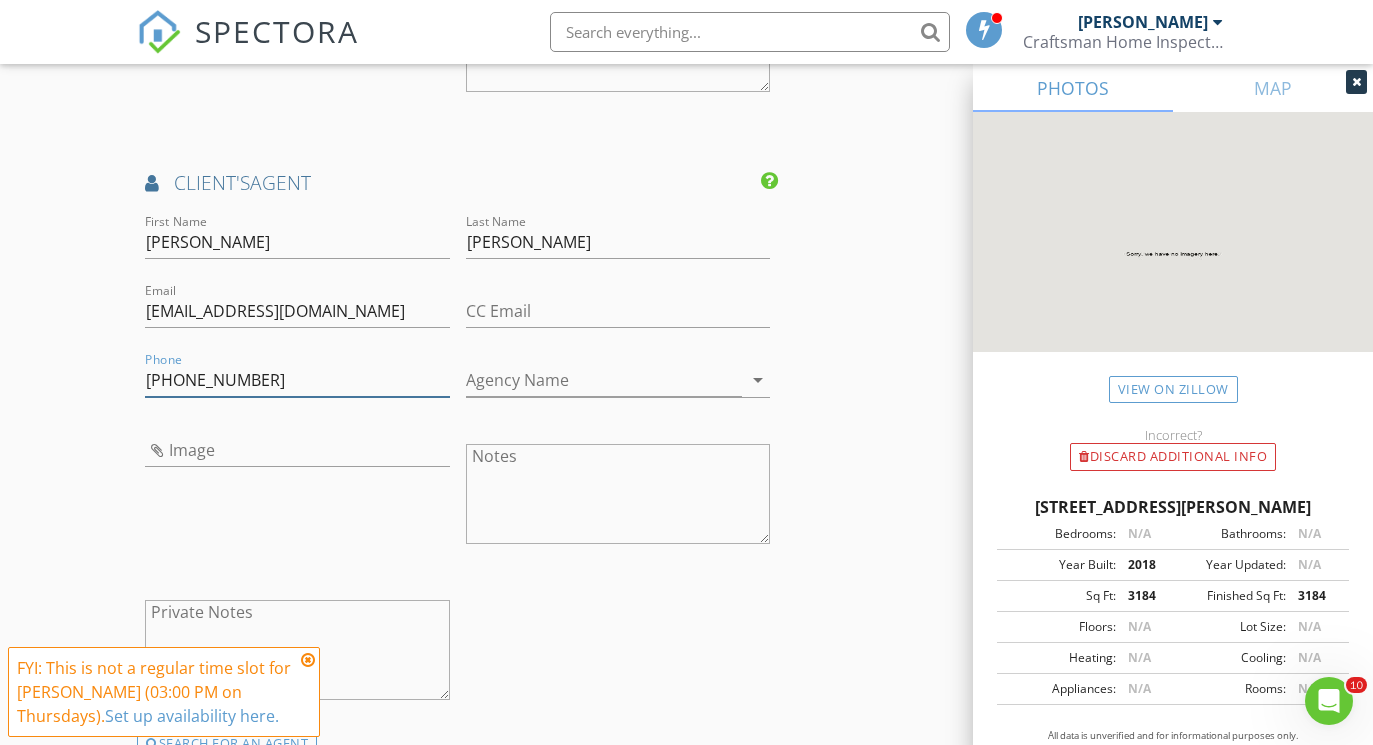 type on "[PHONE_NUMBER]" 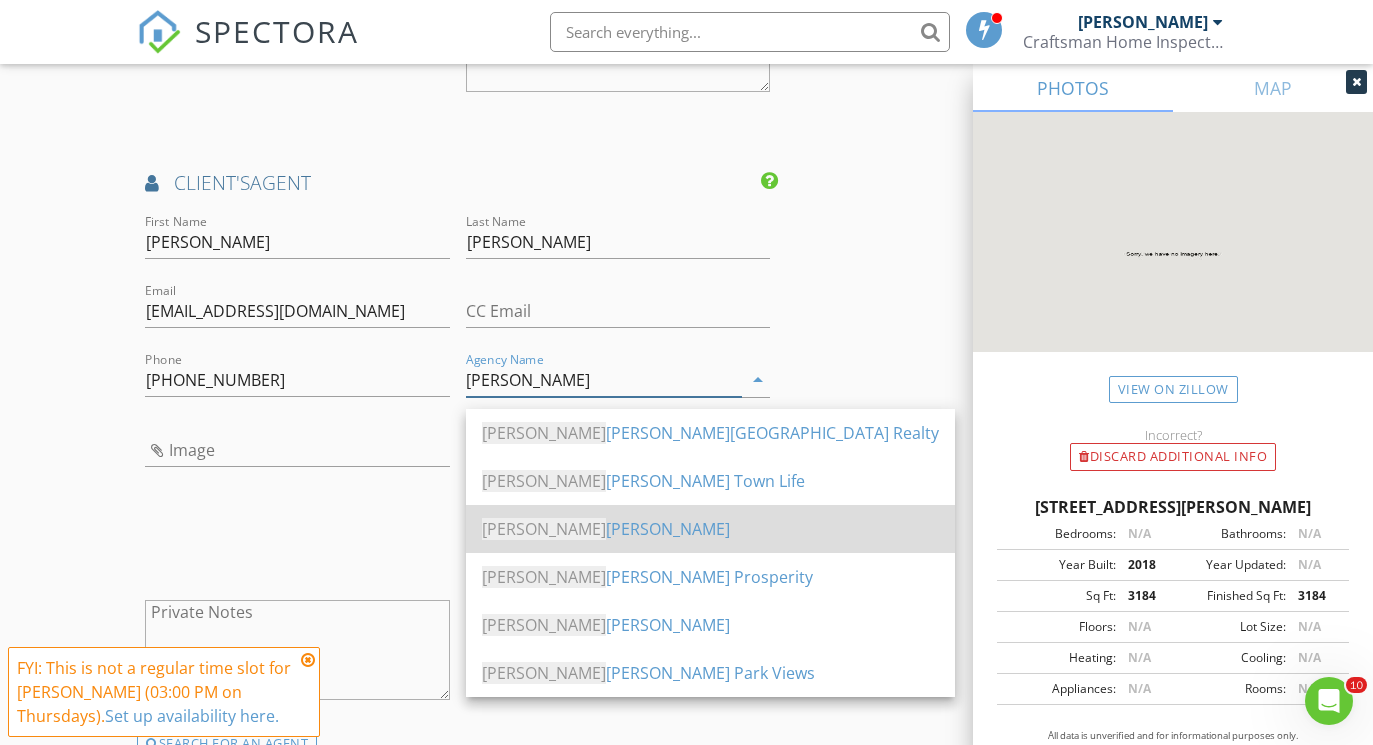 click on "Kell er Williams" at bounding box center (710, 529) 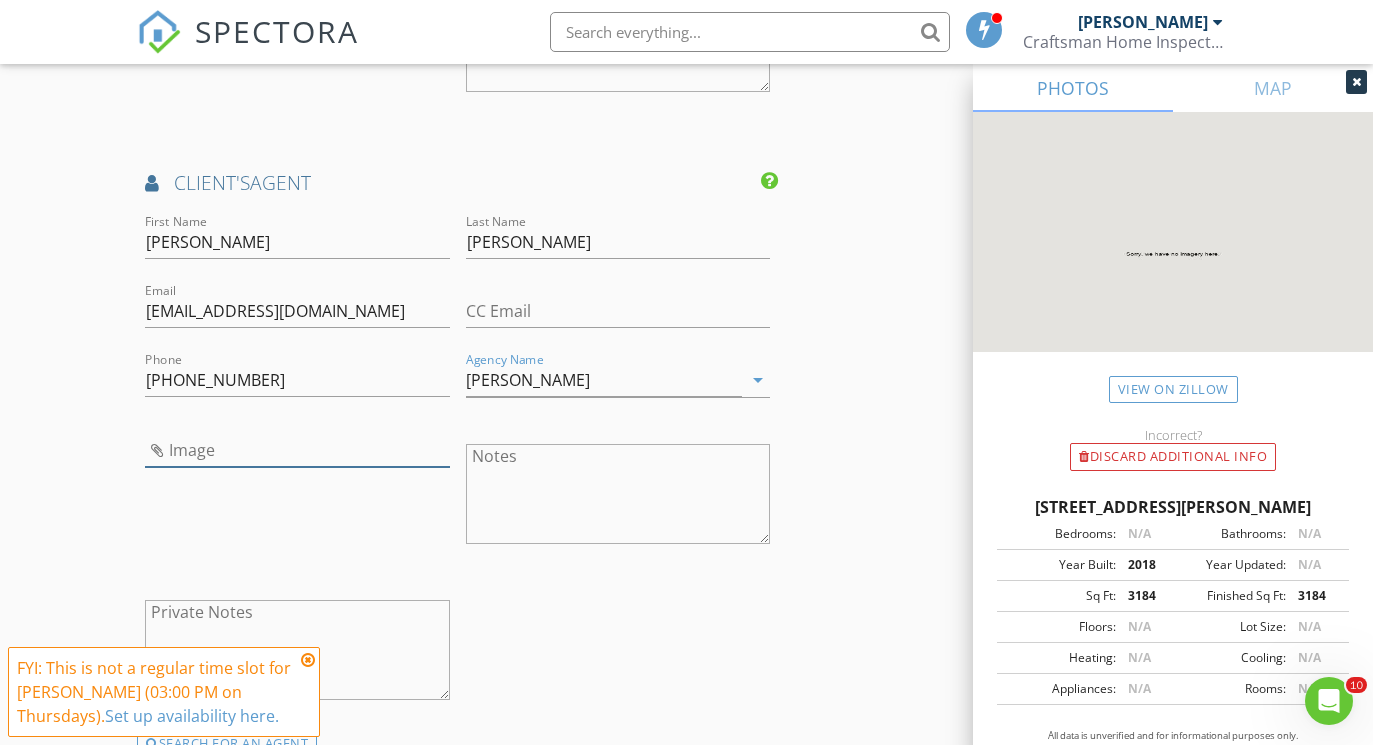 click at bounding box center (297, 450) 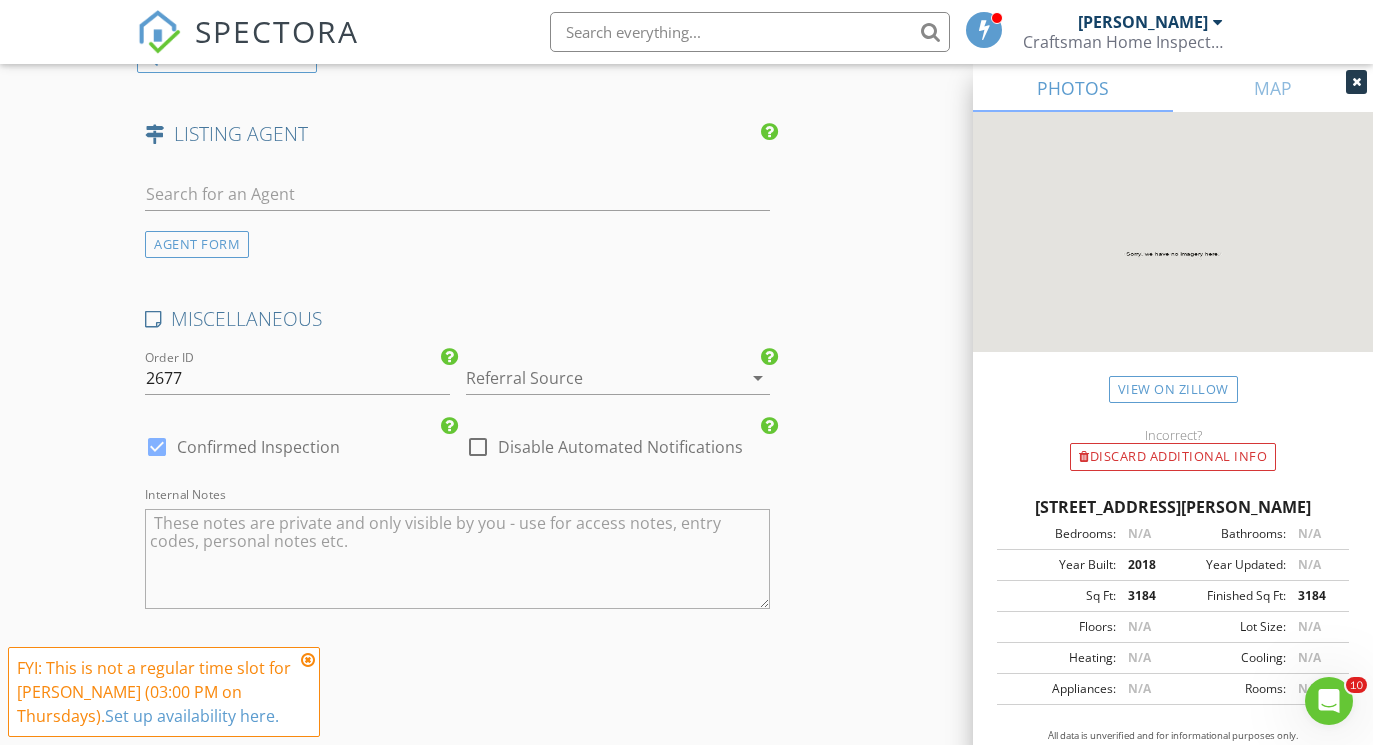 scroll, scrollTop: 3390, scrollLeft: 0, axis: vertical 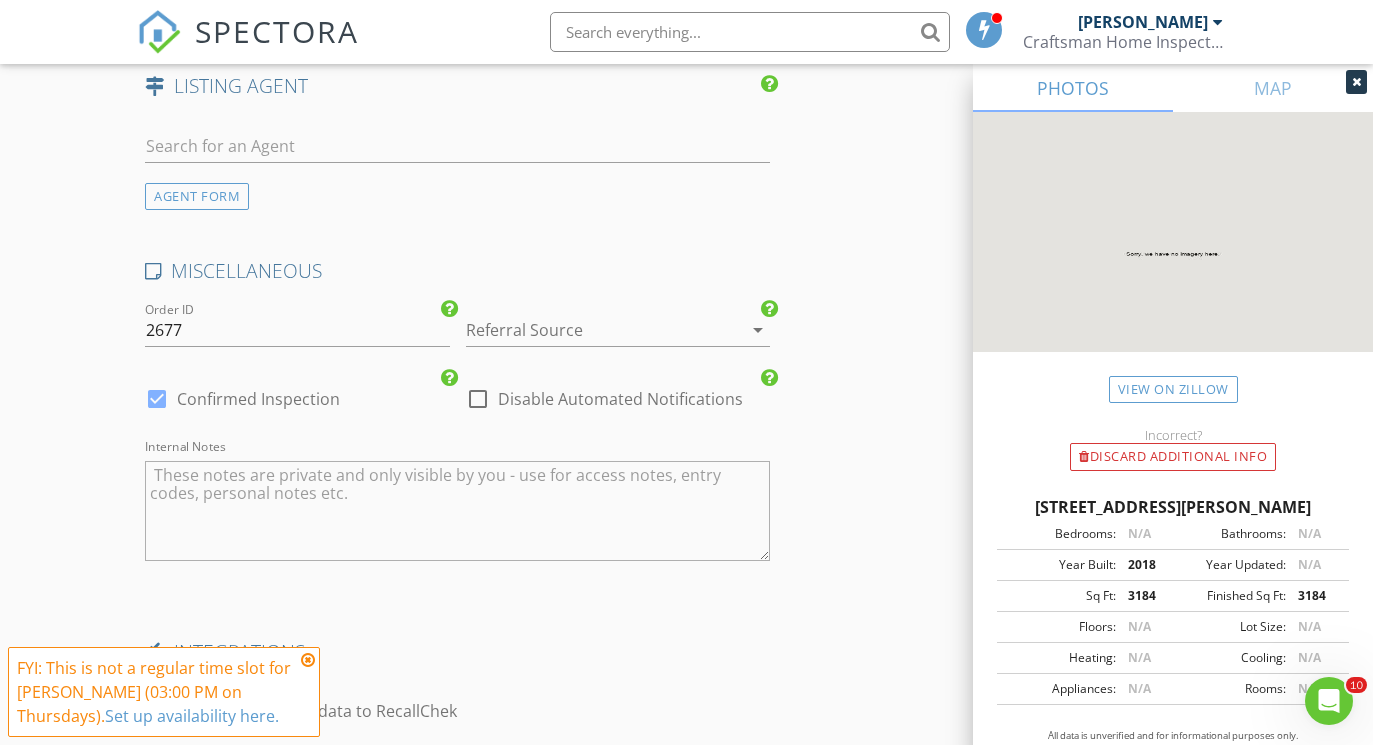 click at bounding box center [590, 330] 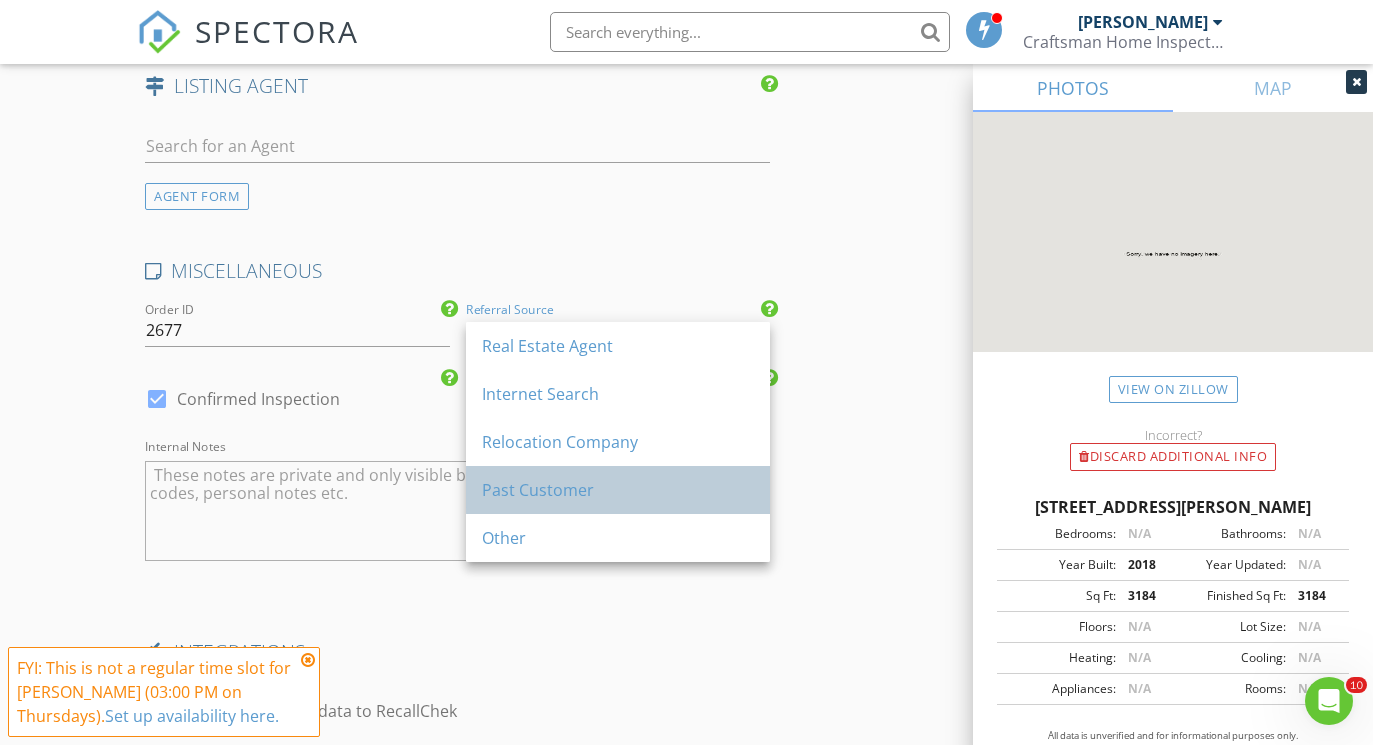 click on "Past Customer" at bounding box center (618, 490) 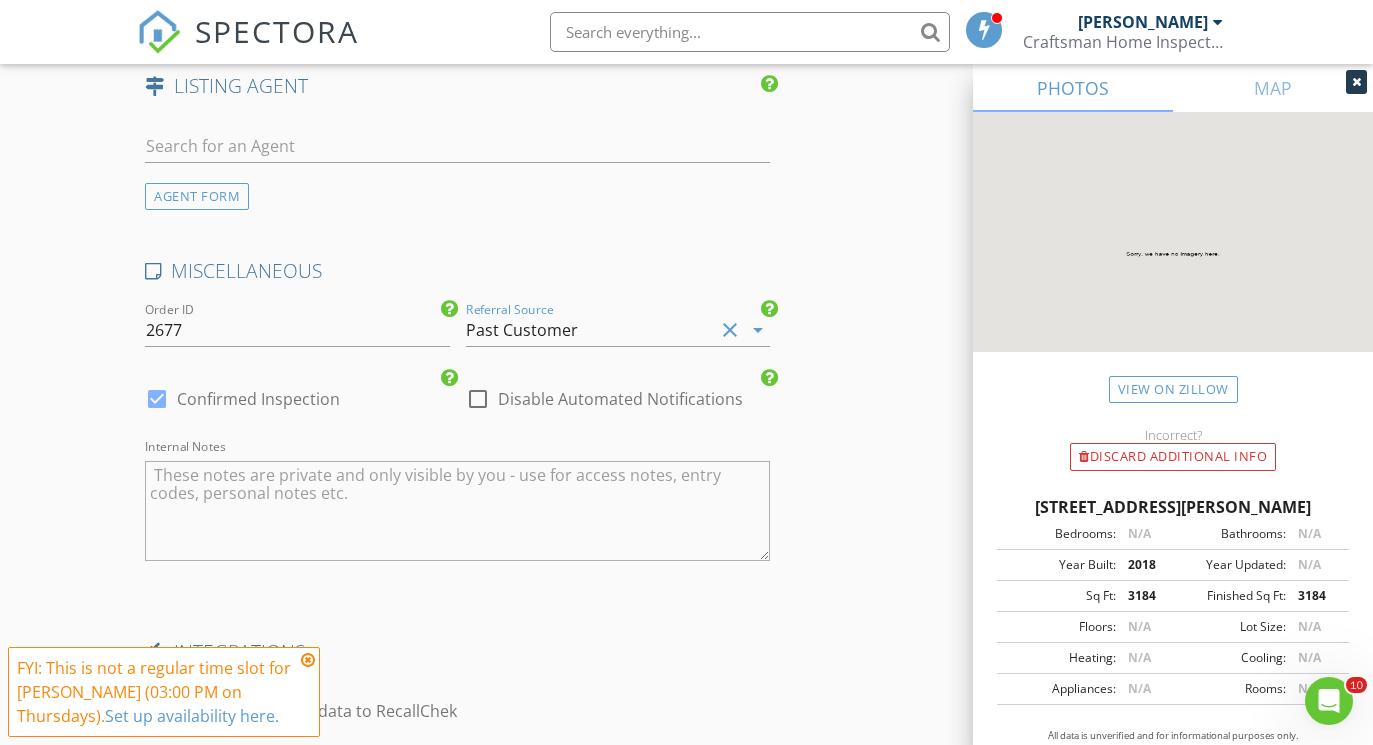 click on "INSPECTOR(S)
check_box   Philip Netti   PRIMARY   Philip Netti arrow_drop_down   check_box_outline_blank Philip Netti specifically requested
Date/Time
07/17/2025 2:30 PM
Location
Address Search       Address 16 Gordon Wy   Unit   City Mount Olive   State NJ   Zip 07836   County Morris     Square Feet 3184   Year Built 2018   Foundation Basement arrow_drop_down     Philip Netti     35.3 miles     (an hour)
client
check_box Enable Client CC email for this inspection   Client Search     check_box_outline_blank Client is a Company/Organization     First Name Matthew   Last Name DeBardelaben   Email matt.debs@yahoo.com   CC Email   Phone 631-449-2366   Address 2 Whispering Woods Dr   City Smithtown   State NY   Zip 11787       Notes   Private Notes
ADD ADDITIONAL client
SERVICES" at bounding box center (686, -1049) 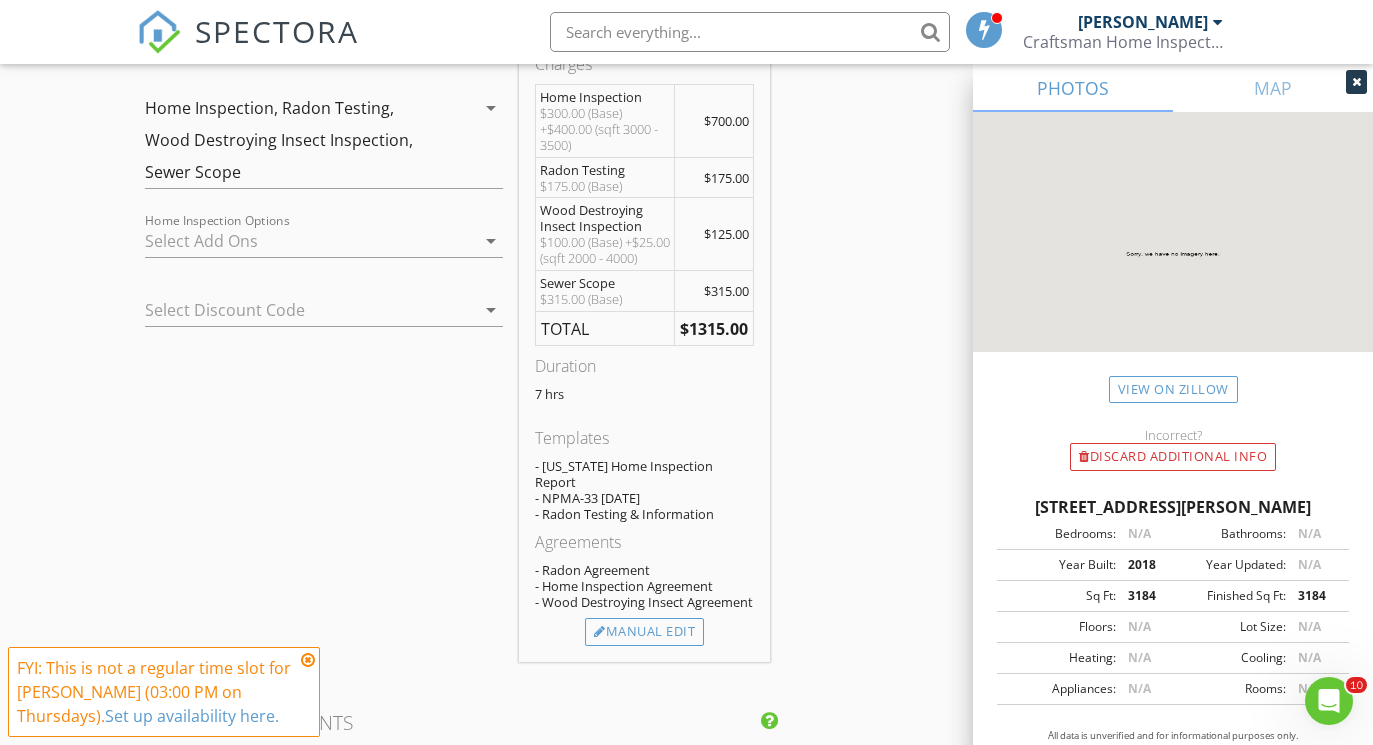 scroll, scrollTop: 1846, scrollLeft: 0, axis: vertical 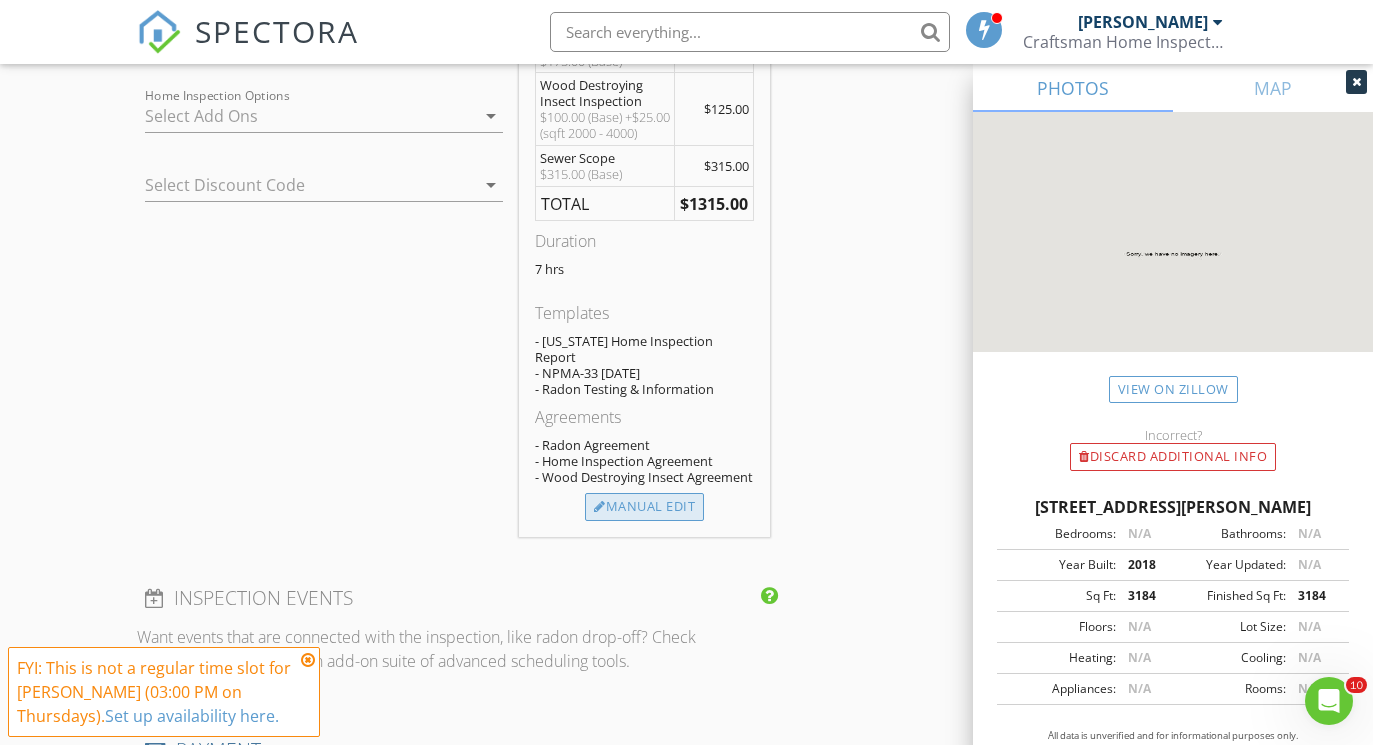 click on "Manual Edit" at bounding box center (644, 507) 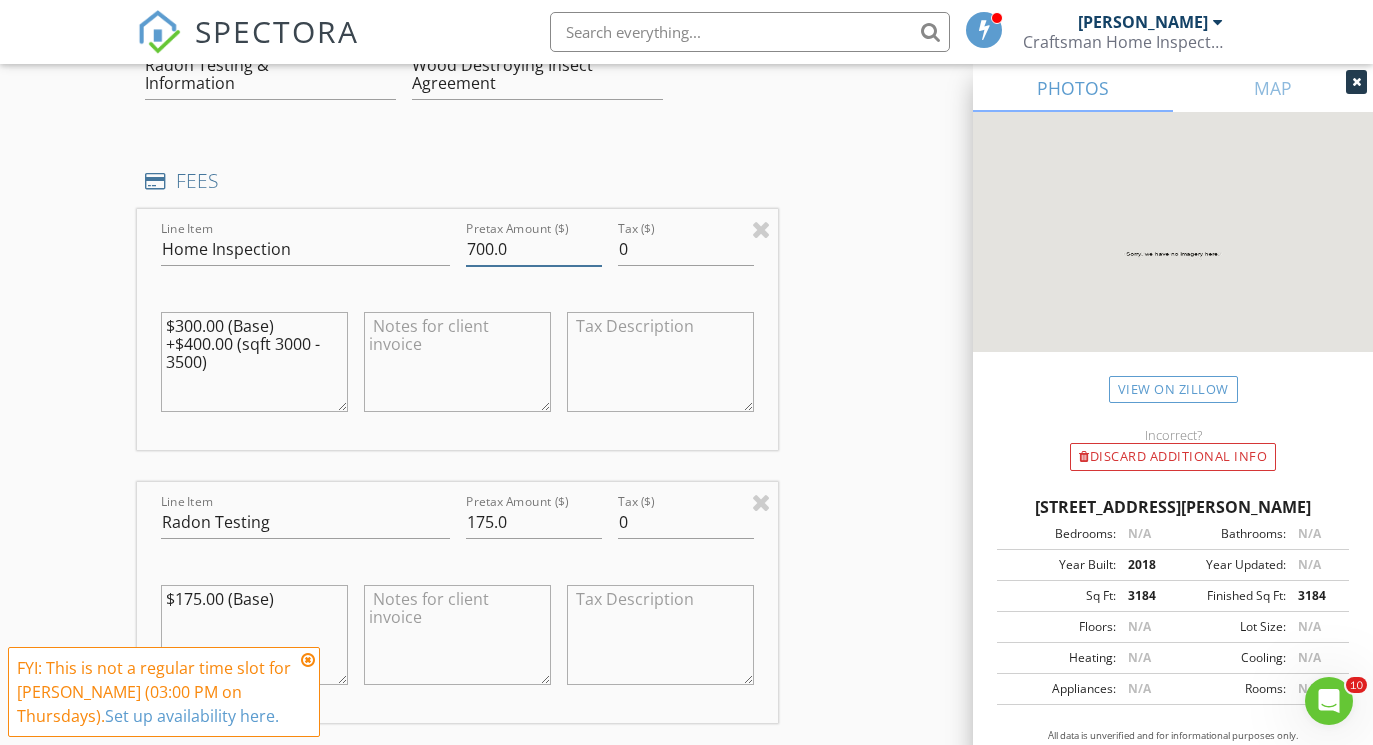 click on "700.0" at bounding box center [534, 249] 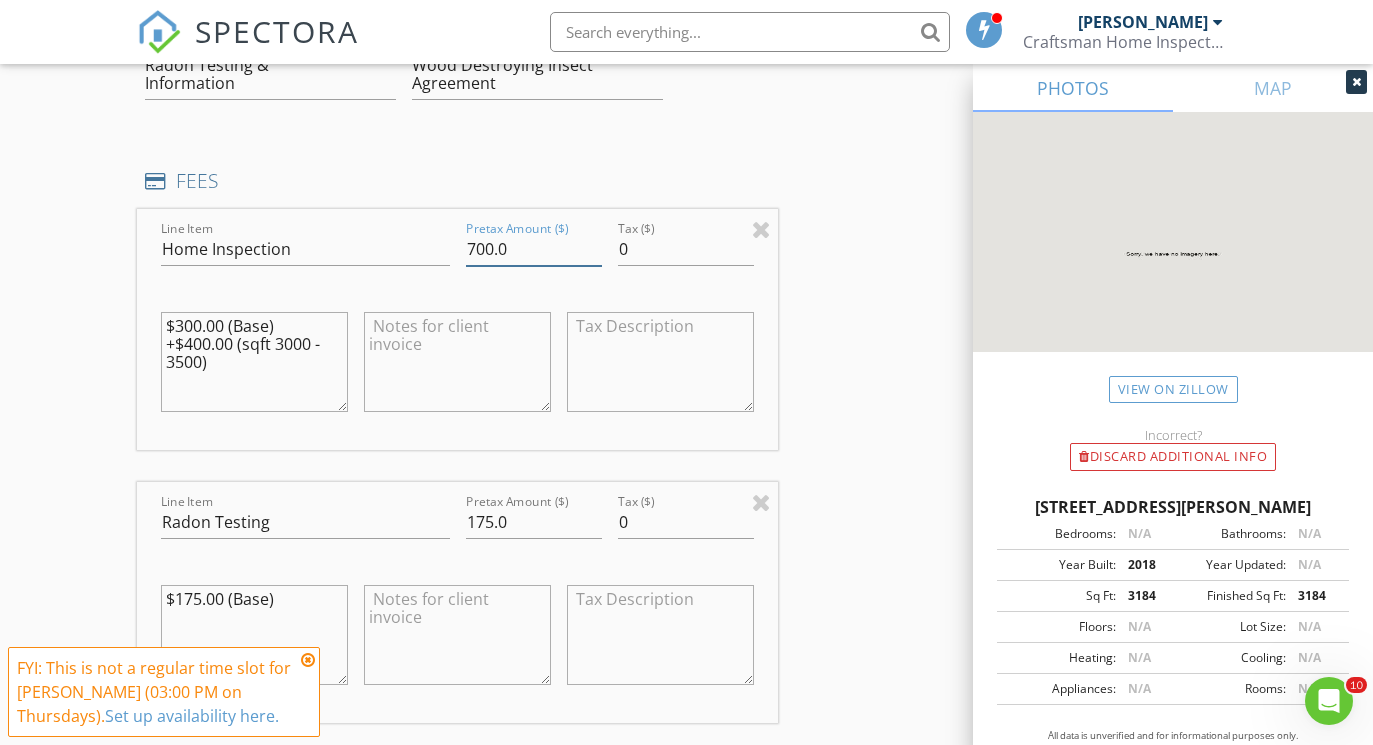 click on "700.0" at bounding box center [534, 249] 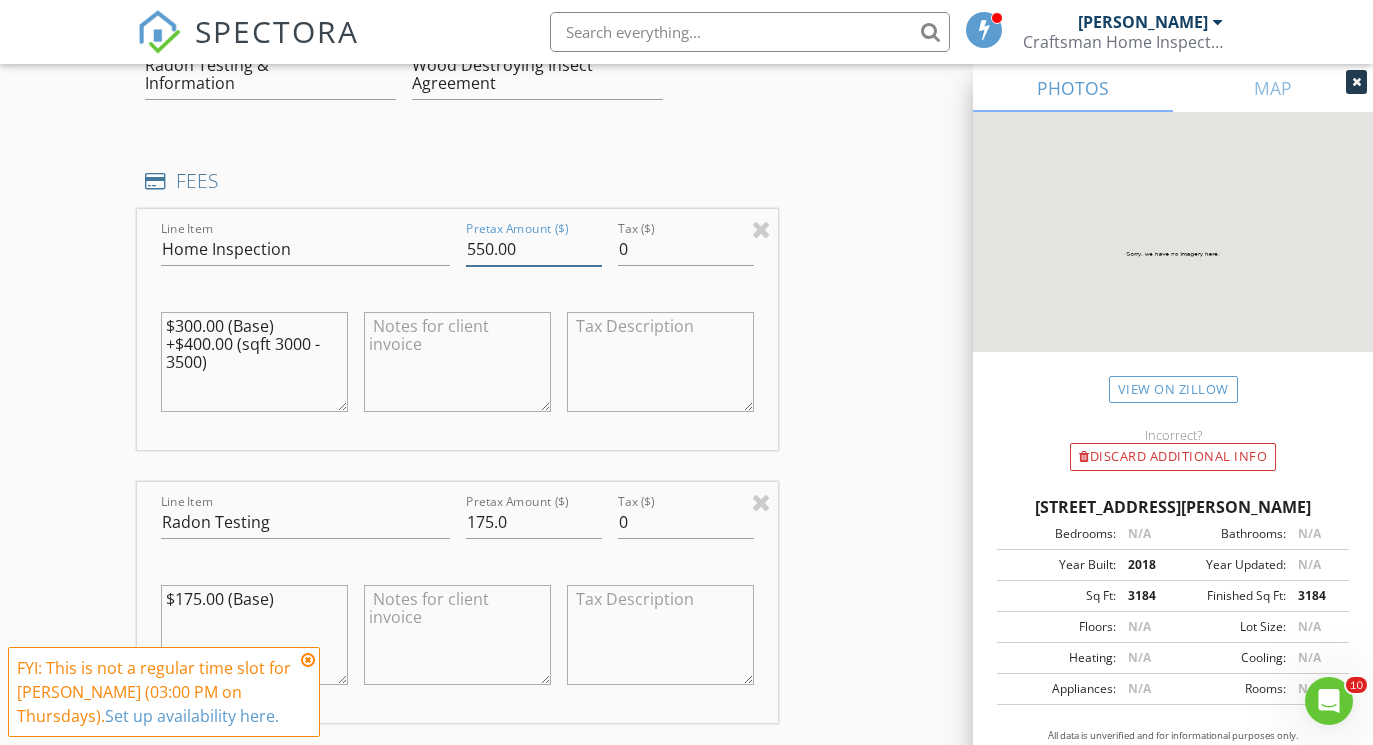 type on "550.00" 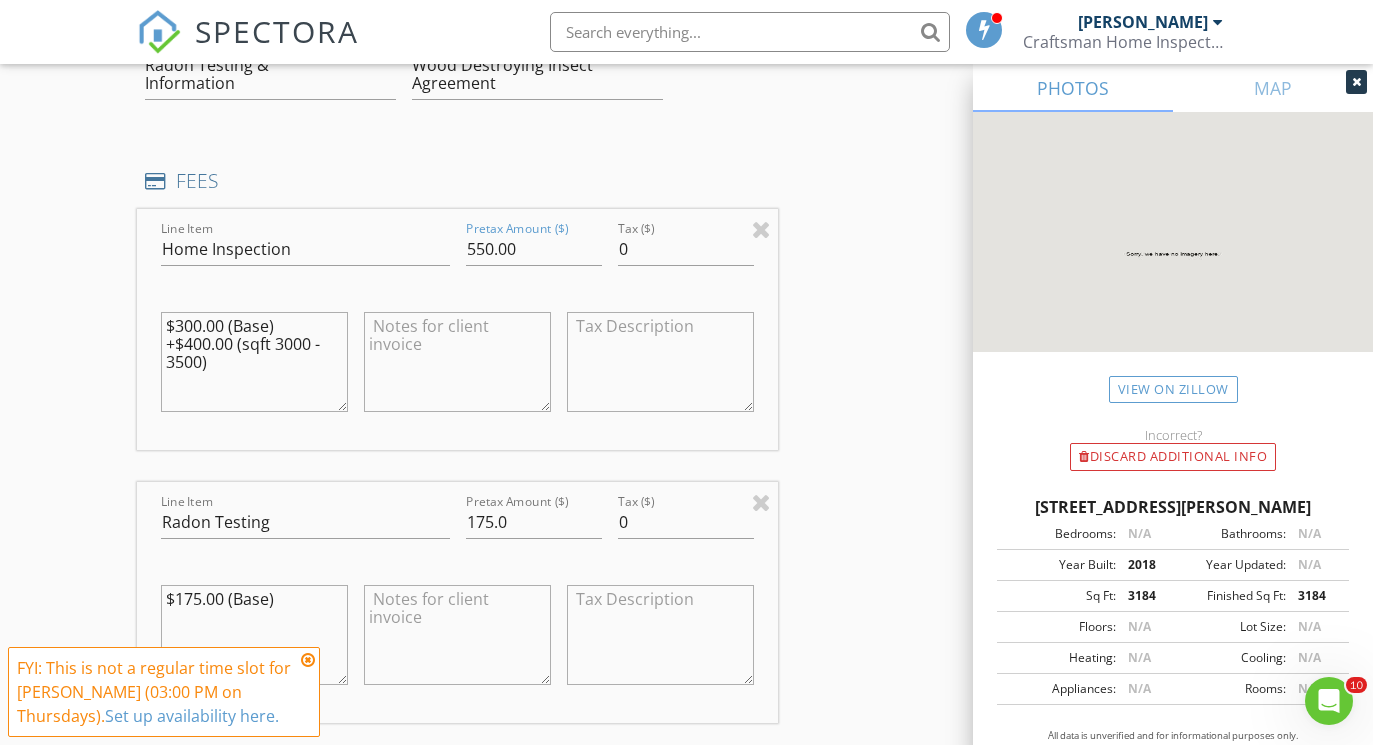 click on "INSPECTOR(S)
check_box   Philip Netti   PRIMARY   Philip Netti arrow_drop_down   check_box_outline_blank Philip Netti specifically requested
Date/Time
07/17/2025 2:30 PM
Location
Address Search       Address 16 Gordon Wy   Unit   City Mount Olive   State NJ   Zip 07836   County Morris     Square Feet 3184   Year Built 2018   Foundation Basement arrow_drop_down     Philip Netti     35.3 miles     (an hour)
client
check_box Enable Client CC email for this inspection   Client Search     check_box_outline_blank Client is a Company/Organization     First Name Matthew   Last Name DeBardelaben   Email matt.debs@yahoo.com   CC Email   Phone 631-449-2366   Address 2 Whispering Woods Dr   City Smithtown   State NY   Zip 11787       Notes   Private Notes
ADD ADDITIONAL client
SERVICES" at bounding box center (686, 923) 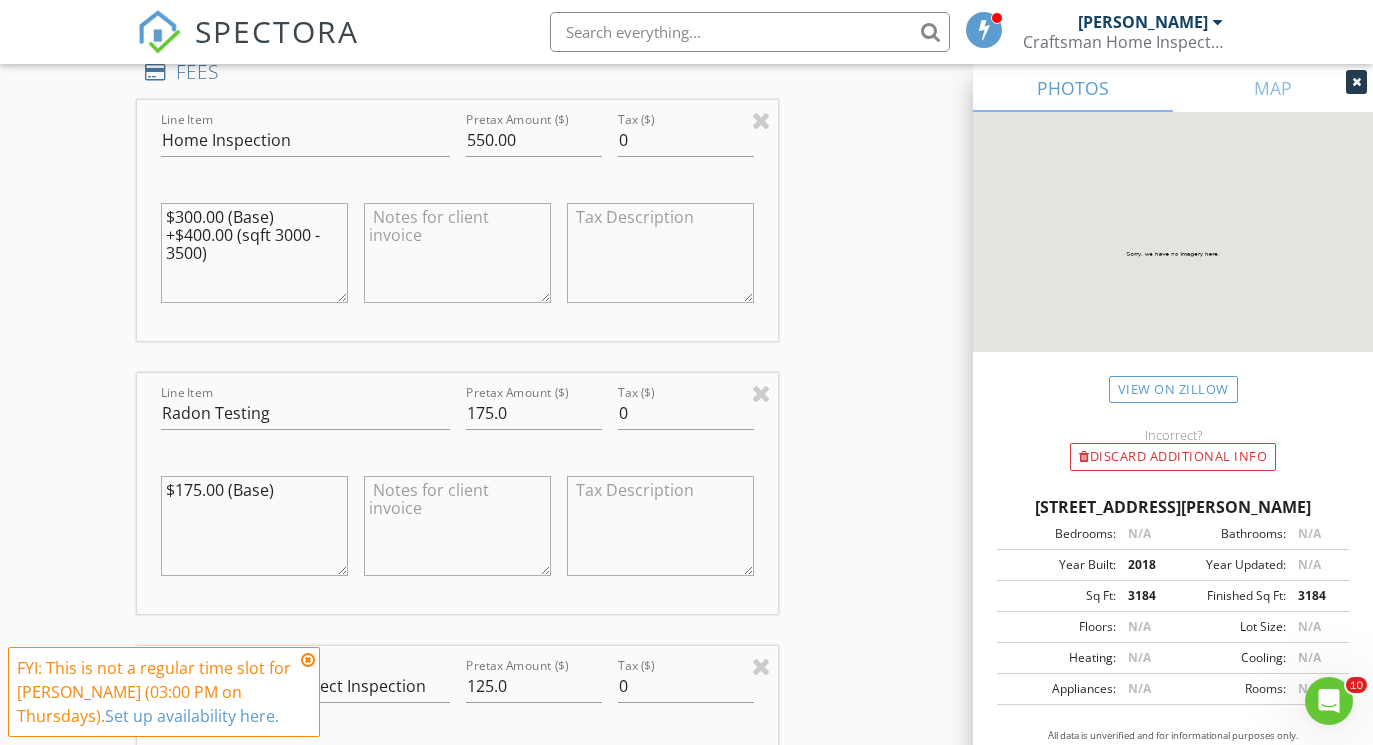 scroll, scrollTop: 2050, scrollLeft: 0, axis: vertical 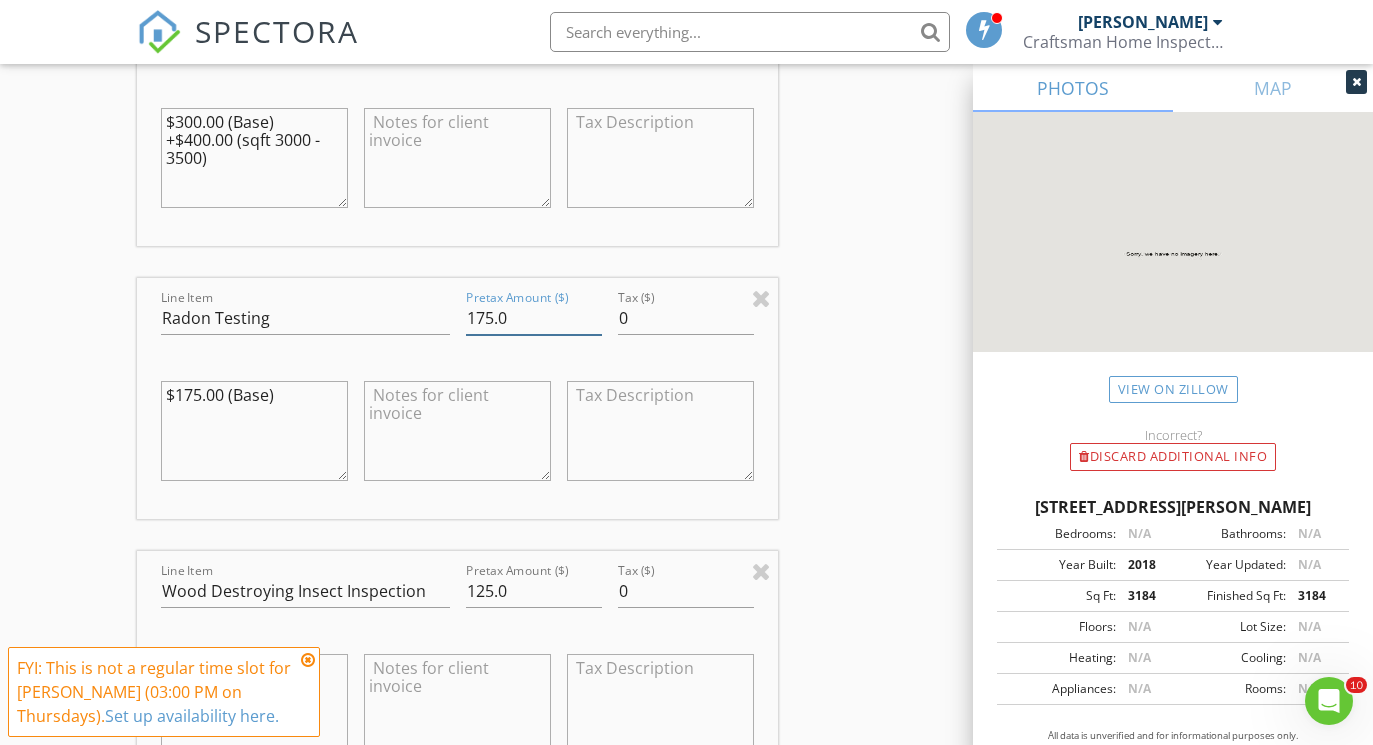 click on "175.0" at bounding box center [534, 318] 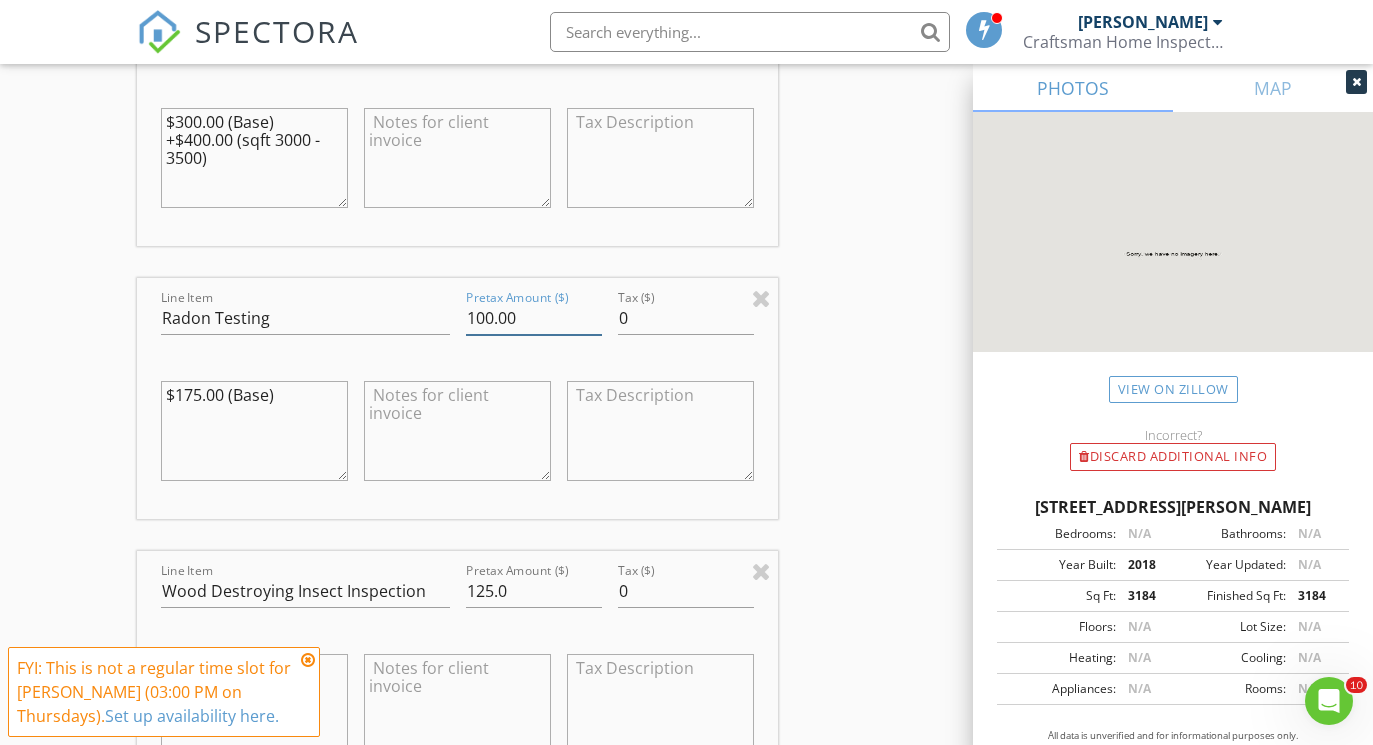 type on "100.00" 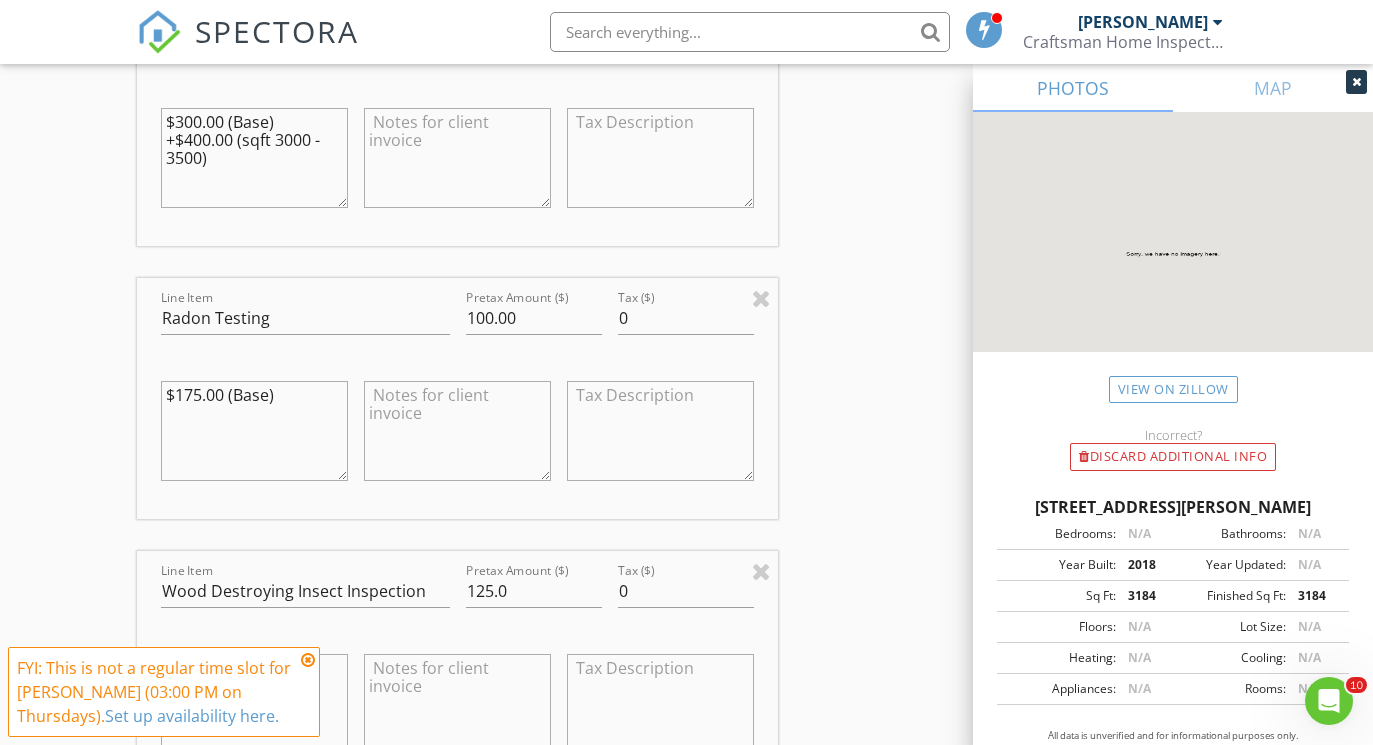 click on "INSPECTOR(S)
check_box   Philip Netti   PRIMARY   Philip Netti arrow_drop_down   check_box_outline_blank Philip Netti specifically requested
Date/Time
07/17/2025 2:30 PM
Location
Address Search       Address 16 Gordon Wy   Unit   City Mount Olive   State NJ   Zip 07836   County Morris     Square Feet 3184   Year Built 2018   Foundation Basement arrow_drop_down     Philip Netti     35.3 miles     (an hour)
client
check_box Enable Client CC email for this inspection   Client Search     check_box_outline_blank Client is a Company/Organization     First Name Matthew   Last Name DeBardelaben   Email matt.debs@yahoo.com   CC Email   Phone 631-449-2366   Address 2 Whispering Woods Dr   City Smithtown   State NY   Zip 11787       Notes   Private Notes
ADD ADDITIONAL client
SERVICES" at bounding box center (686, 719) 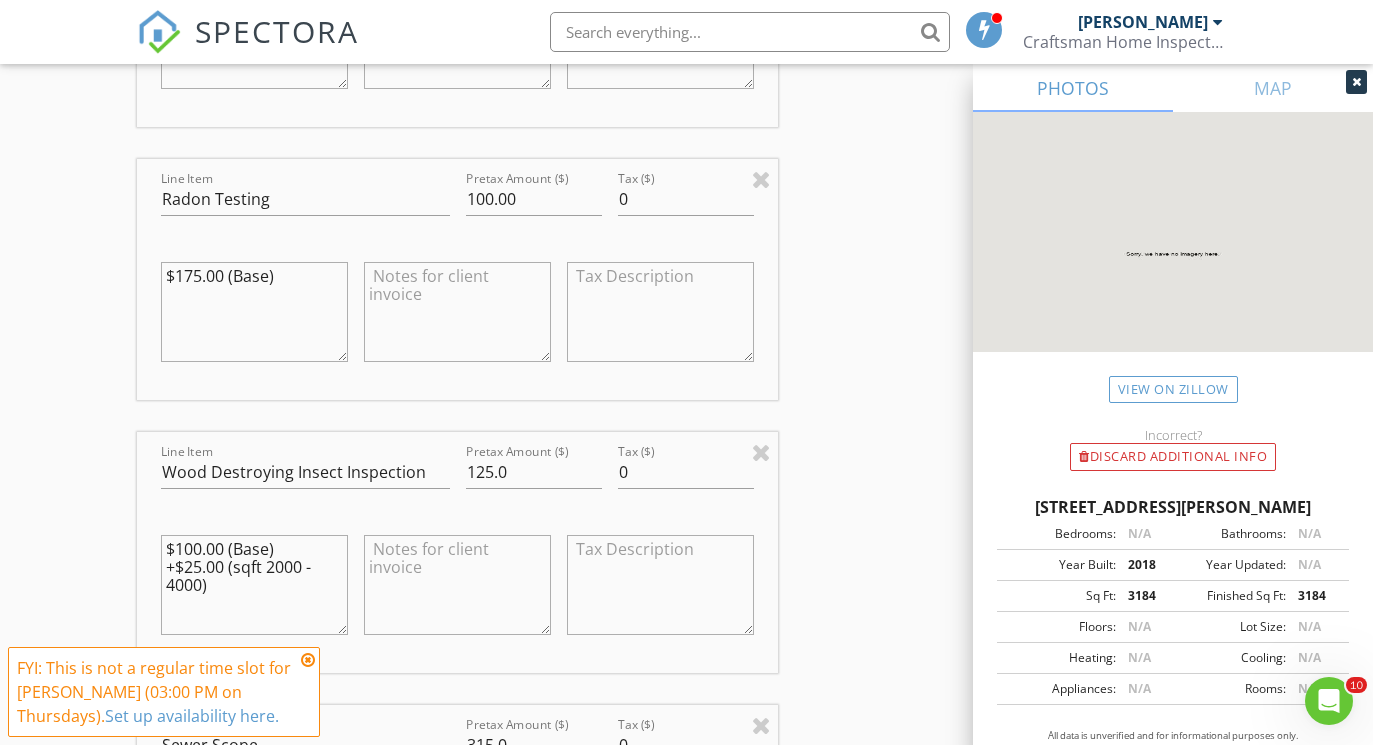 scroll, scrollTop: 2202, scrollLeft: 0, axis: vertical 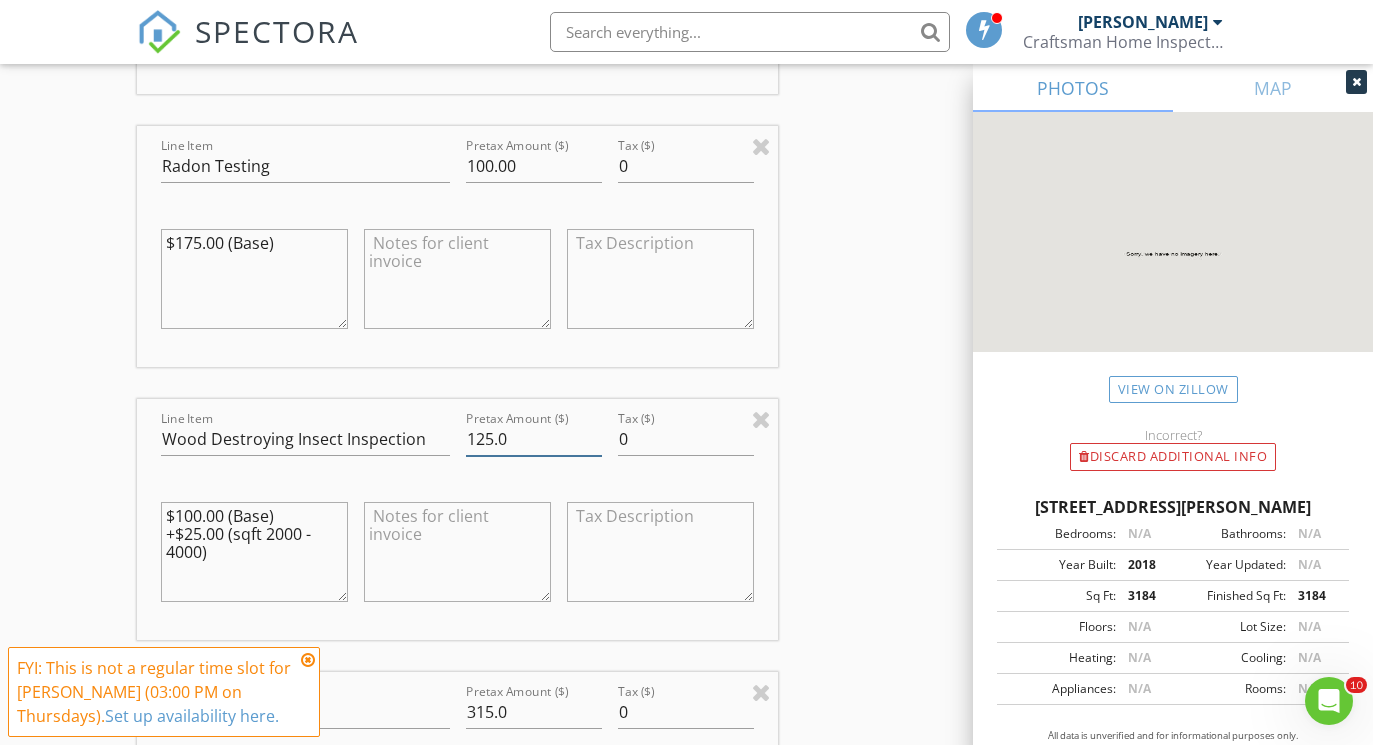 click on "125.0" at bounding box center [534, 439] 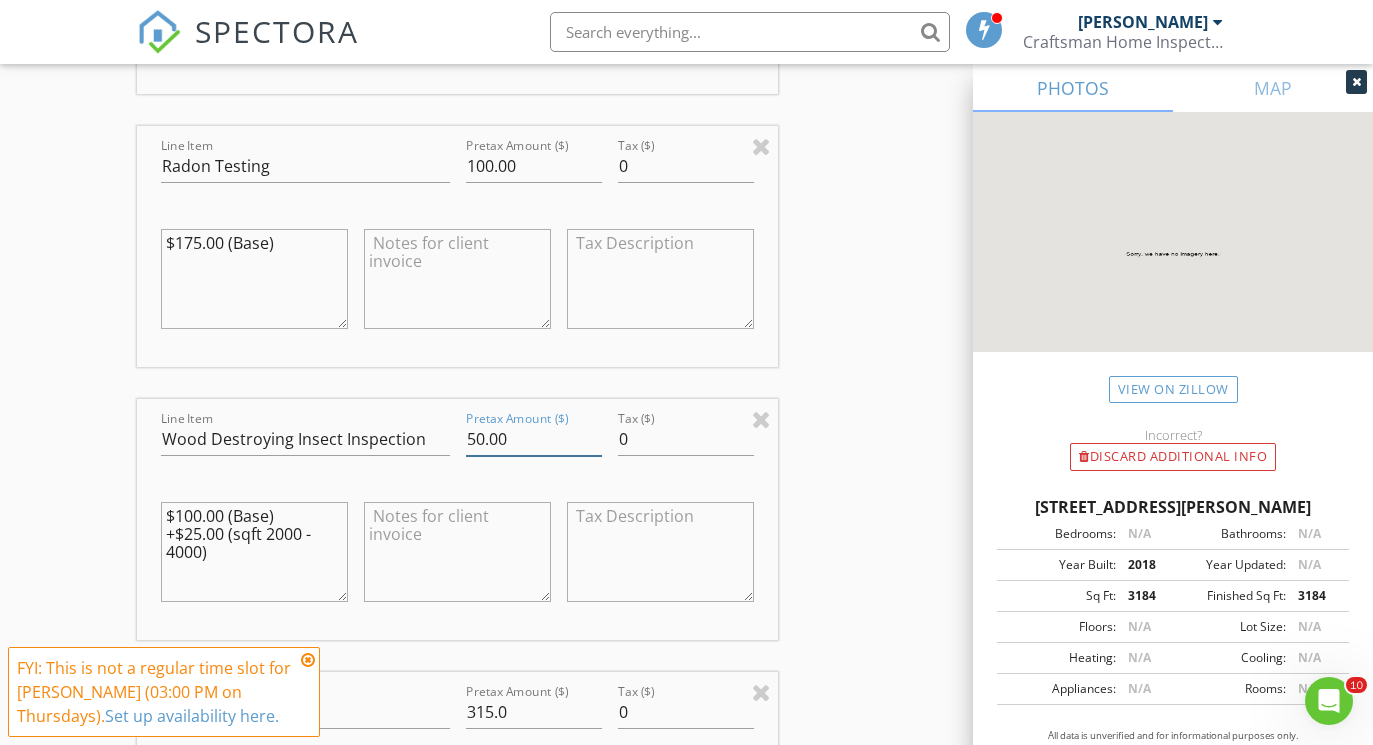 type on "50.00" 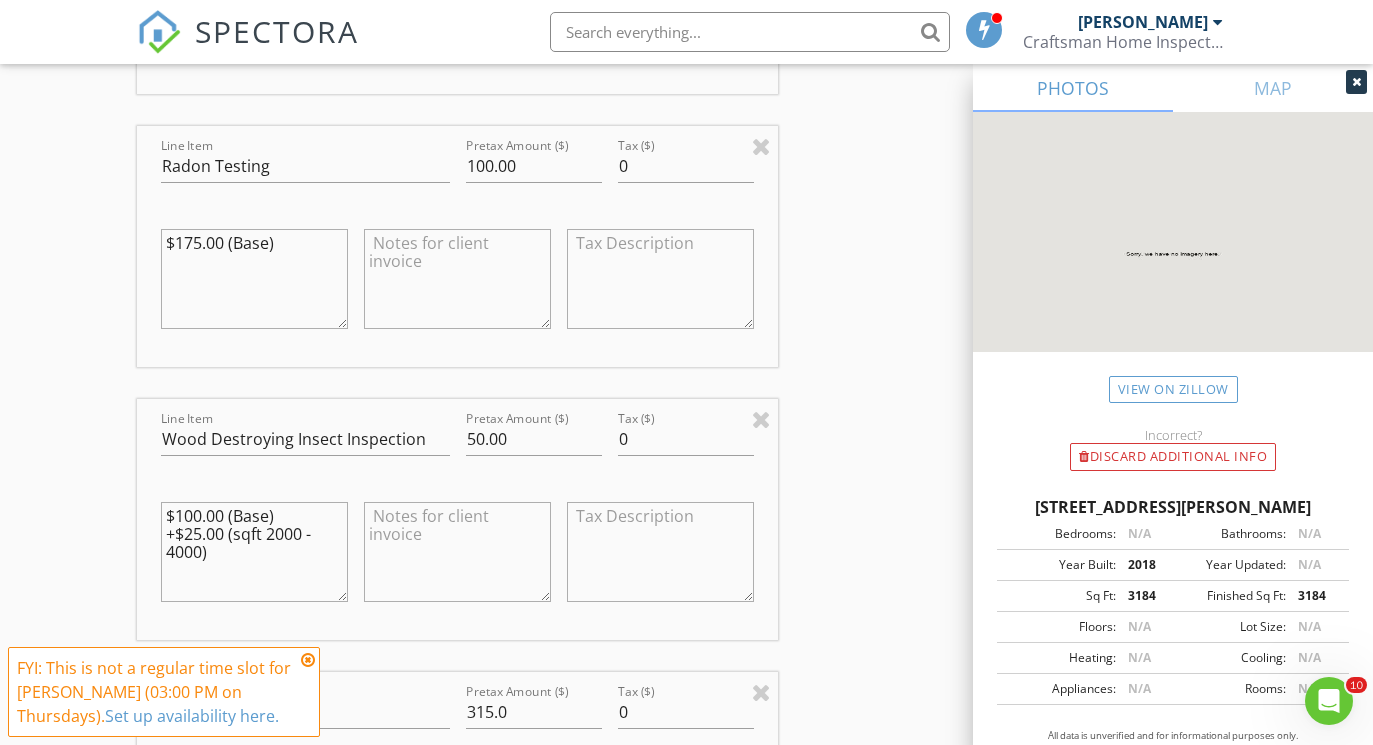 click on "INSPECTOR(S)
check_box   Philip Netti   PRIMARY   Philip Netti arrow_drop_down   check_box_outline_blank Philip Netti specifically requested
Date/Time
07/17/2025 2:30 PM
Location
Address Search       Address 16 Gordon Wy   Unit   City Mount Olive   State NJ   Zip 07836   County Morris     Square Feet 3184   Year Built 2018   Foundation Basement arrow_drop_down     Philip Netti     35.3 miles     (an hour)
client
check_box Enable Client CC email for this inspection   Client Search     check_box_outline_blank Client is a Company/Organization     First Name Matthew   Last Name DeBardelaben   Email matt.debs@yahoo.com   CC Email   Phone 631-449-2366   Address 2 Whispering Woods Dr   City Smithtown   State NY   Zip 11787       Notes   Private Notes
ADD ADDITIONAL client
SERVICES" at bounding box center (686, 567) 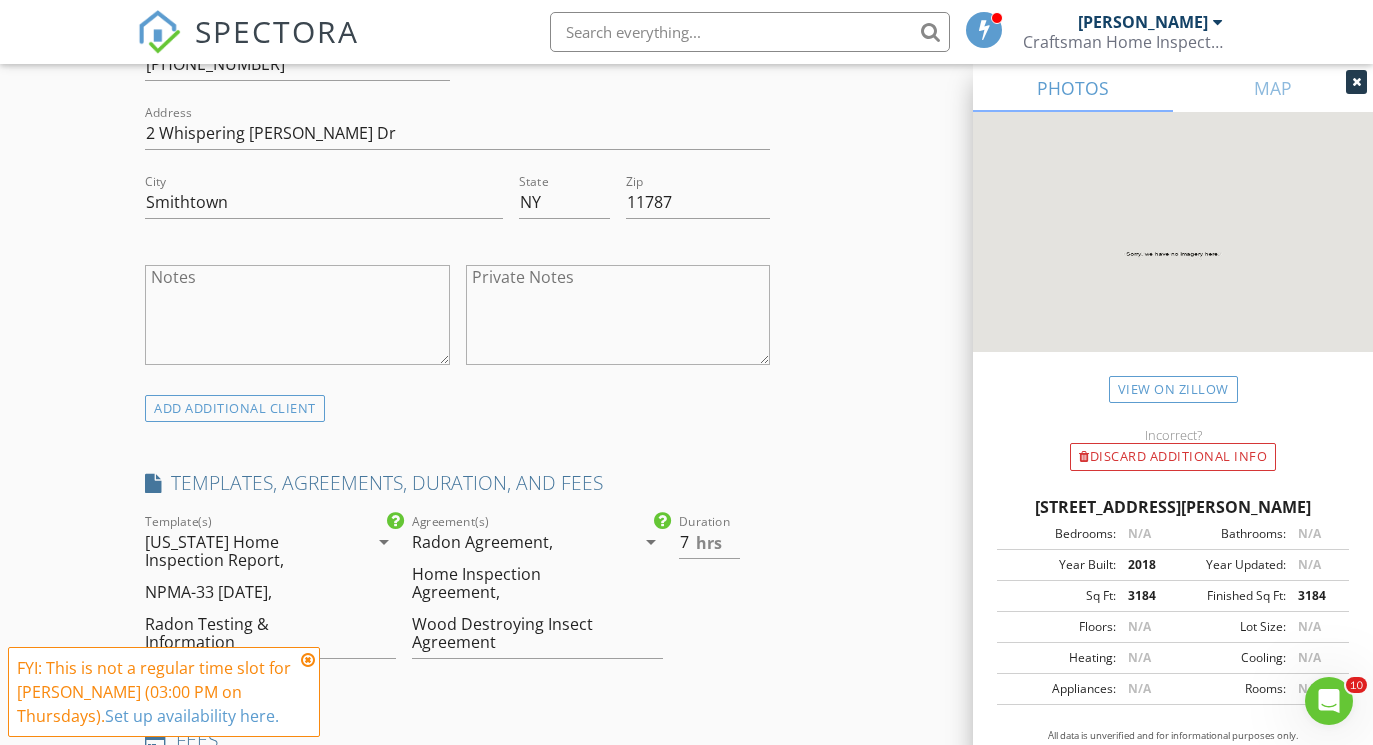 scroll, scrollTop: 1281, scrollLeft: 0, axis: vertical 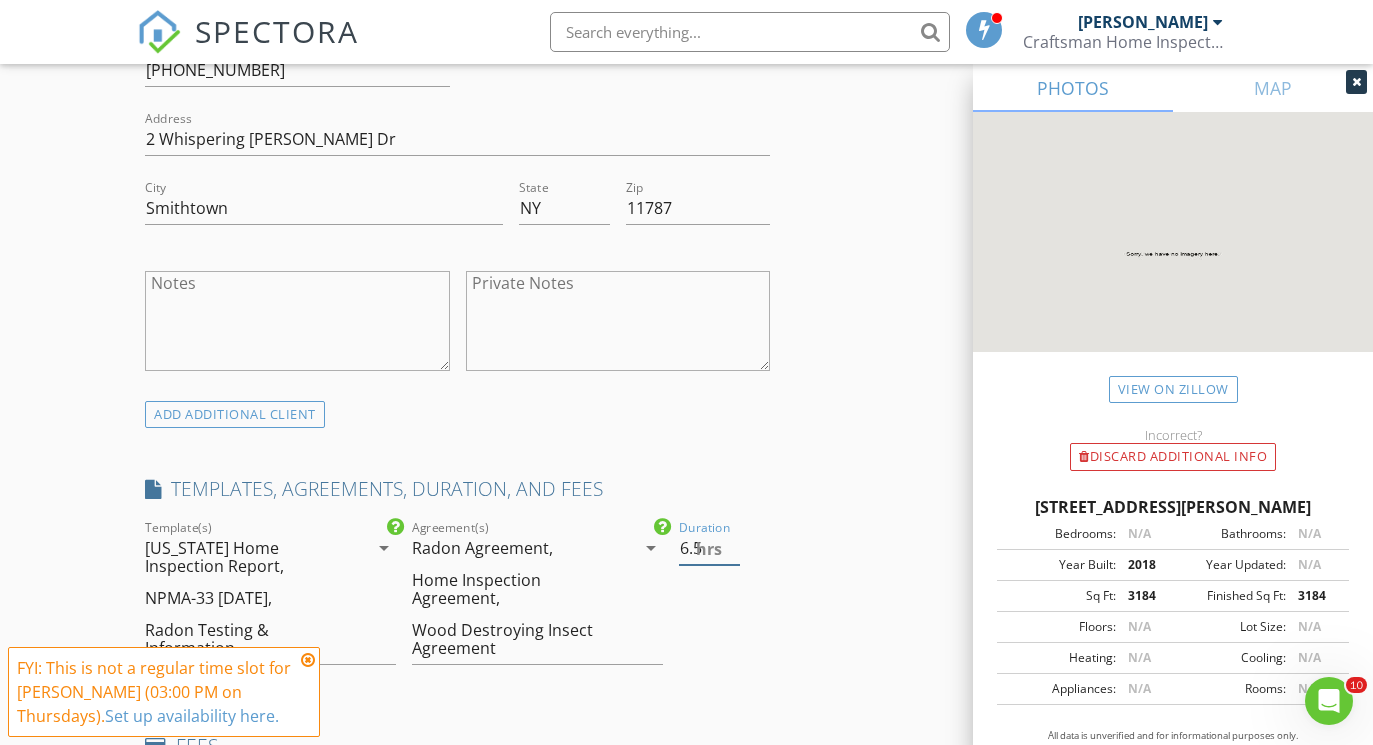click on "6.5" at bounding box center (709, 548) 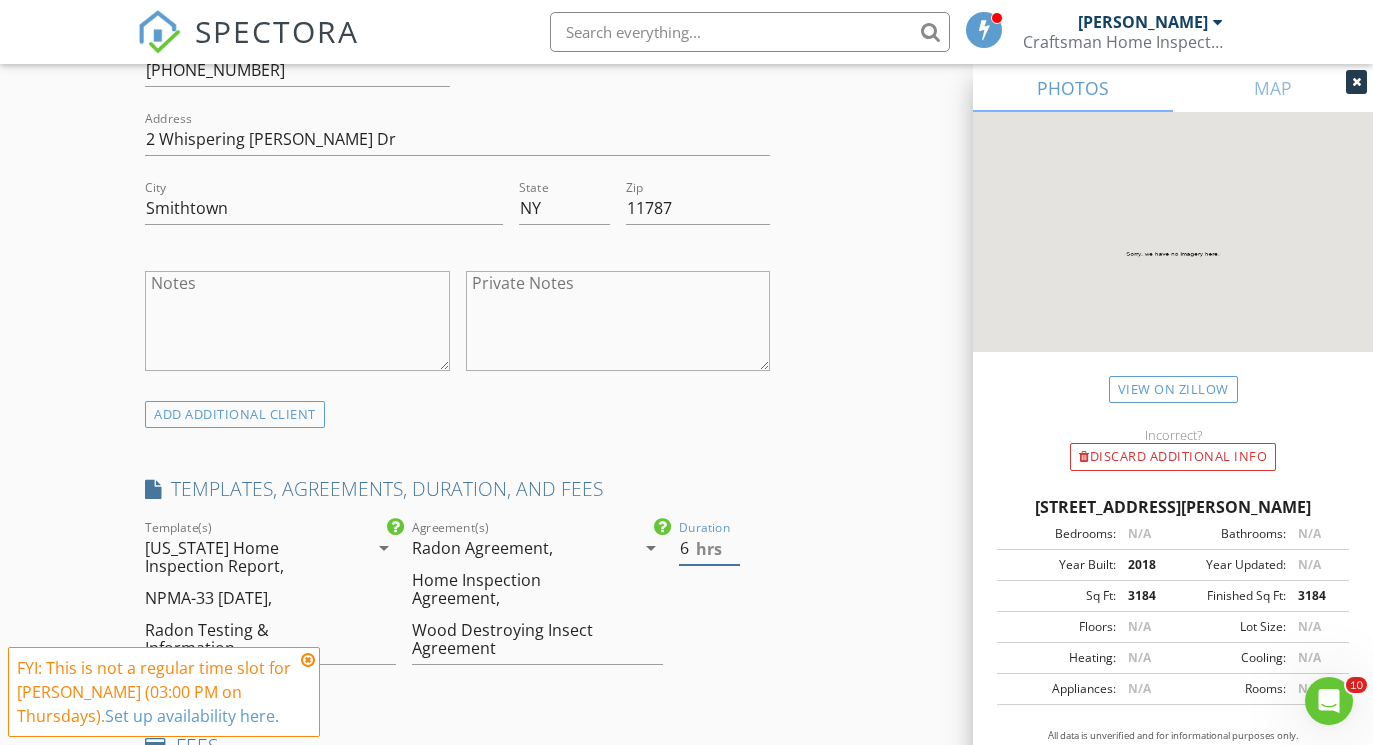 click on "6" at bounding box center (709, 548) 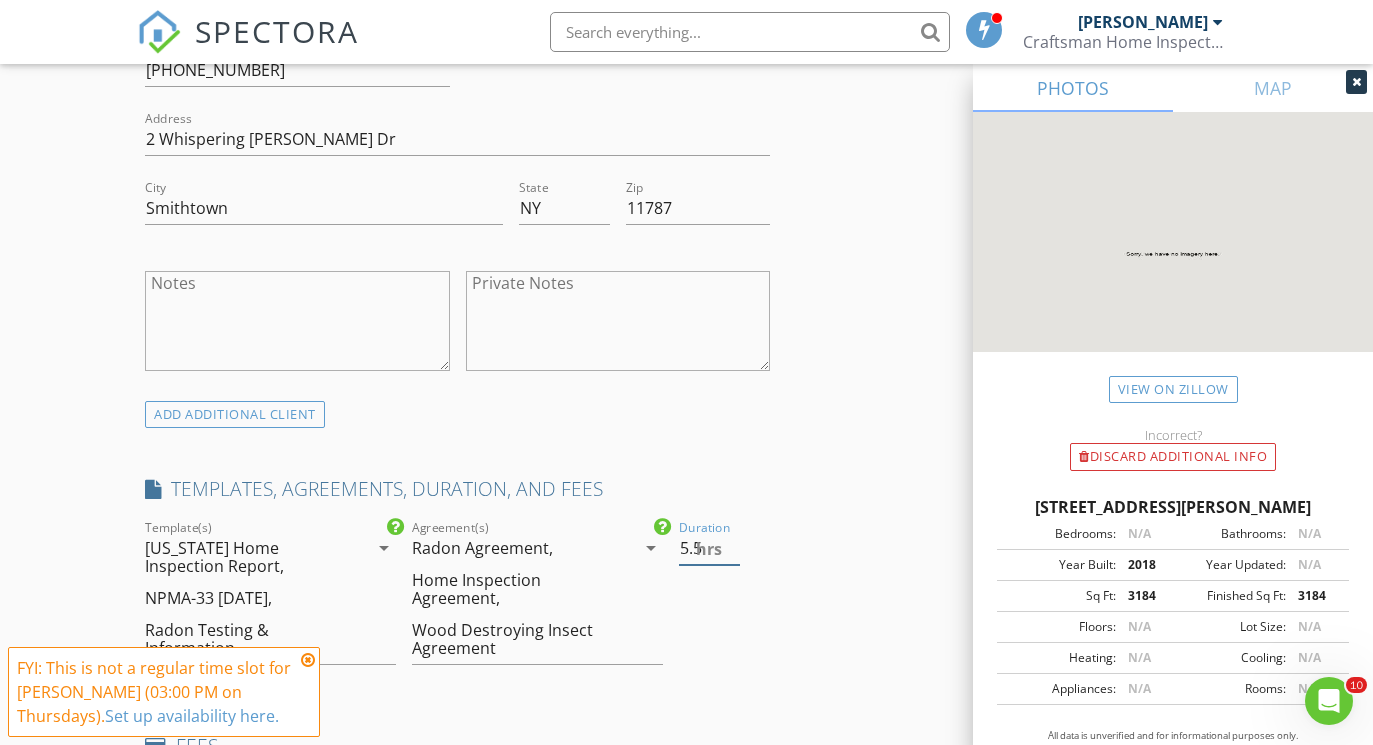click on "5.5" at bounding box center (709, 548) 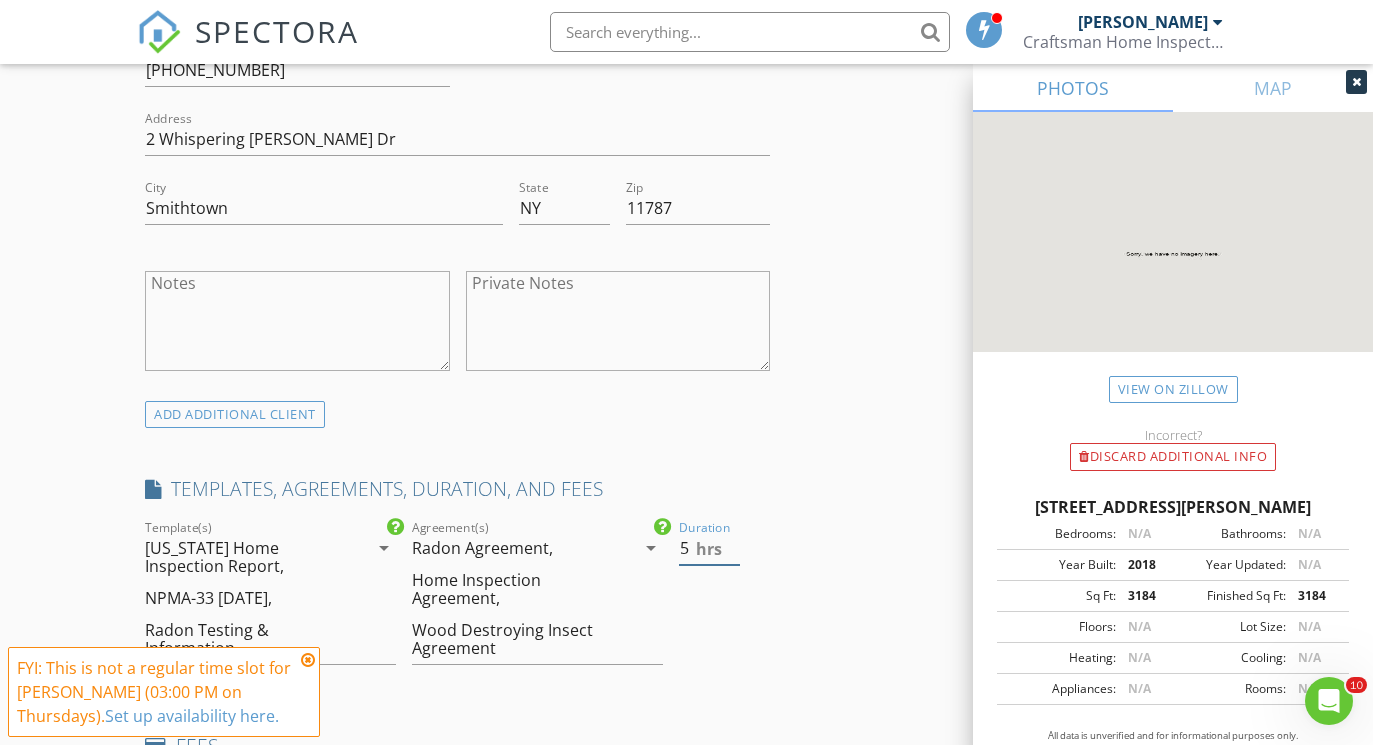 click on "5" at bounding box center (709, 548) 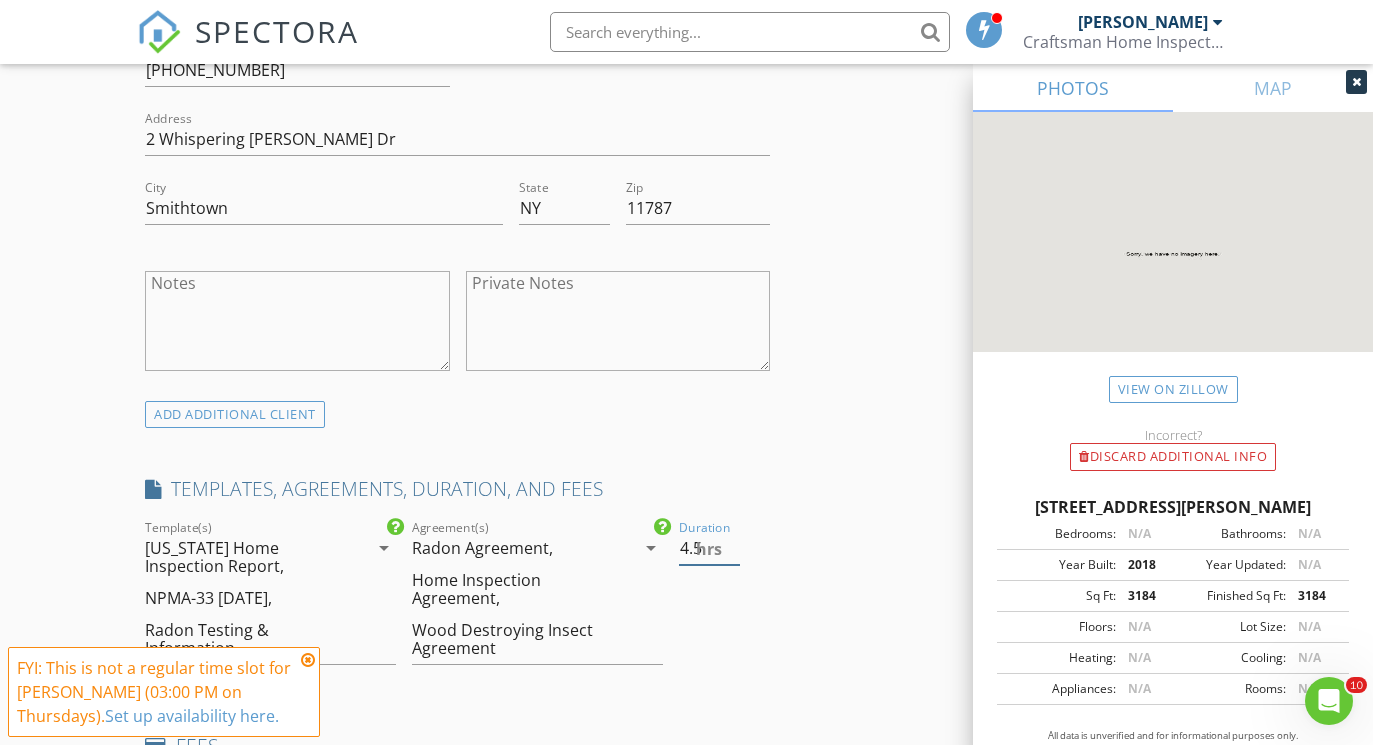 click on "4.5" at bounding box center (709, 548) 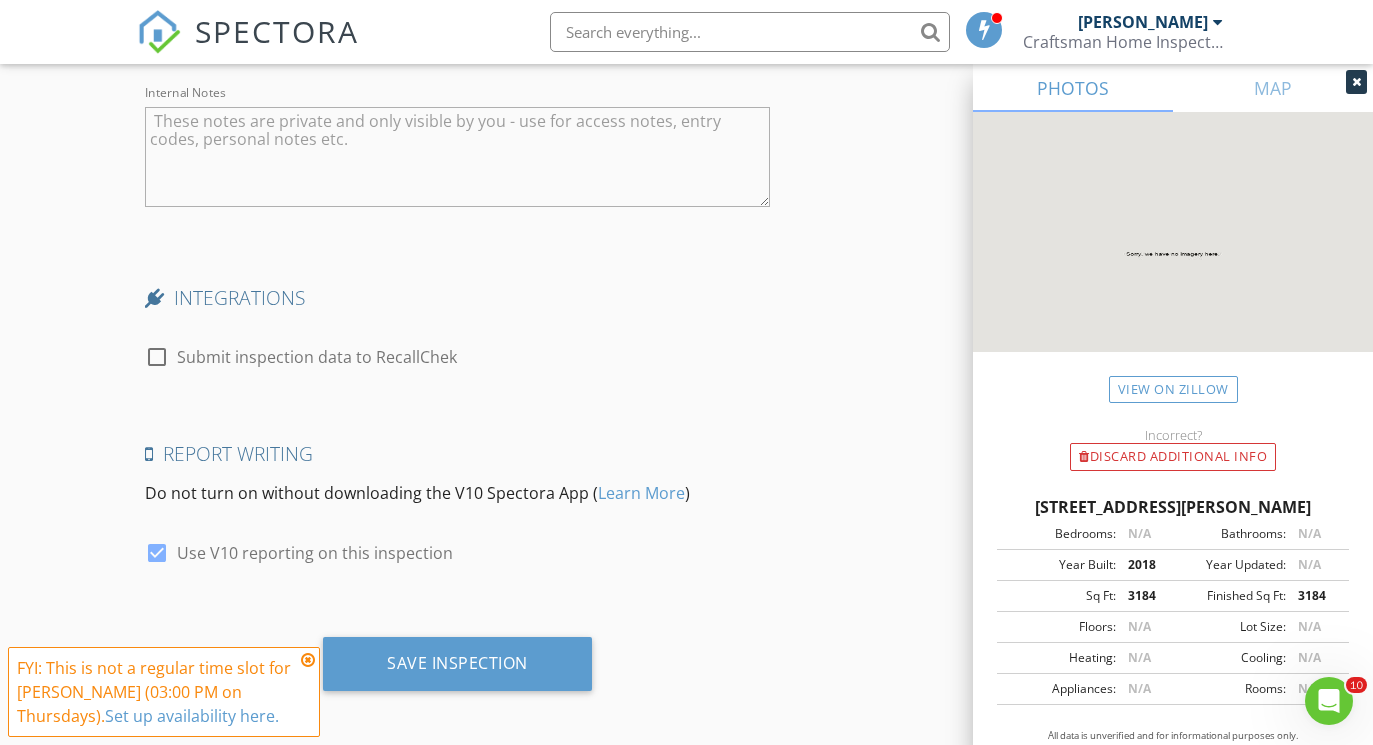 scroll, scrollTop: 4600, scrollLeft: 0, axis: vertical 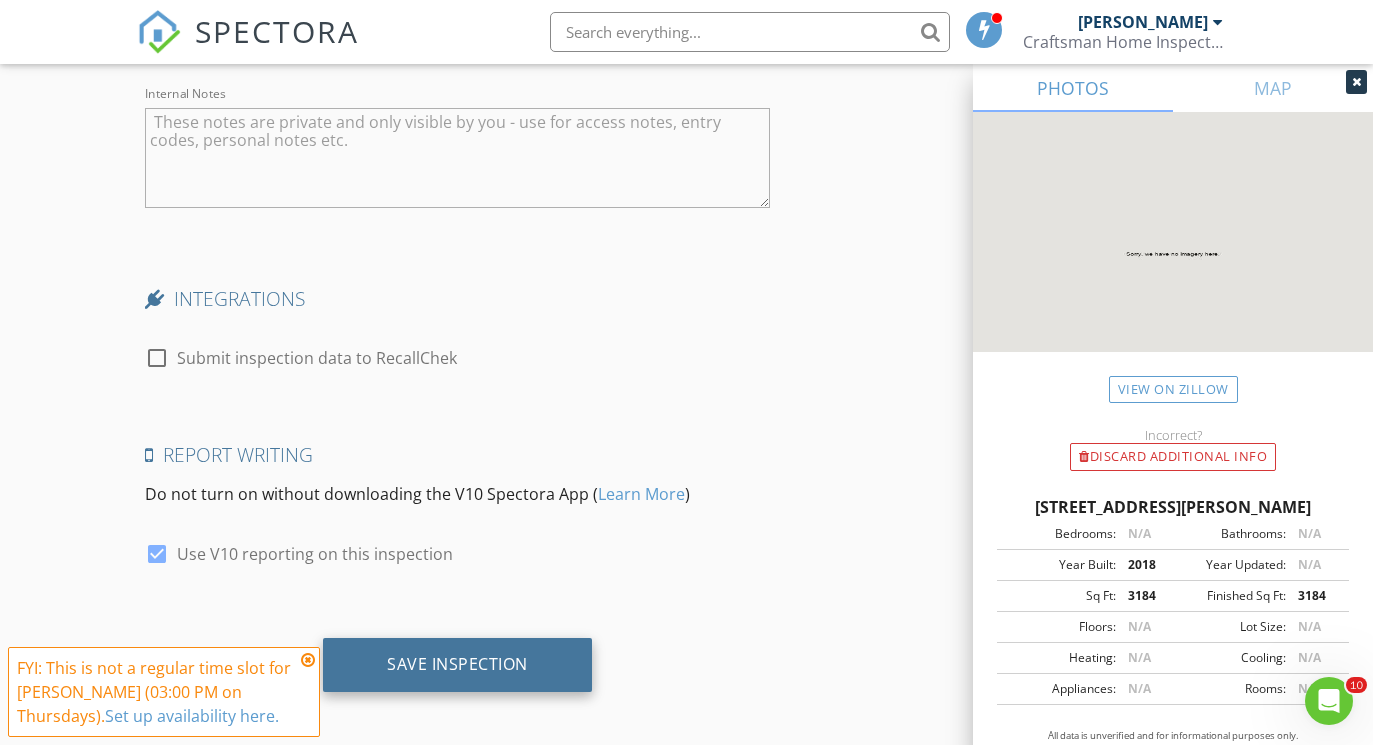 click on "Save Inspection" at bounding box center (457, 665) 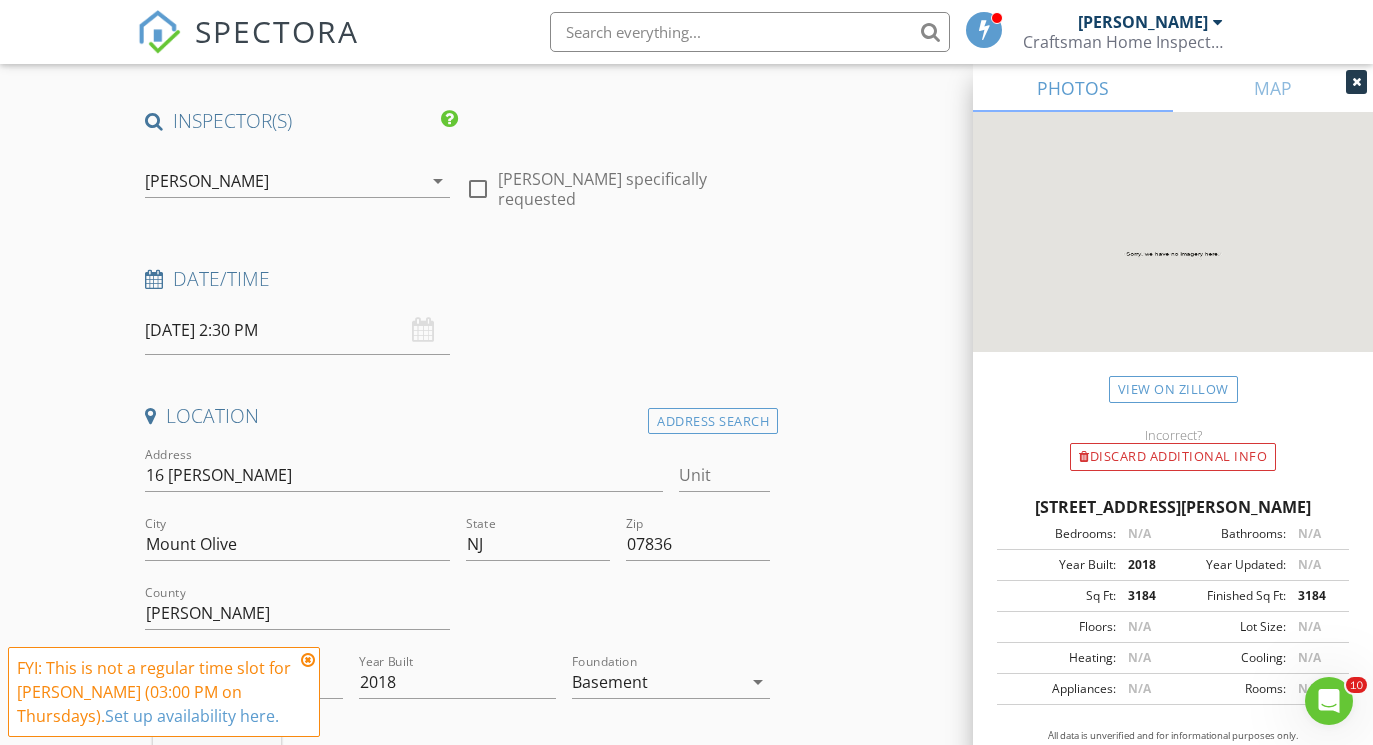 scroll, scrollTop: -23, scrollLeft: 0, axis: vertical 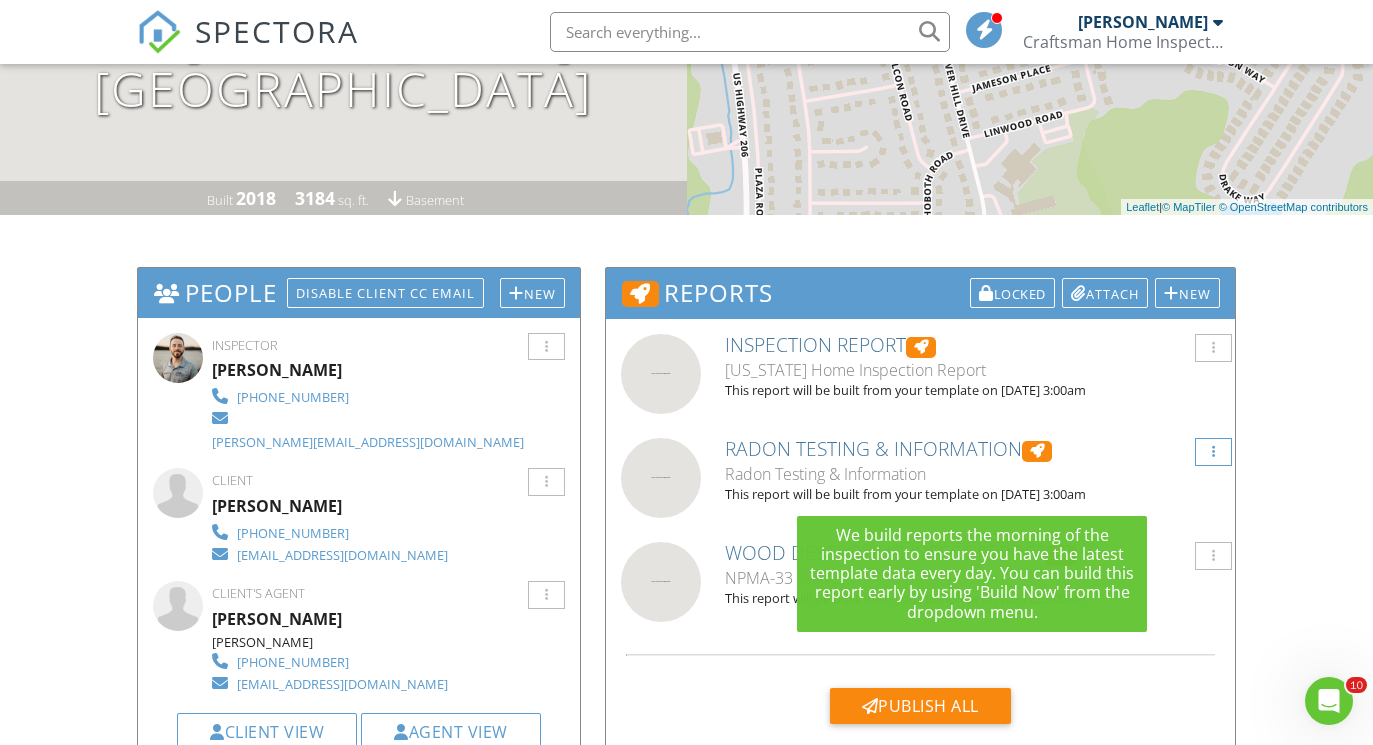 click at bounding box center (1213, 452) 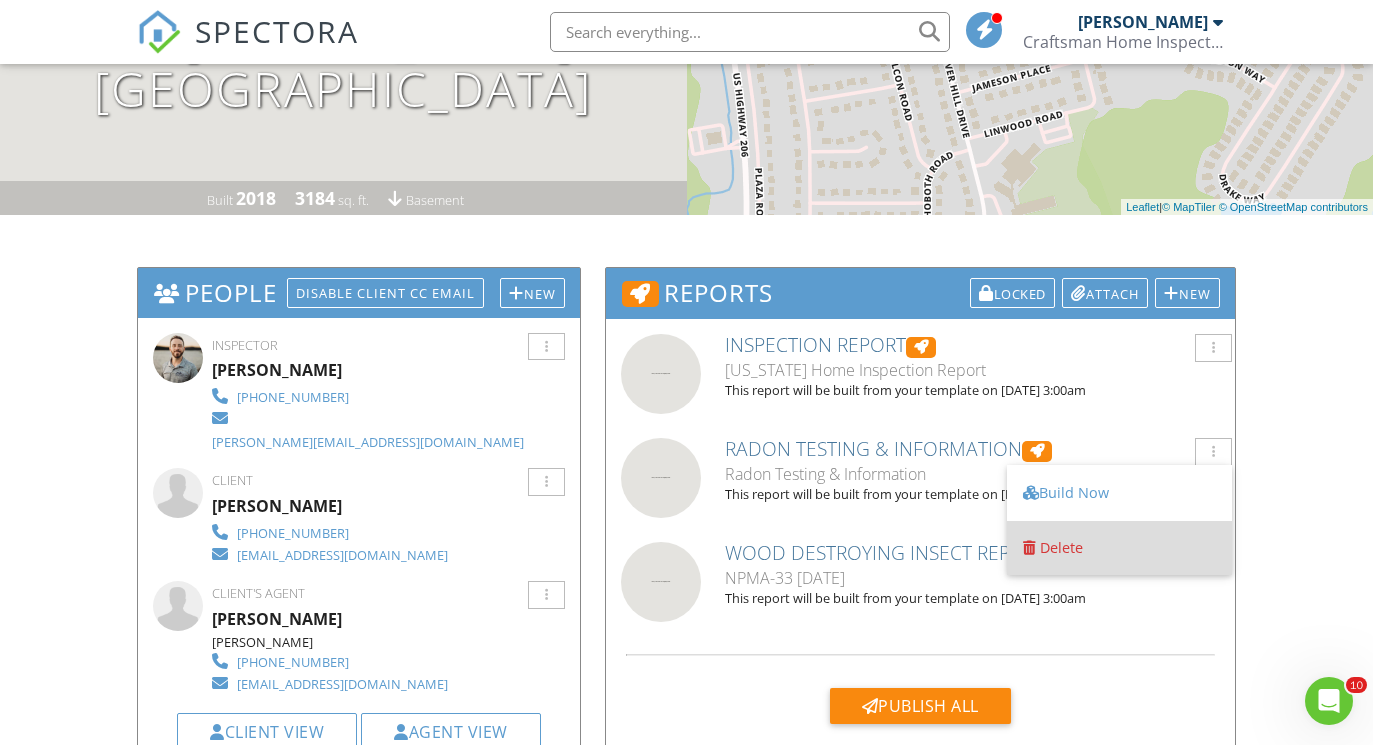 click on "Delete" at bounding box center [1119, 548] 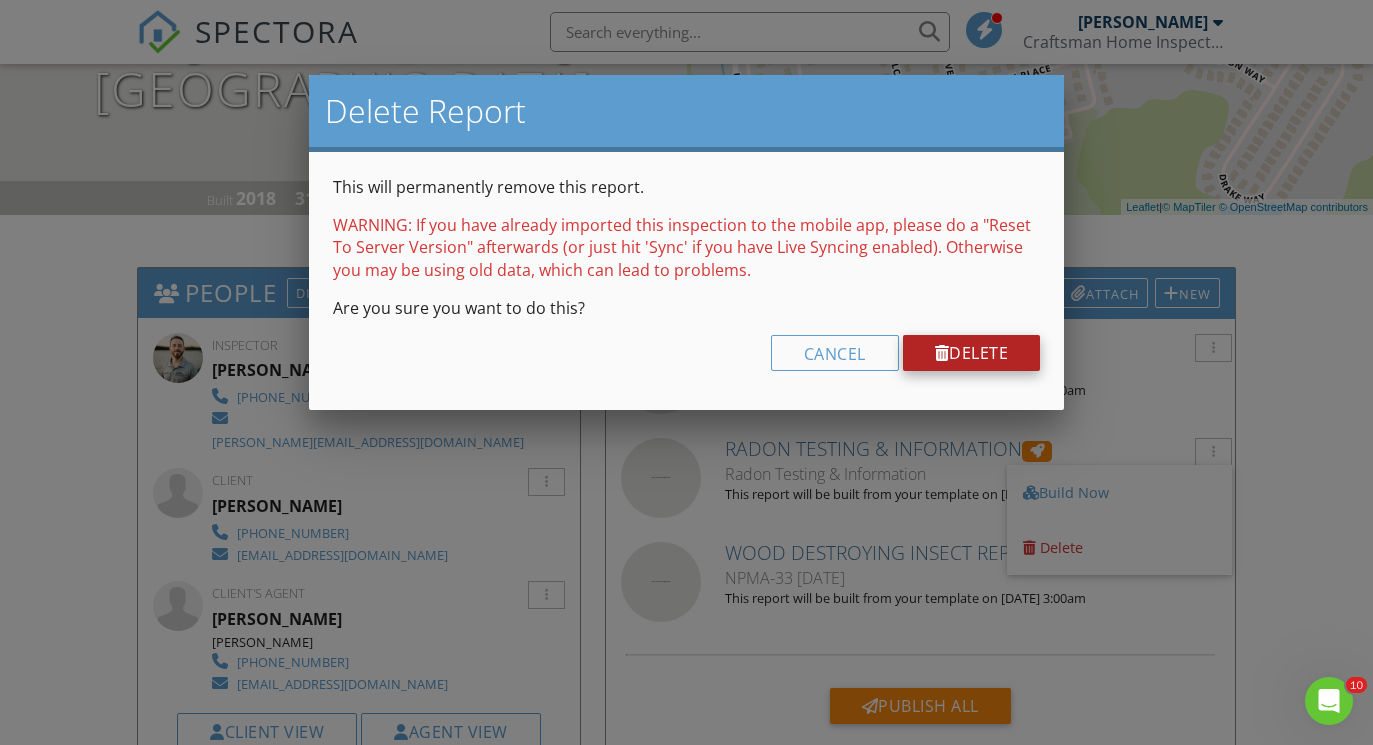 click on "Delete" at bounding box center [972, 353] 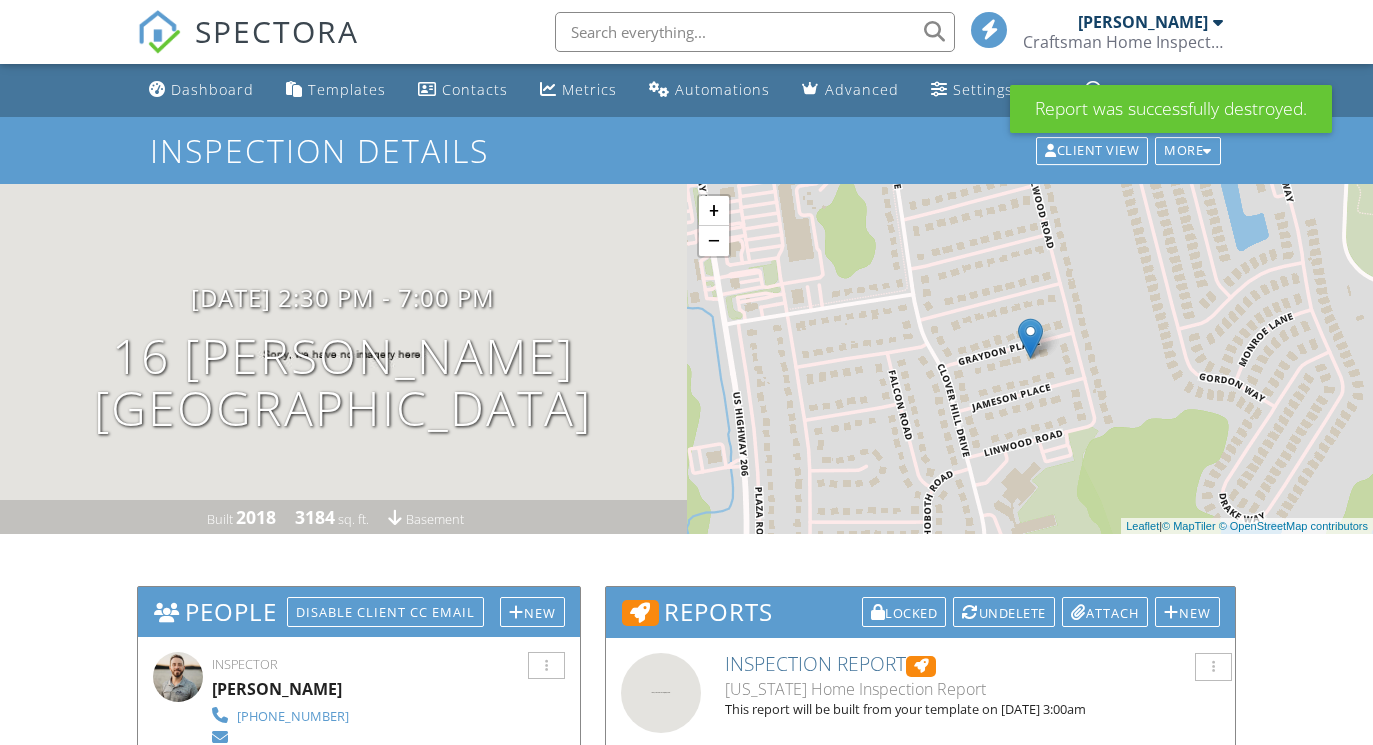 scroll, scrollTop: -3, scrollLeft: 0, axis: vertical 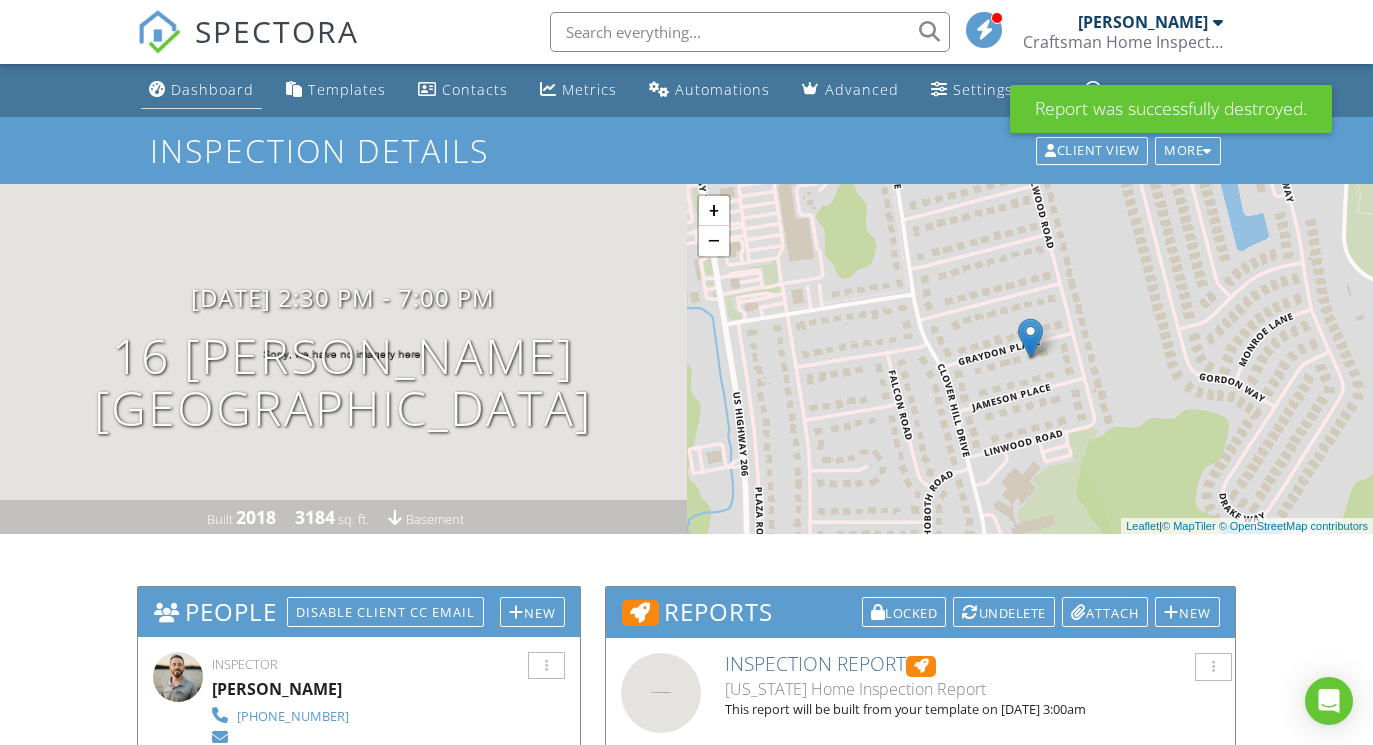 click on "Dashboard" at bounding box center [212, 89] 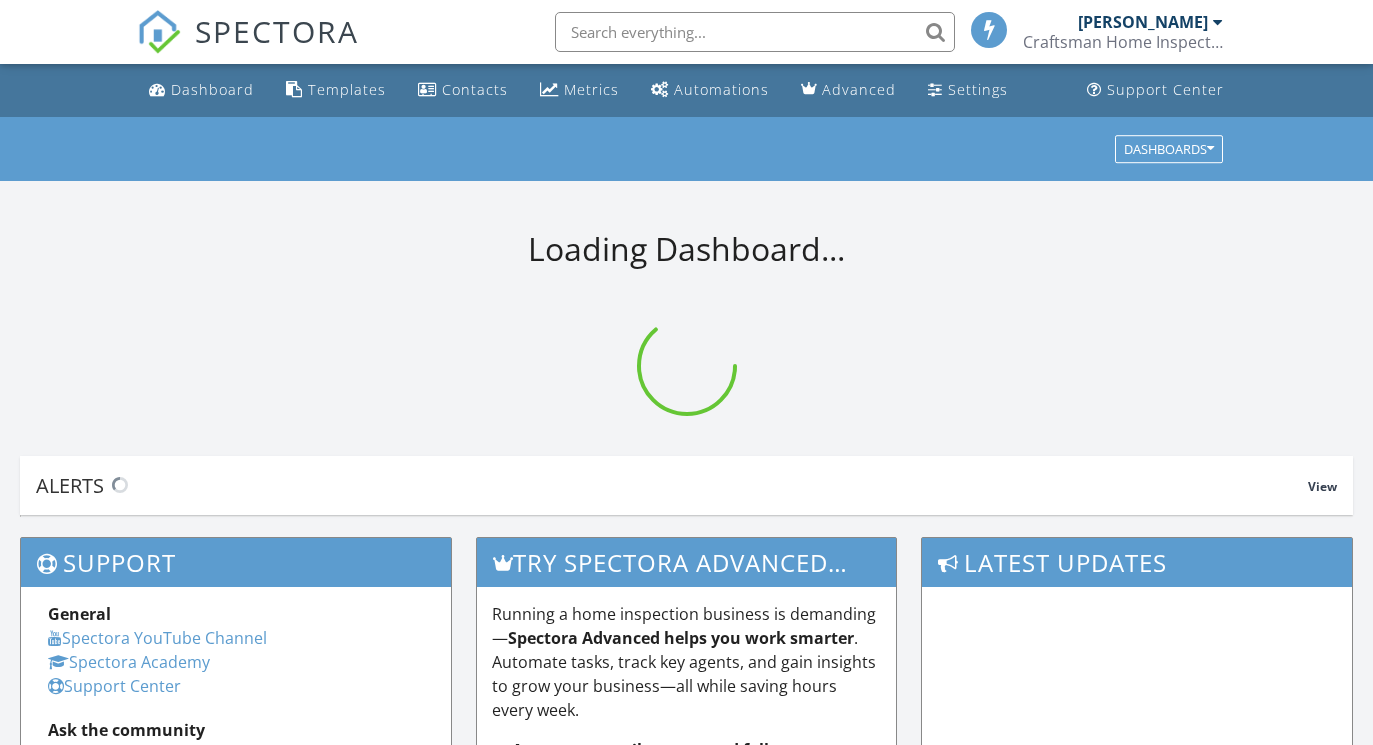 scroll, scrollTop: 0, scrollLeft: 0, axis: both 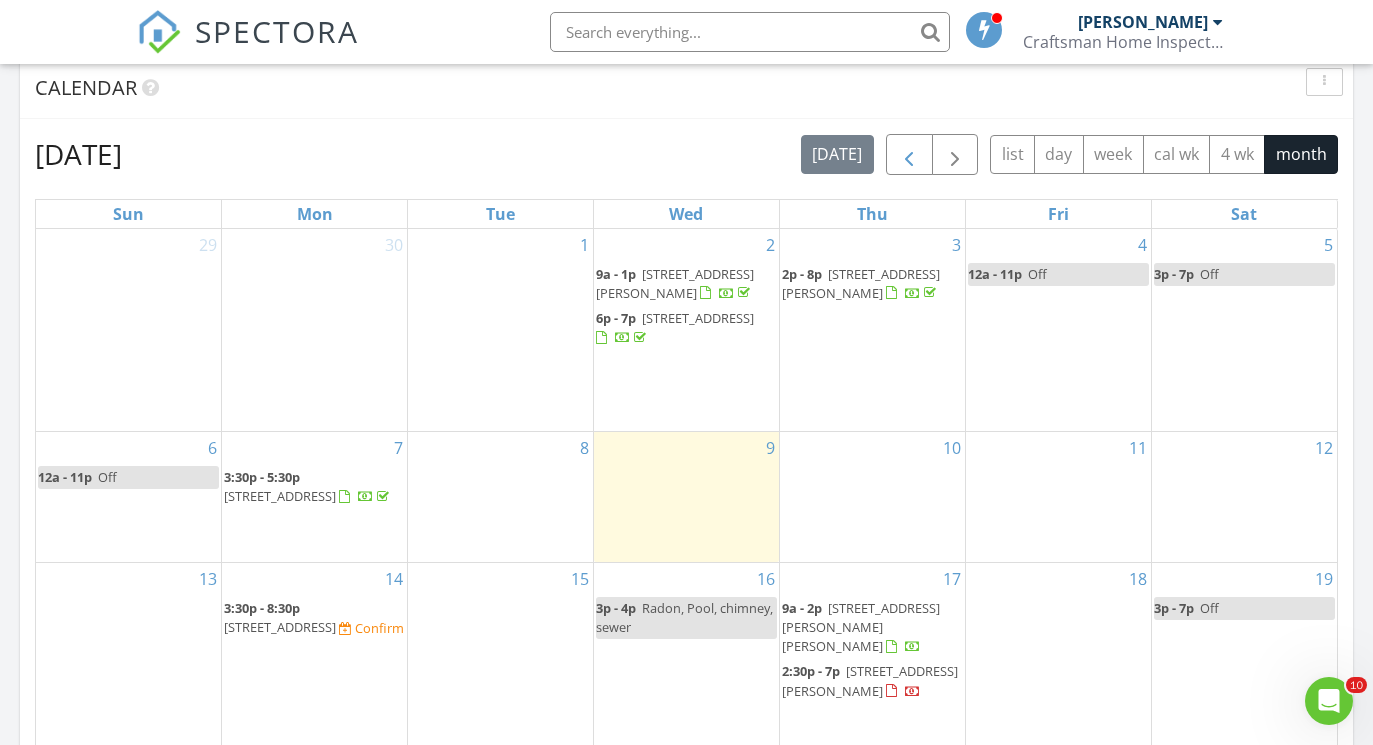 click at bounding box center (909, 155) 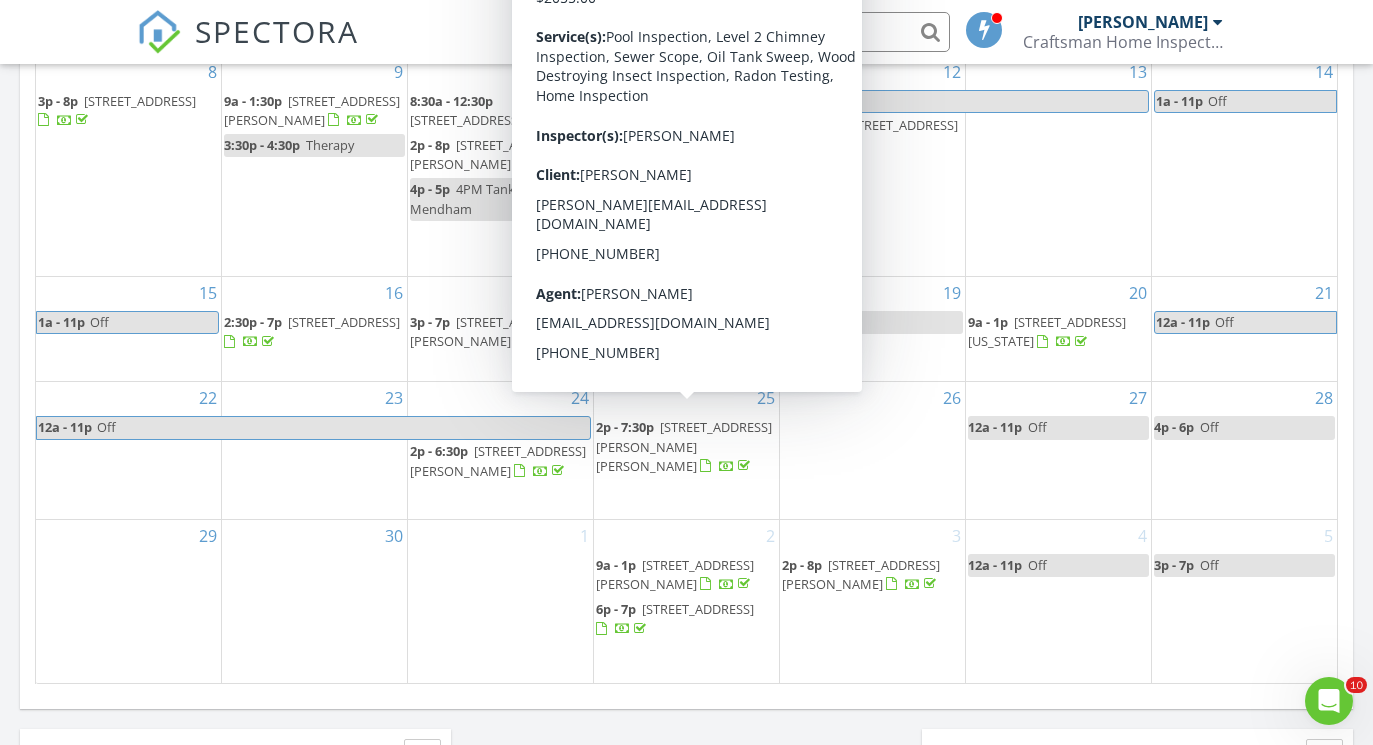scroll, scrollTop: 1171, scrollLeft: 0, axis: vertical 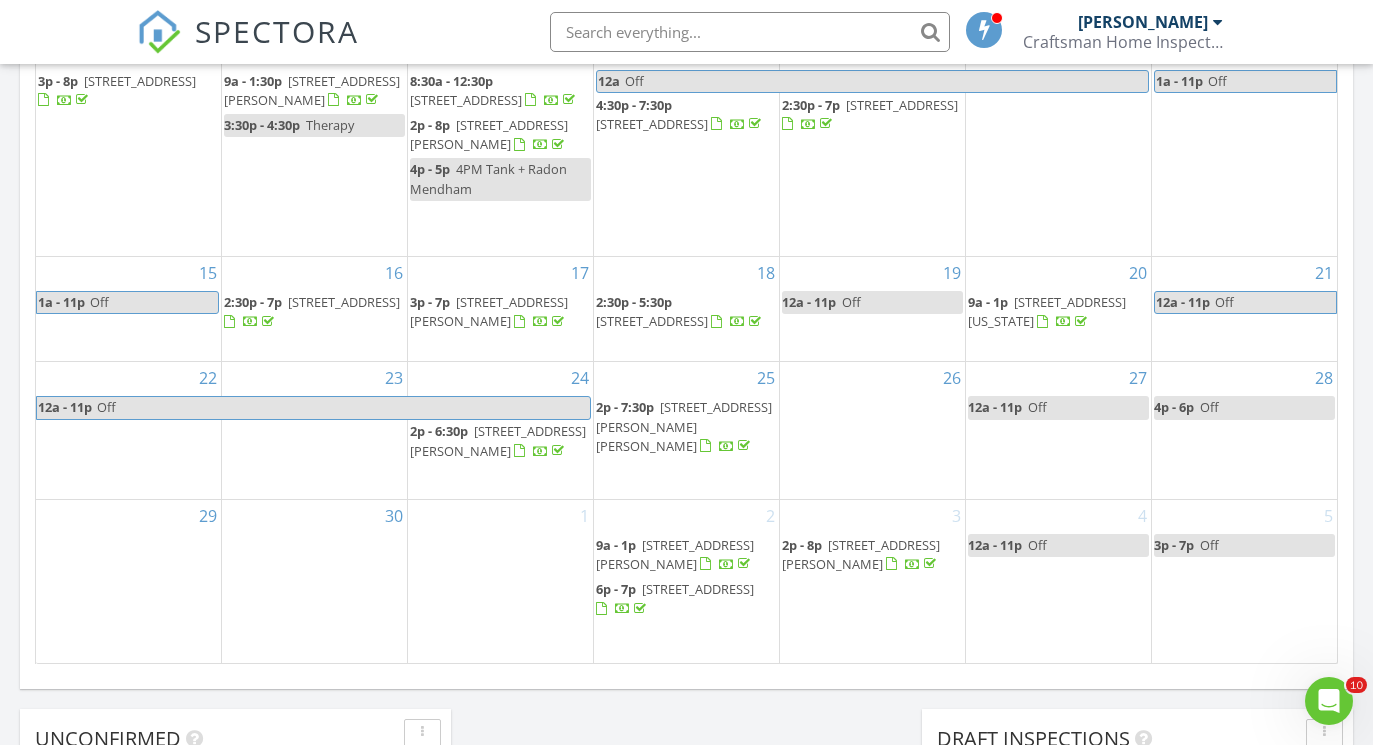 click on "2p - 6:30p" at bounding box center (439, 431) 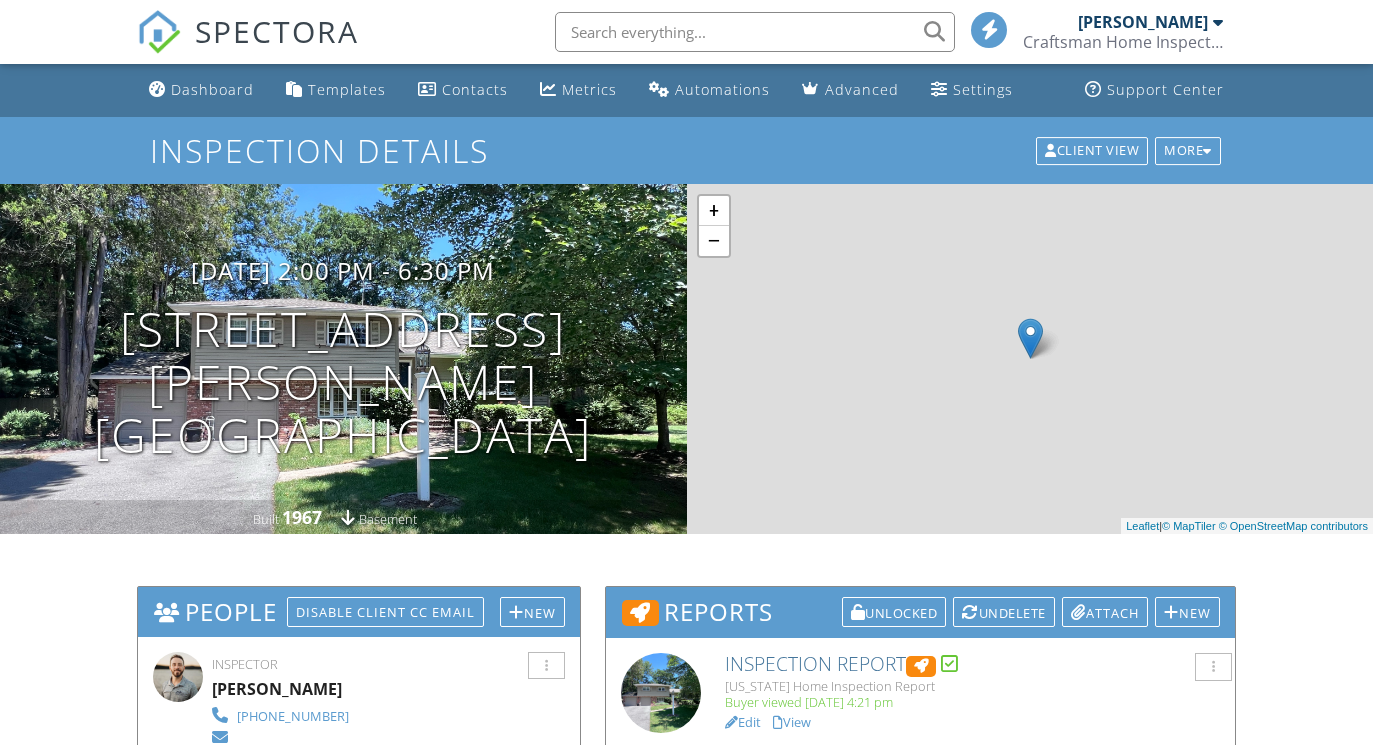 scroll, scrollTop: 0, scrollLeft: 0, axis: both 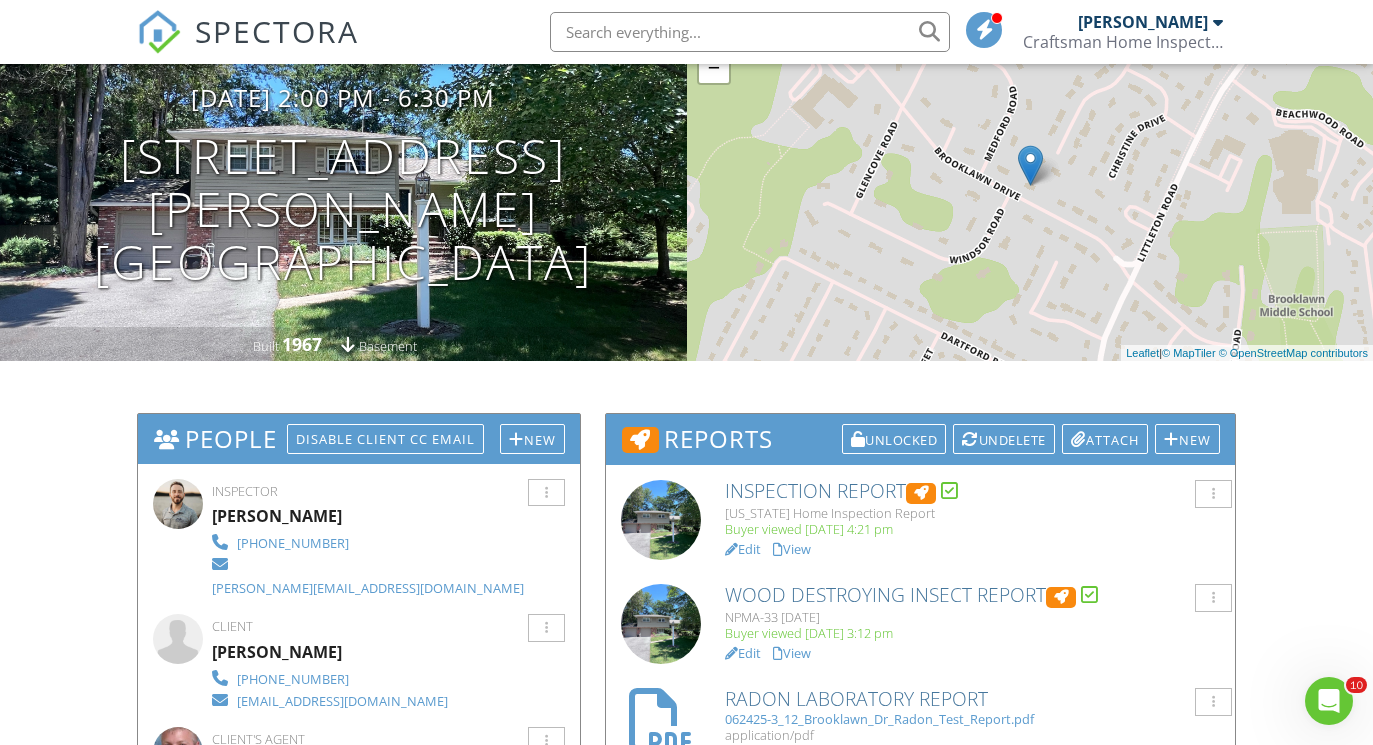 click on "Inspection Report" at bounding box center (972, 491) 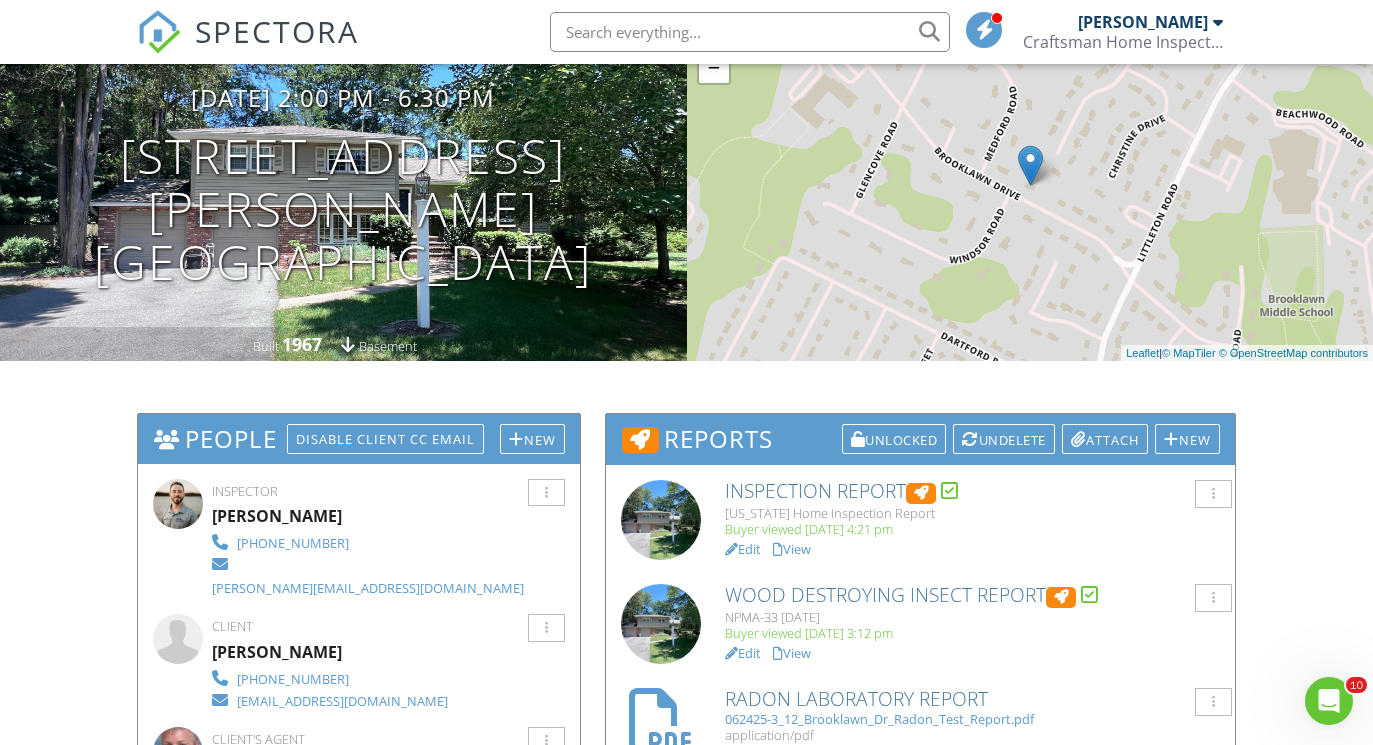 click on "View" at bounding box center (792, 549) 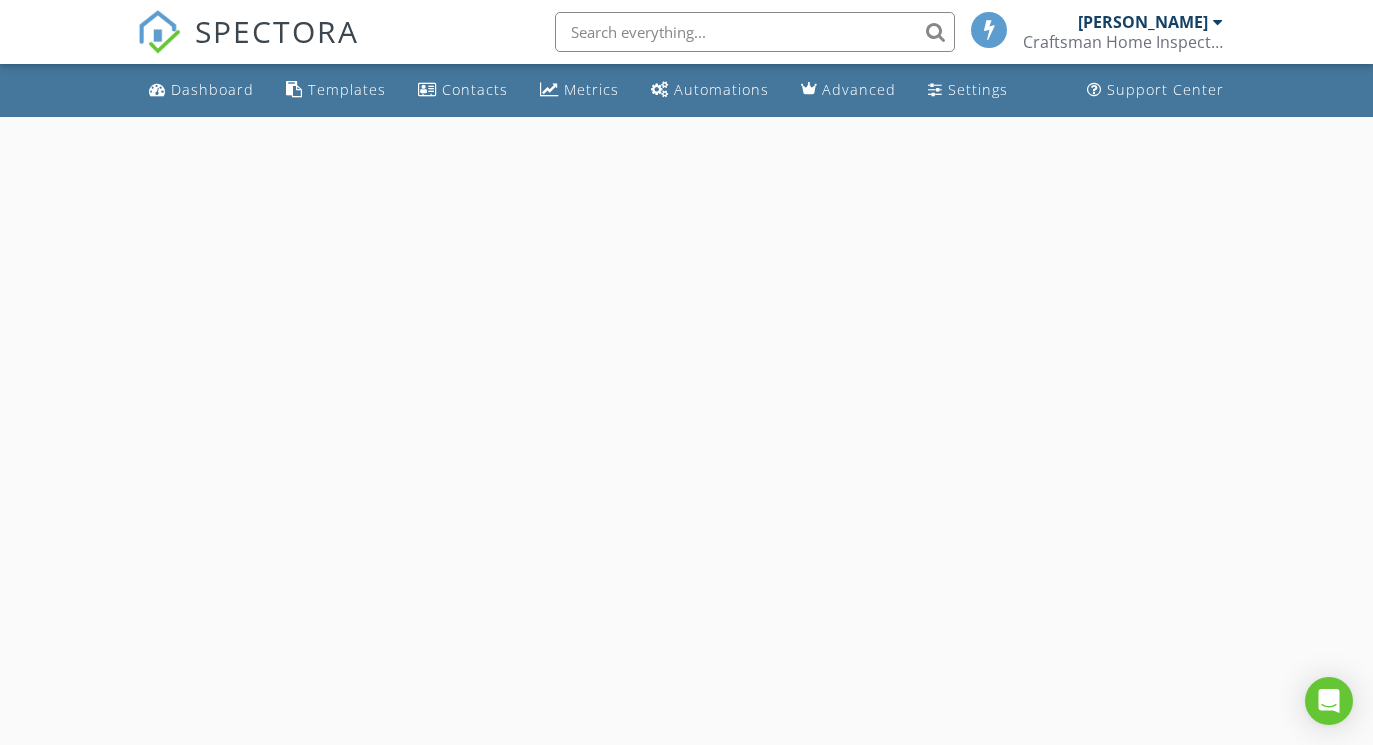 scroll, scrollTop: 0, scrollLeft: 0, axis: both 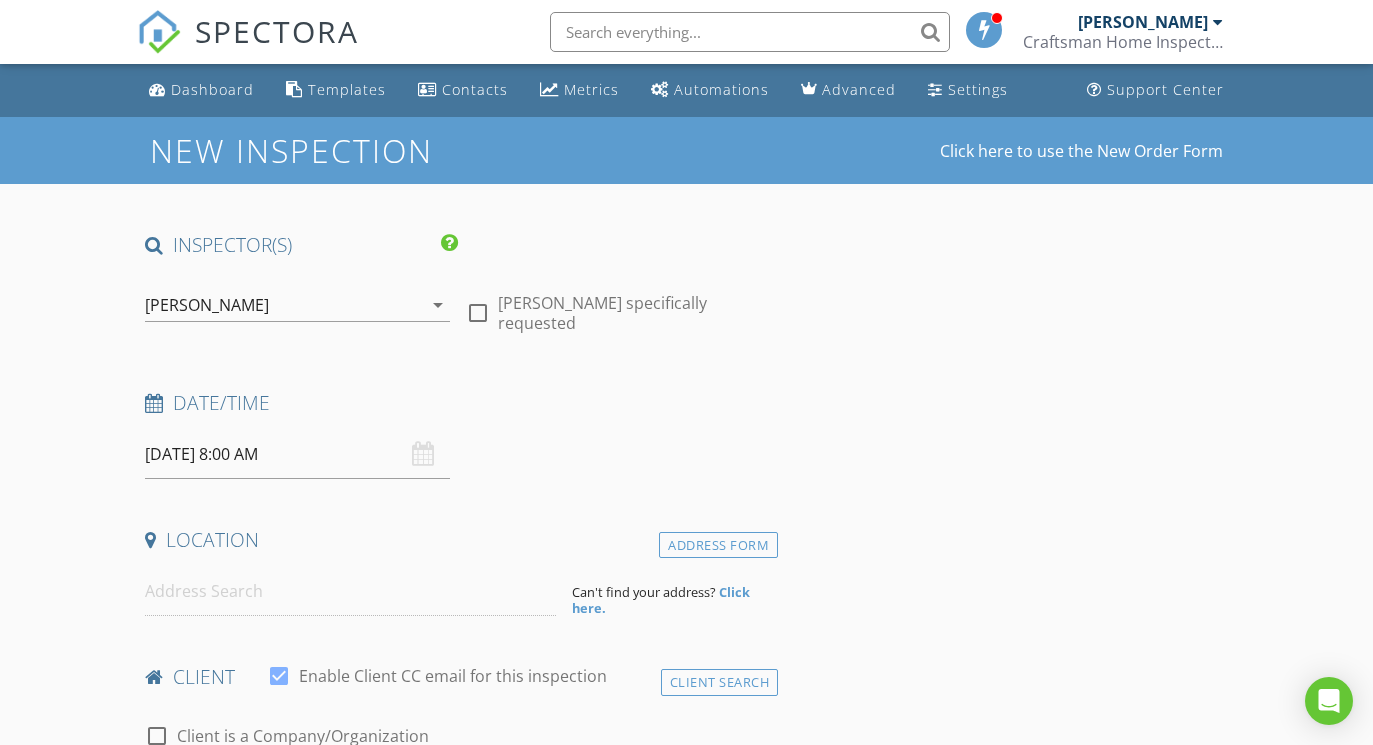 type on "[PERSON_NAME]" 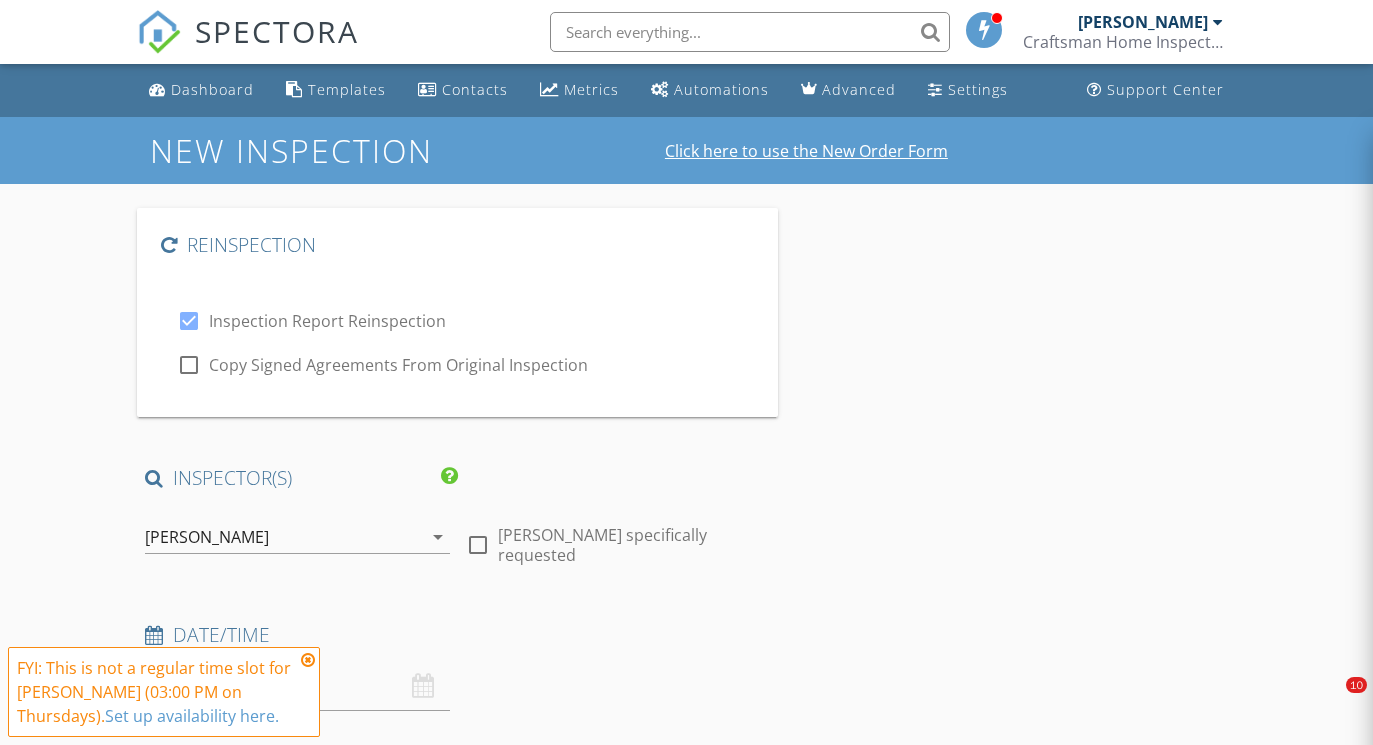 type on "1908" 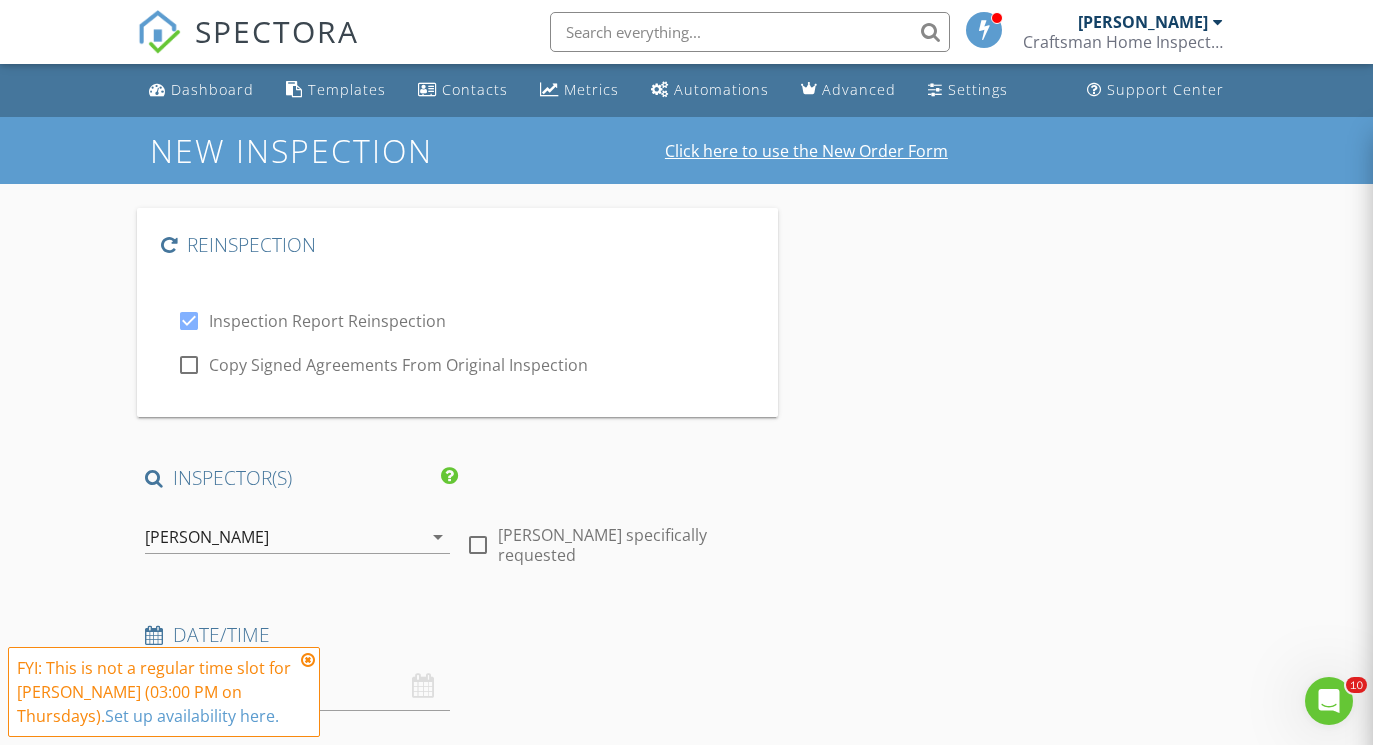 scroll, scrollTop: 0, scrollLeft: 0, axis: both 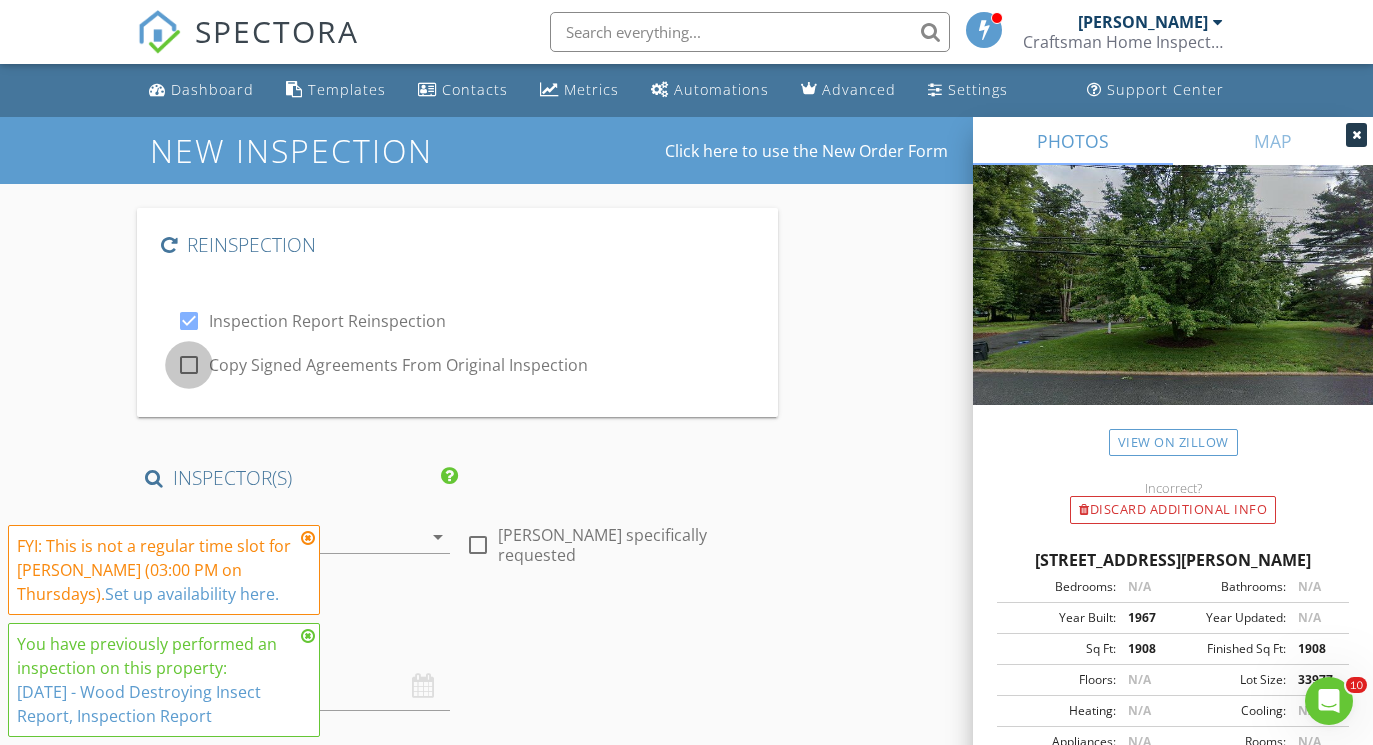 click at bounding box center (189, 365) 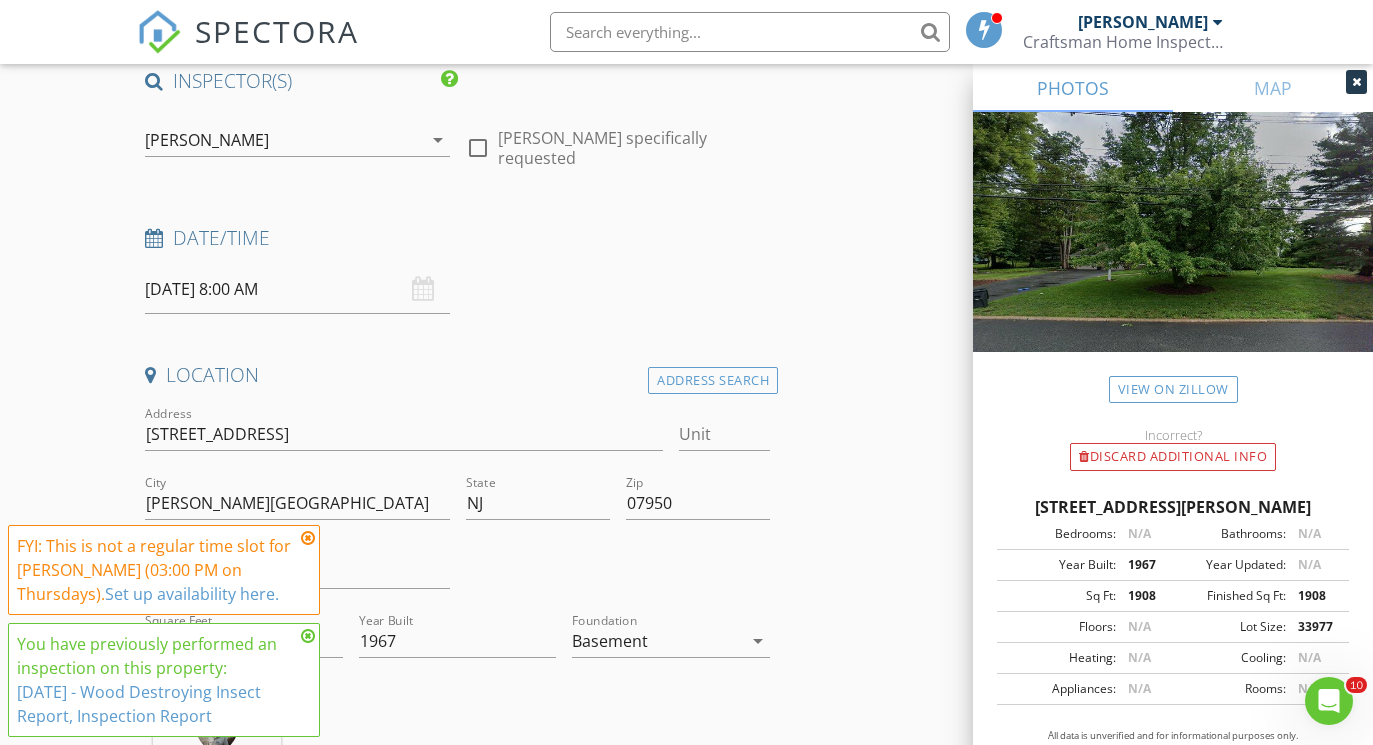 scroll, scrollTop: 432, scrollLeft: 0, axis: vertical 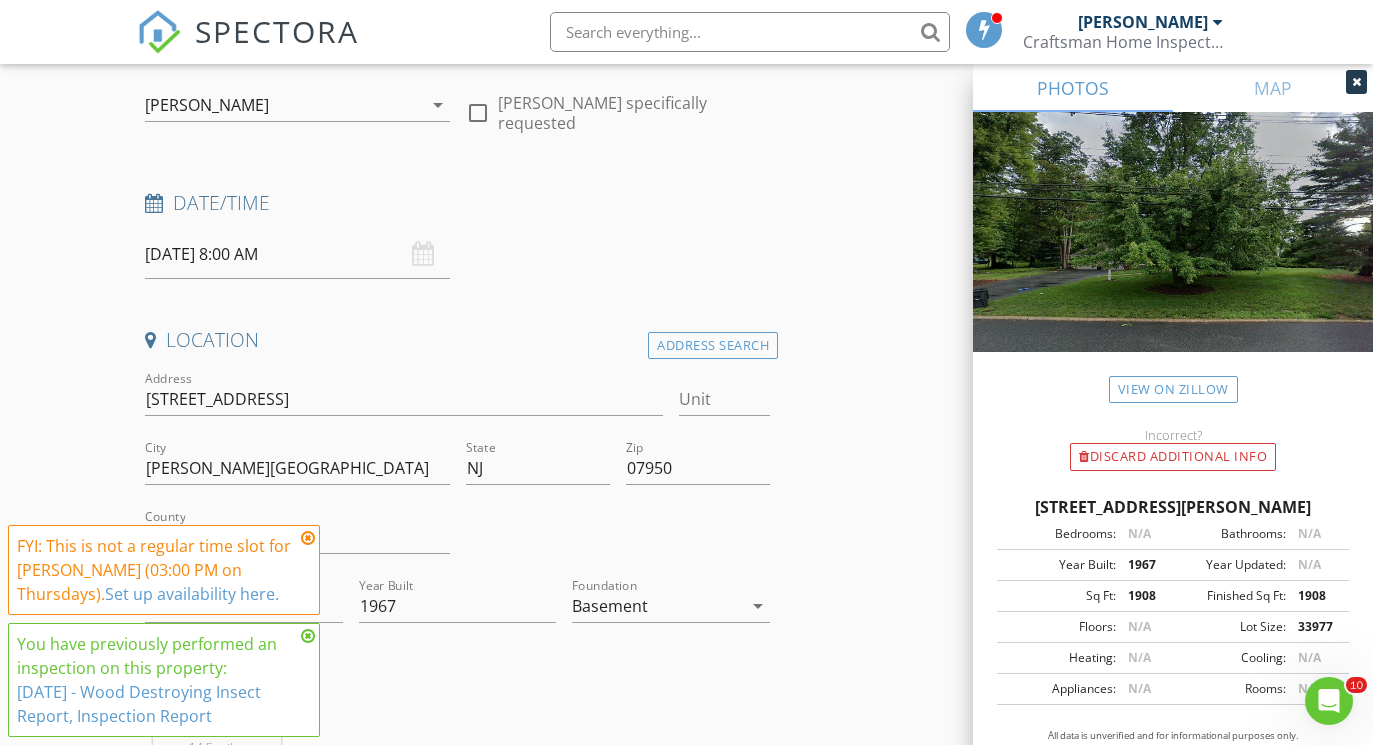 click on "07/10/2025 8:00 AM" at bounding box center (297, 254) 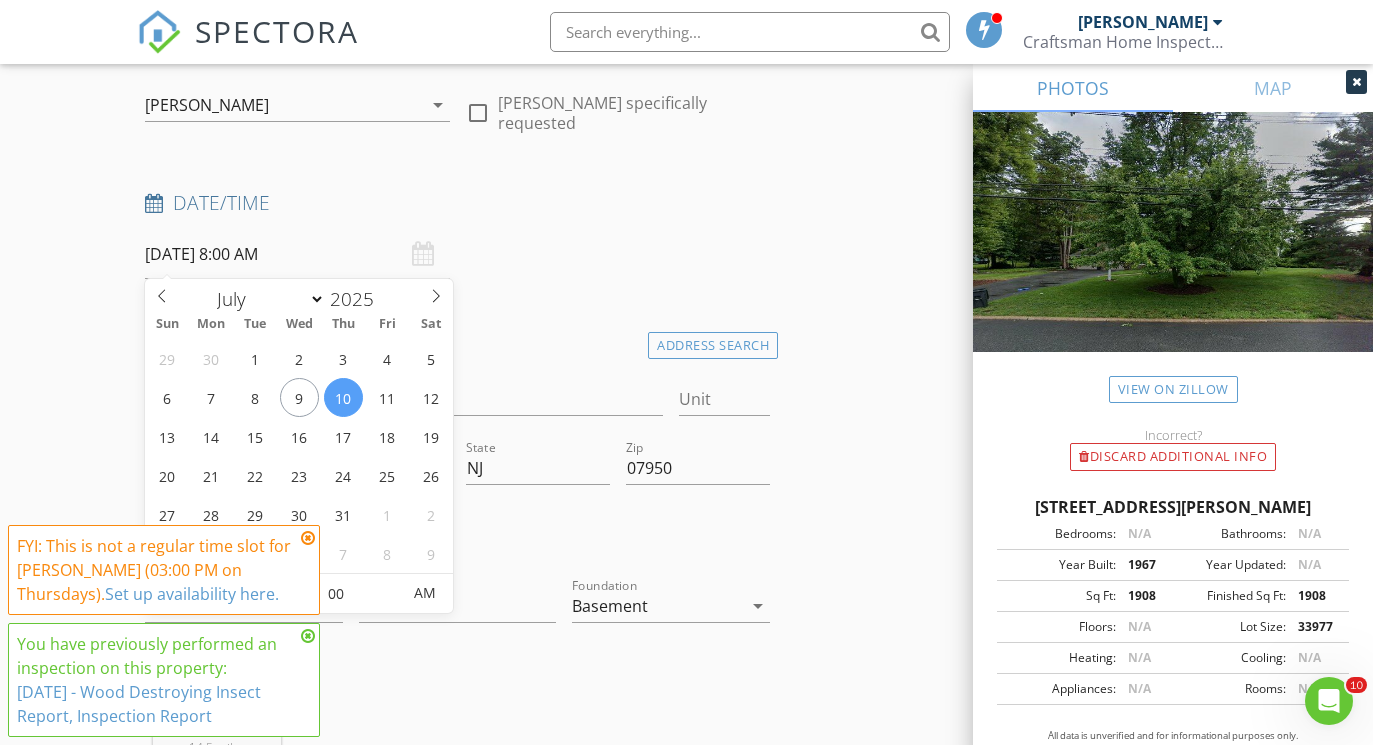 click on "07/10/2025 8:00 AM" at bounding box center [297, 254] 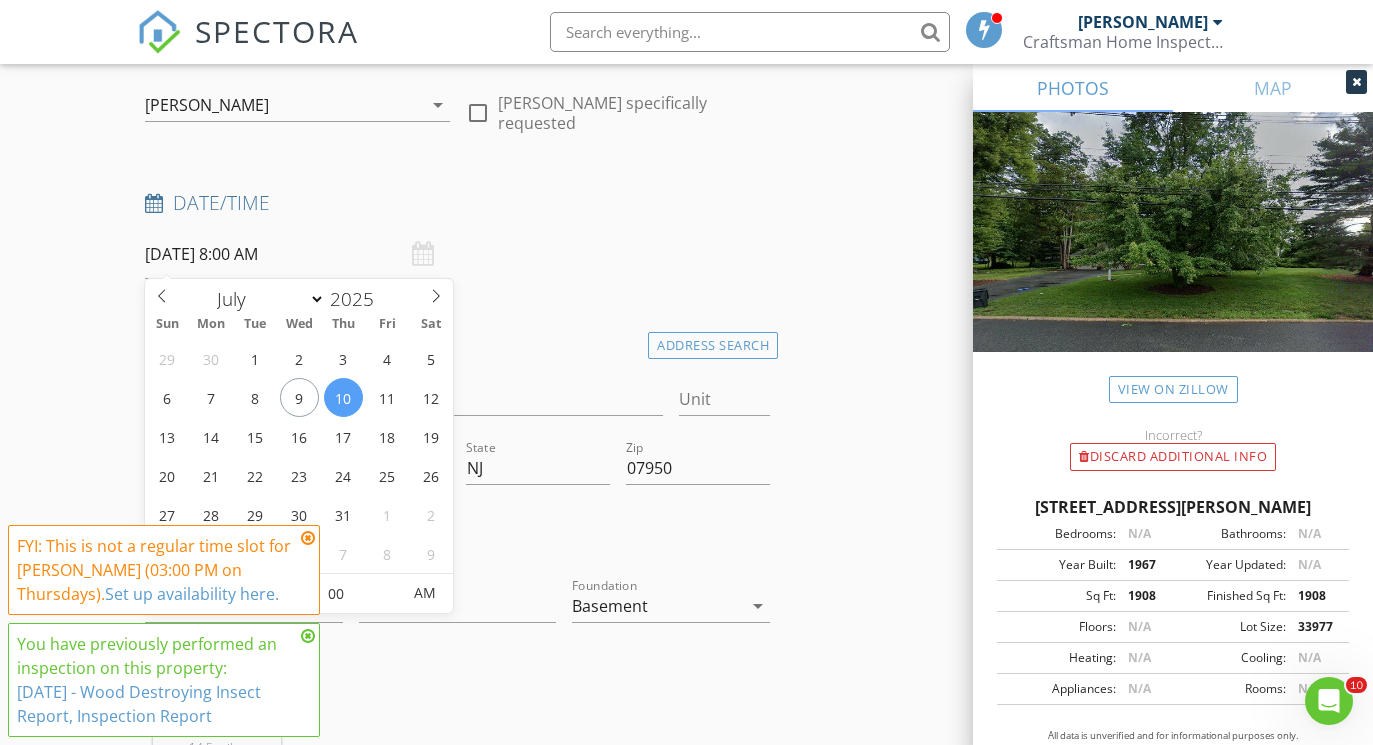 click on "Address 12 Brooklawn Dr" at bounding box center [404, 403] 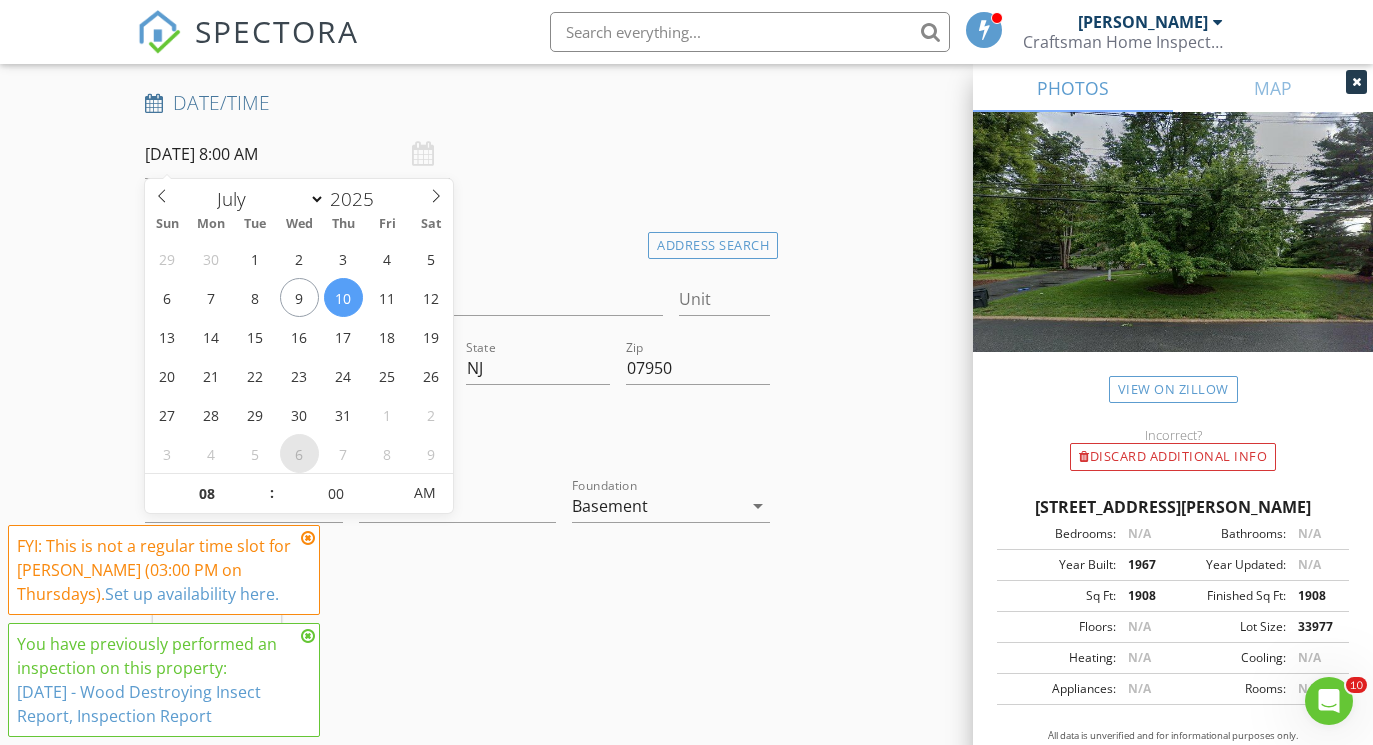 scroll, scrollTop: 538, scrollLeft: 0, axis: vertical 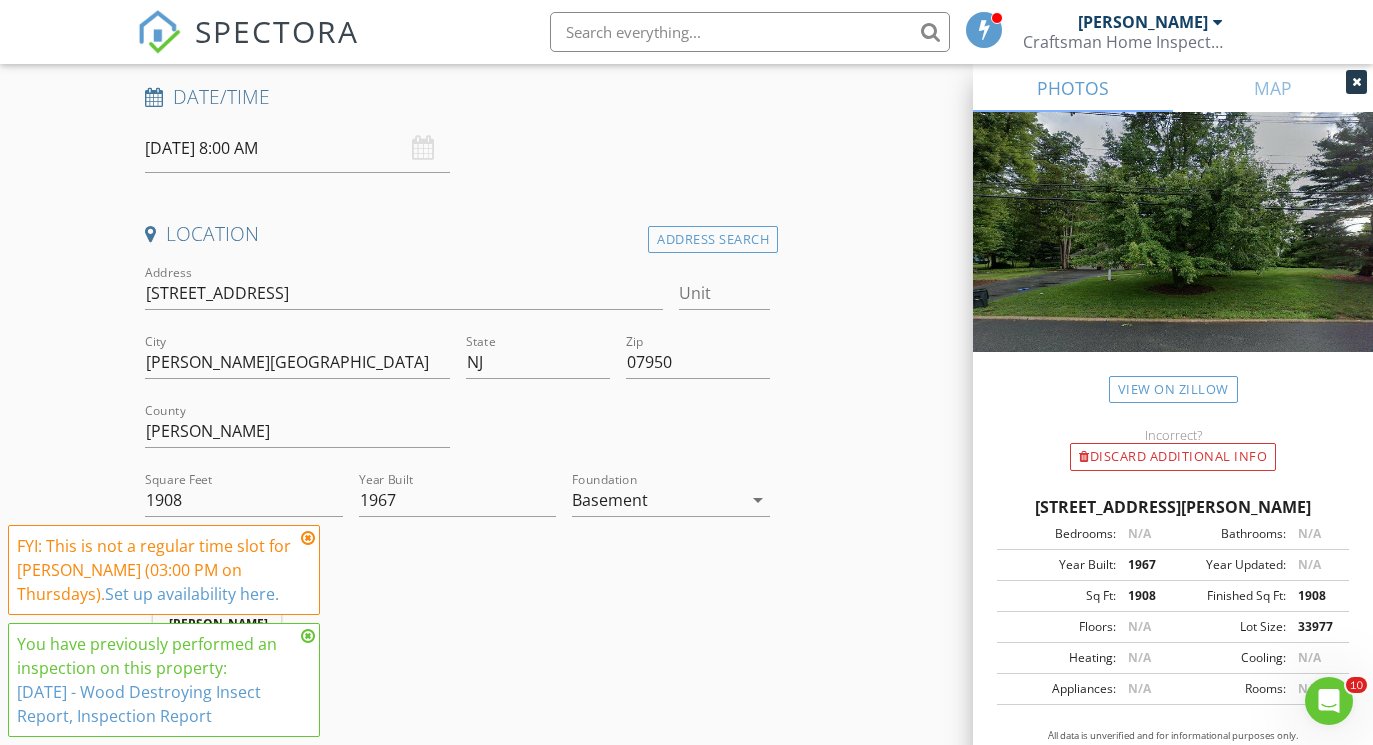 click at bounding box center (308, 538) 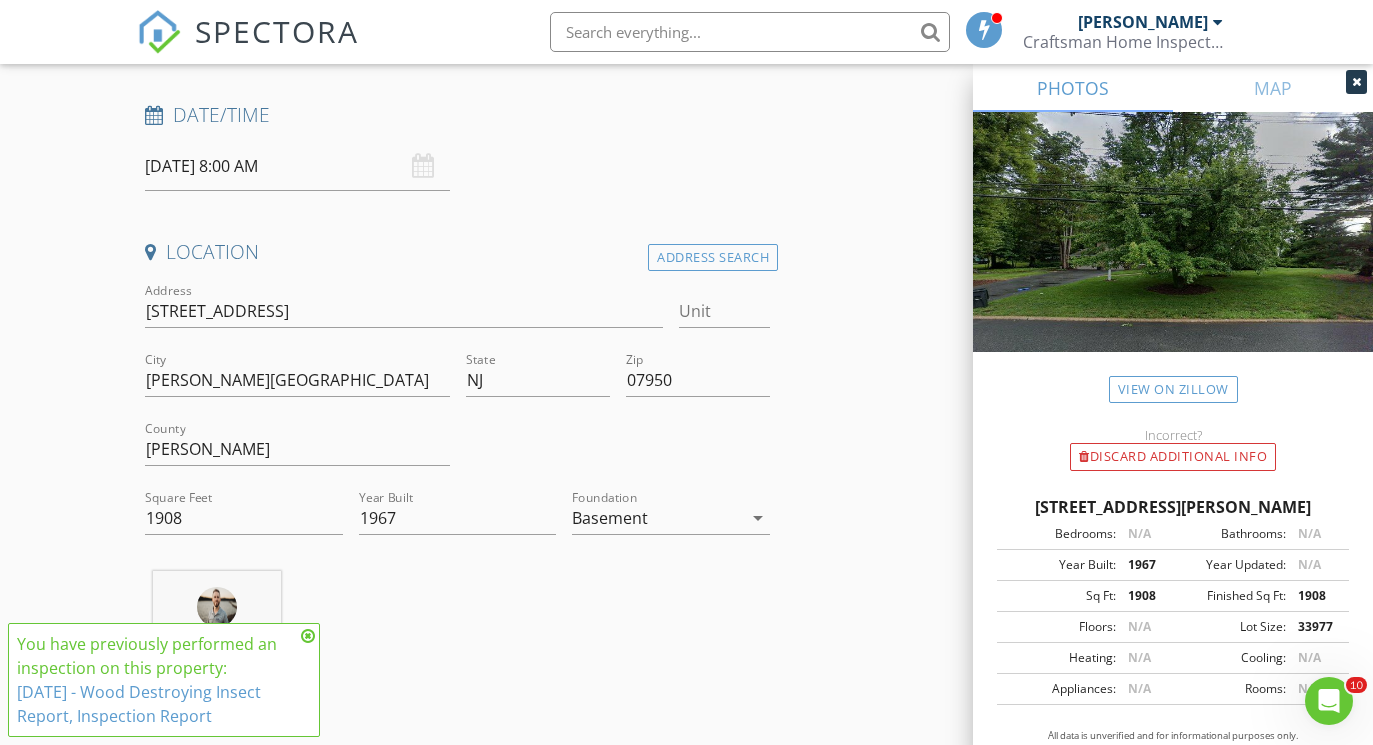 scroll, scrollTop: 512, scrollLeft: 0, axis: vertical 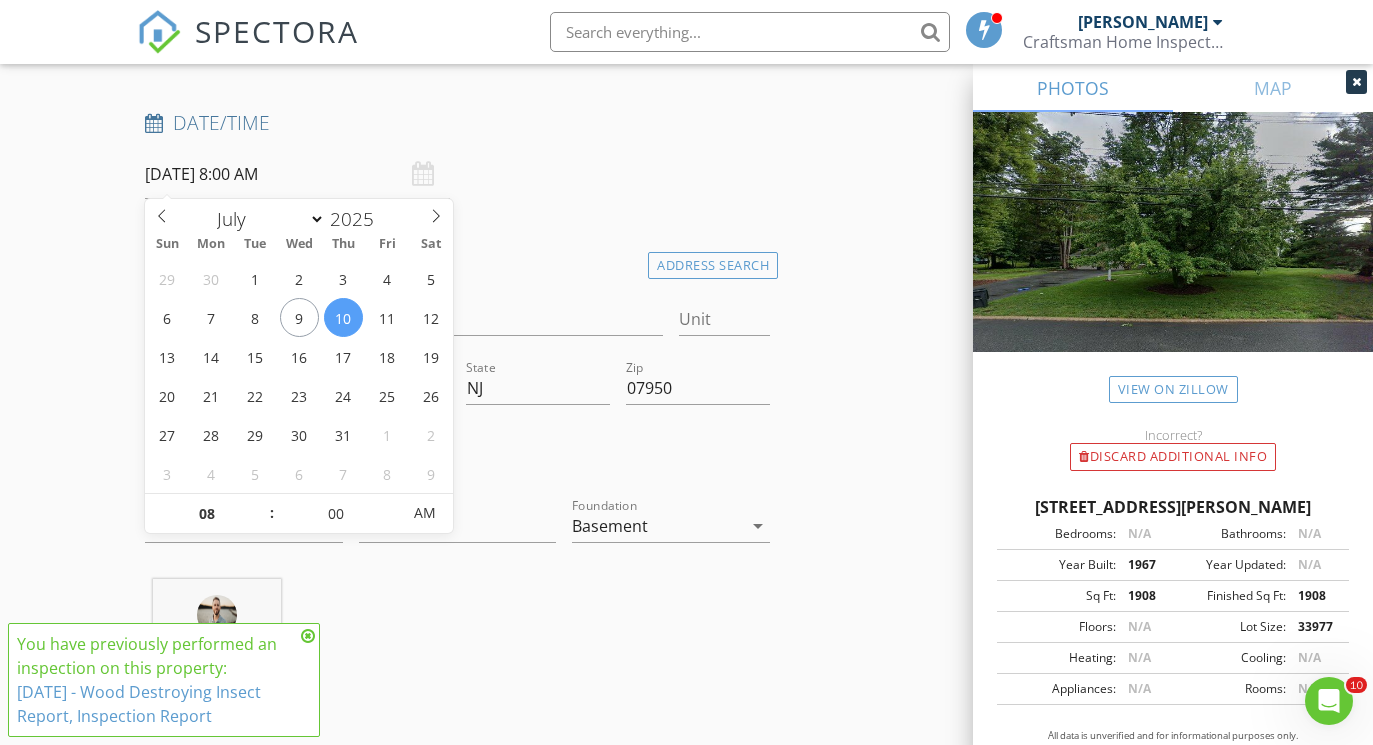 click on "07/10/2025 8:00 AM" at bounding box center [297, 174] 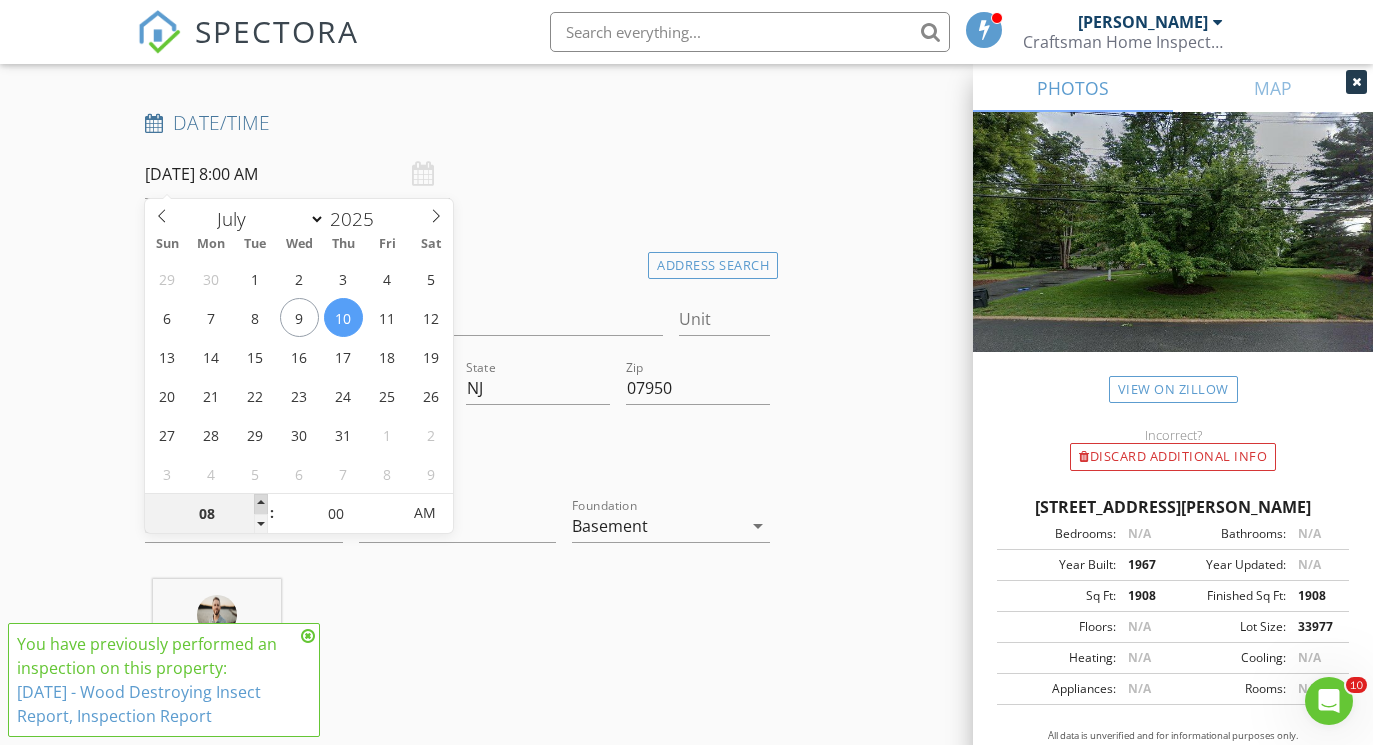type on "09" 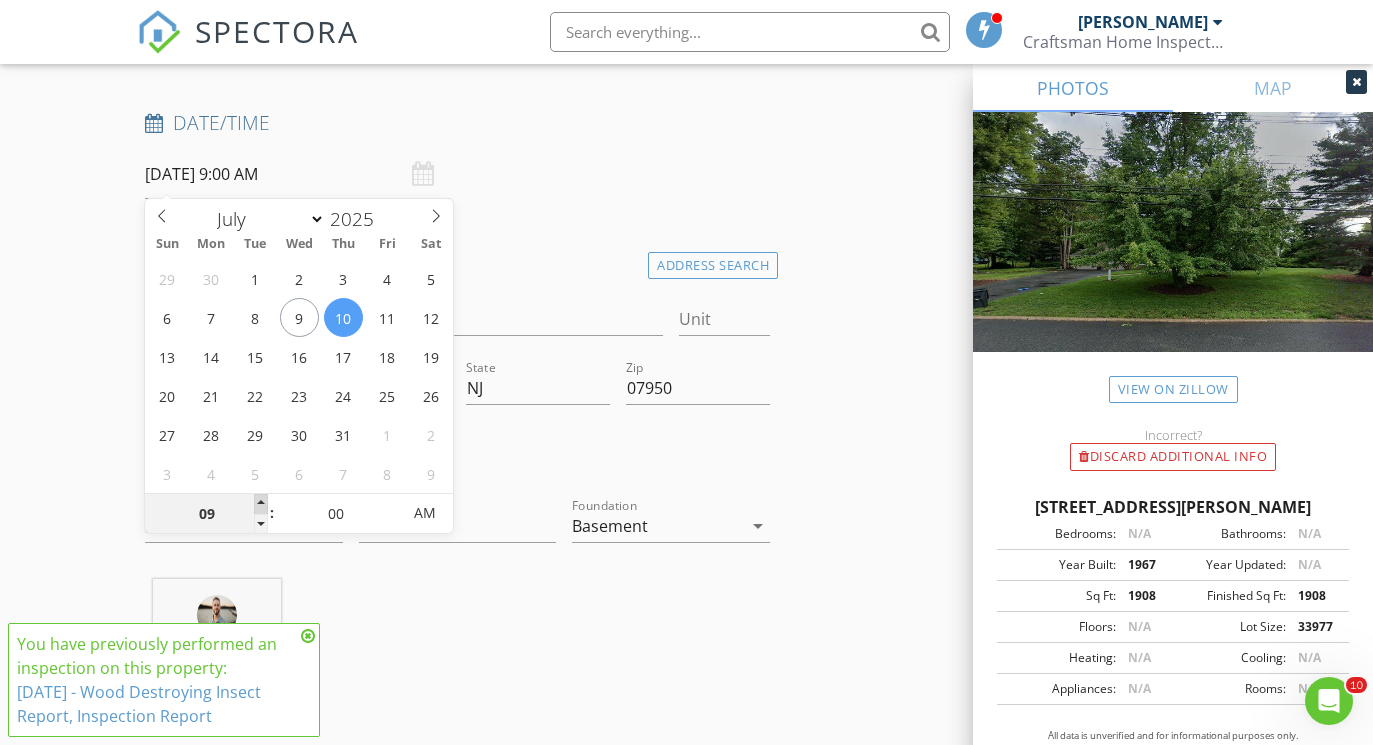 click at bounding box center [261, 504] 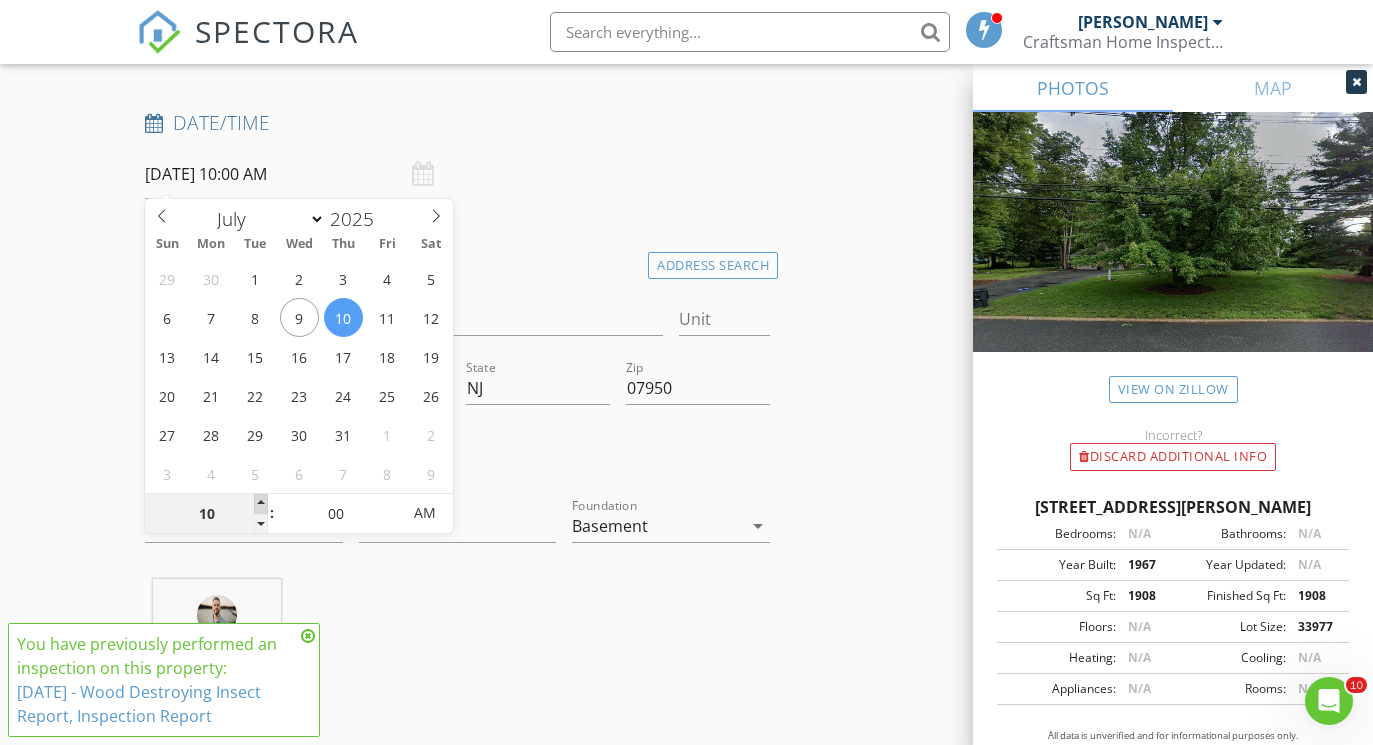 click at bounding box center [261, 504] 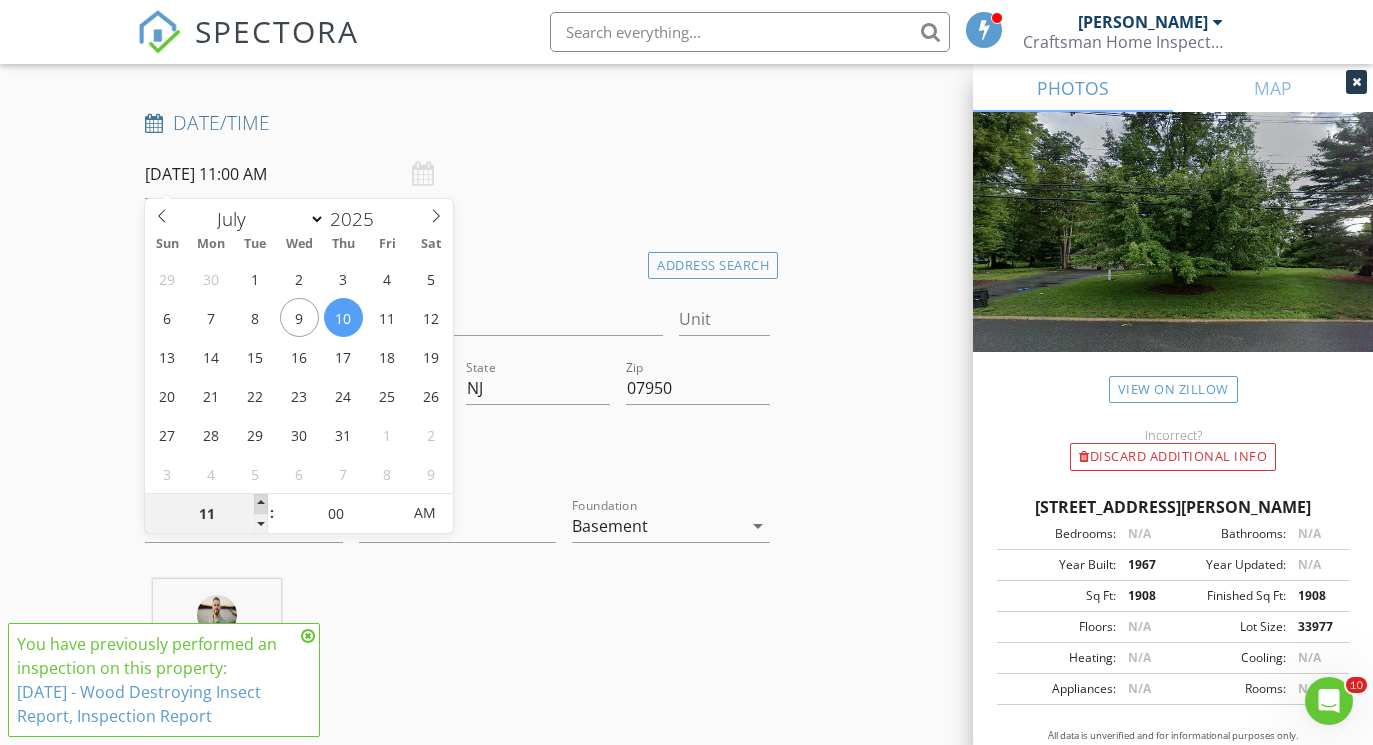 click at bounding box center [261, 504] 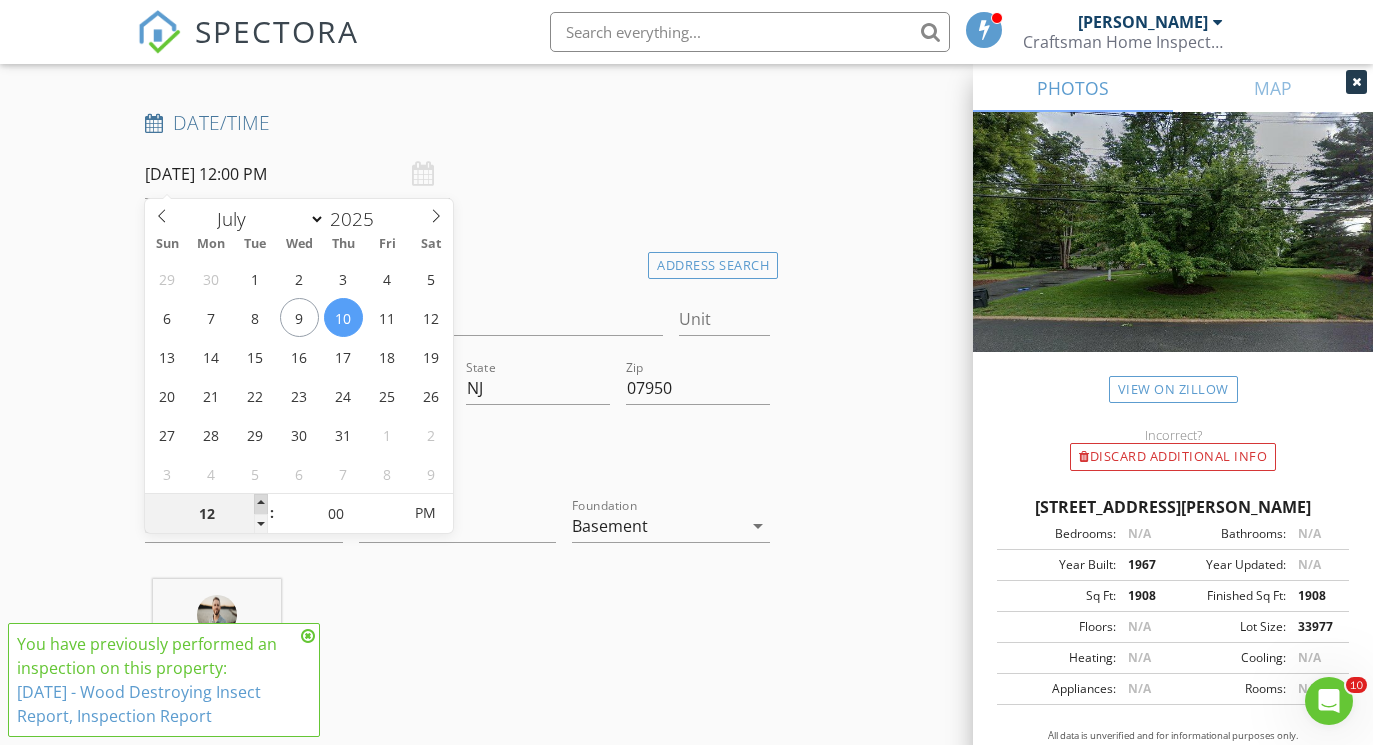 click at bounding box center (261, 504) 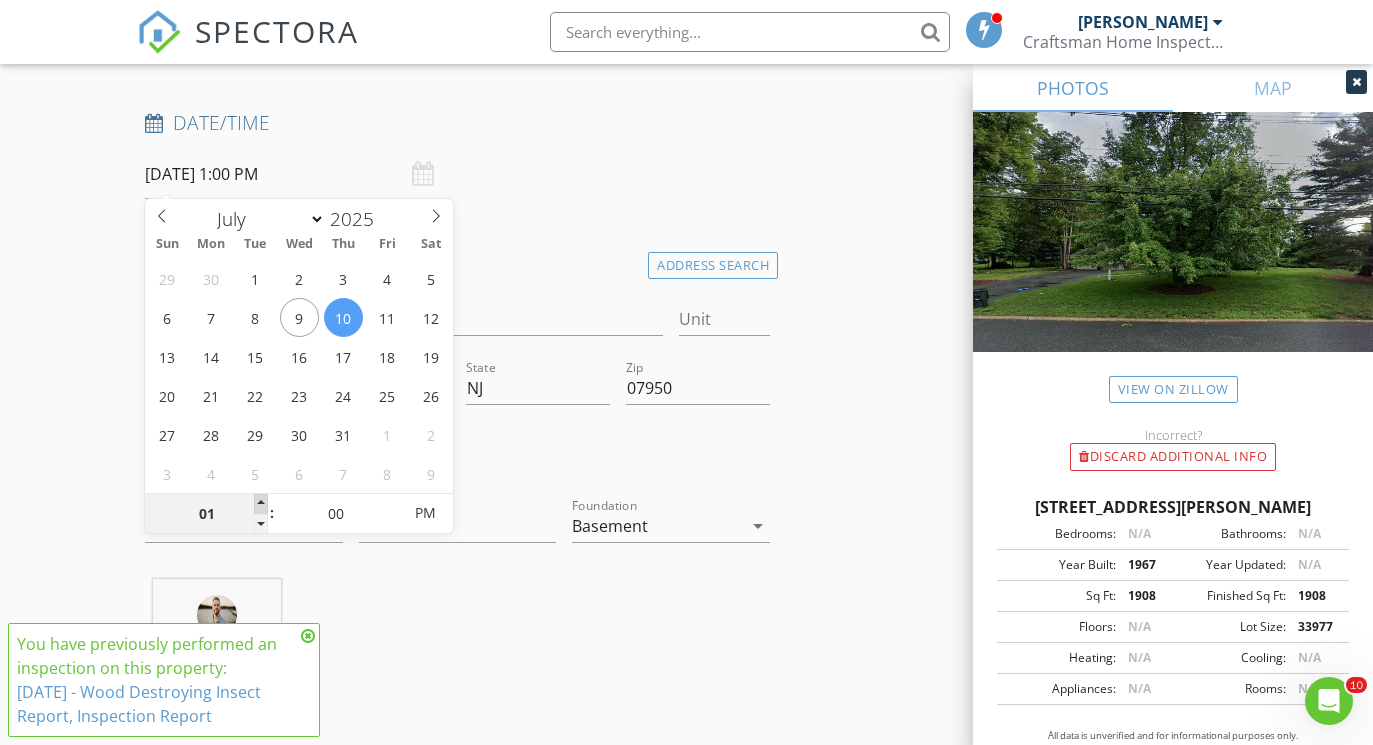 click at bounding box center (261, 504) 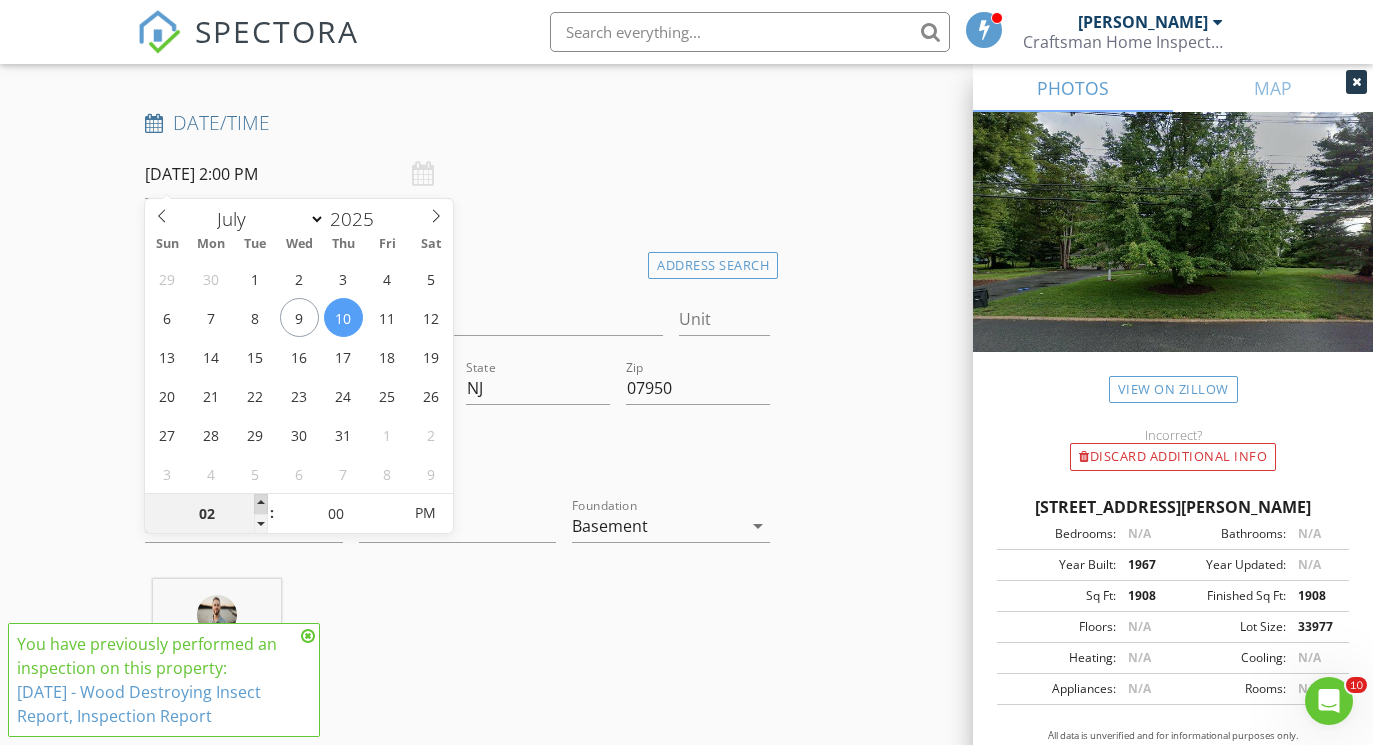 click at bounding box center [261, 504] 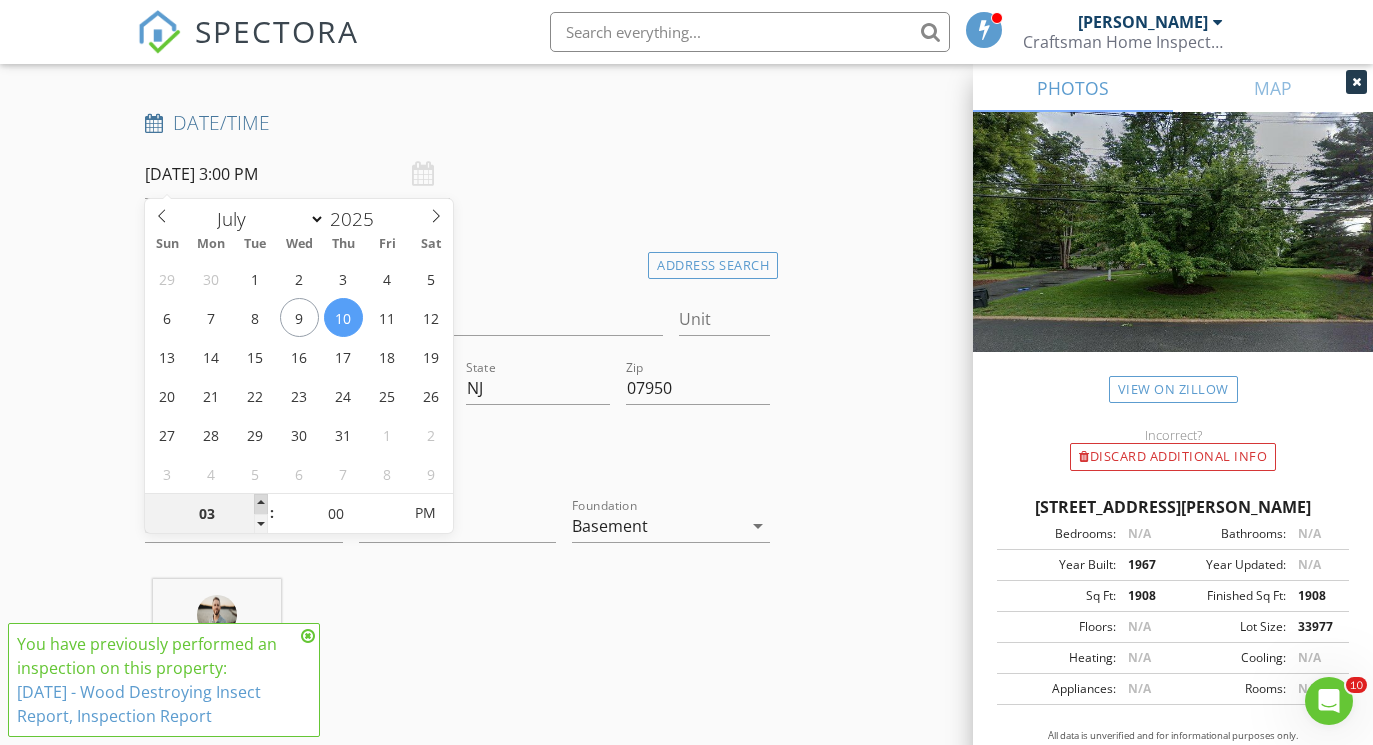 click at bounding box center [261, 504] 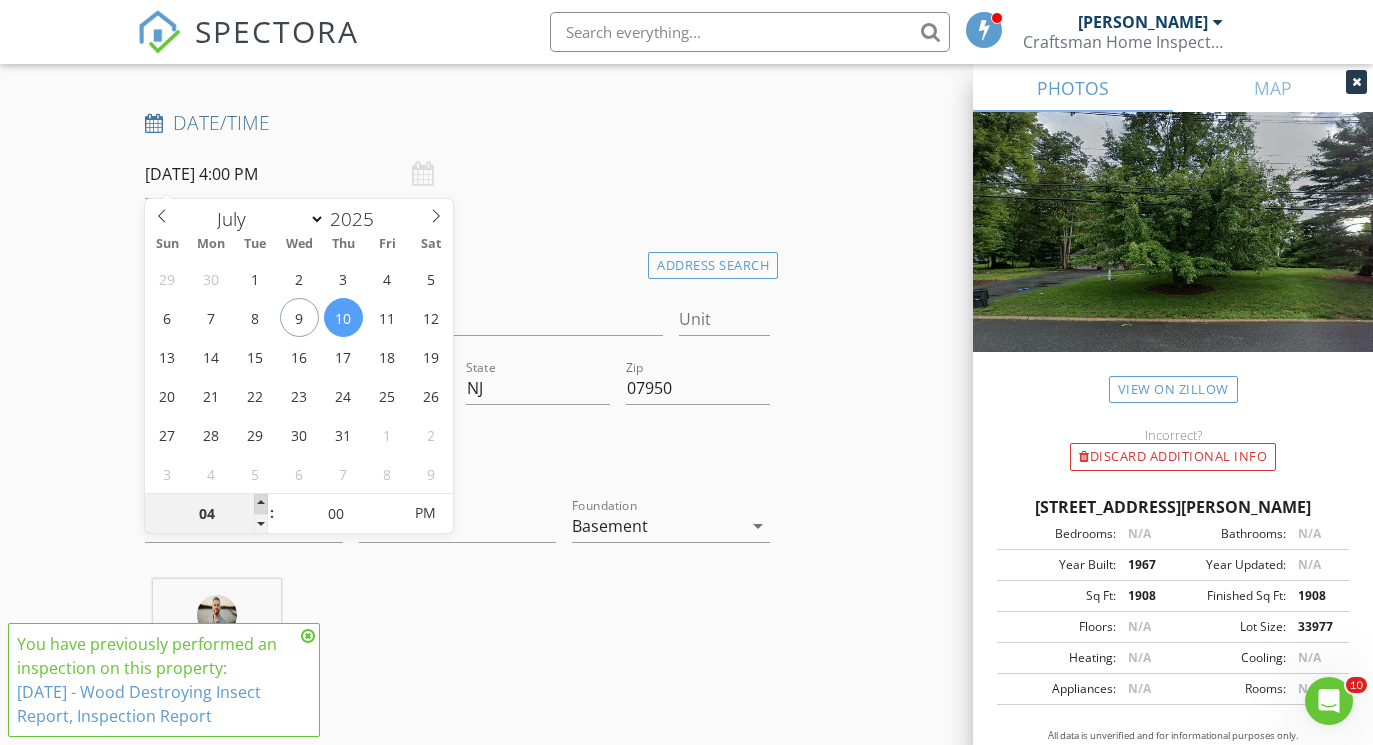 click at bounding box center (261, 504) 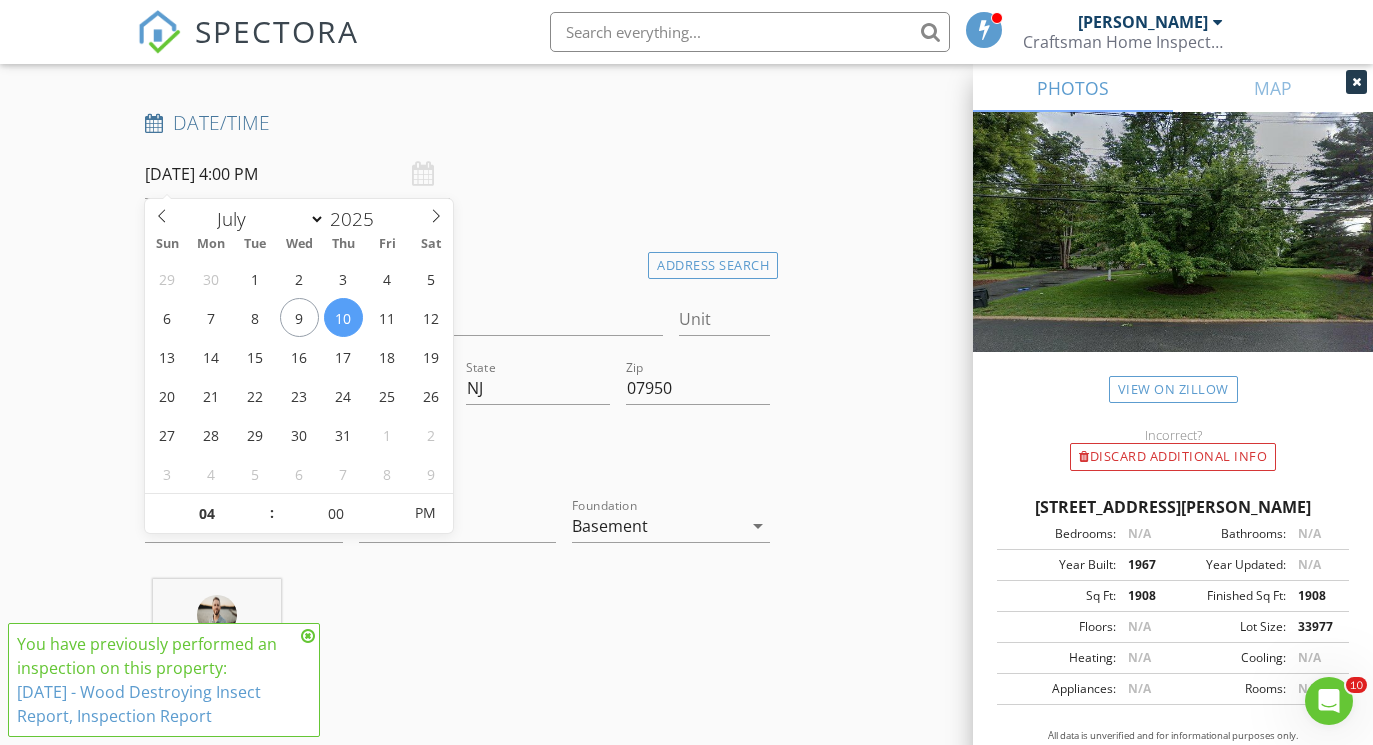 click on "Philip Netti     14.5 miles     (22 minutes)" at bounding box center [457, 662] 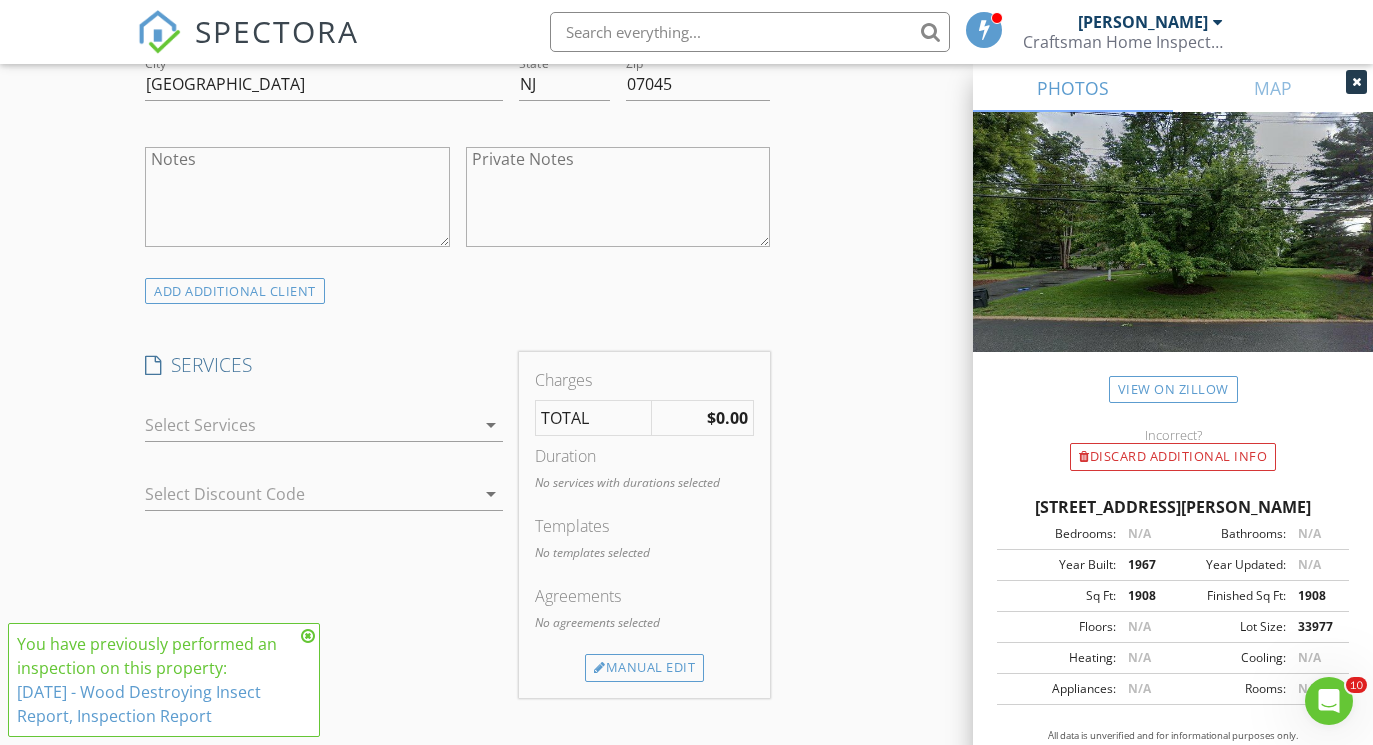 scroll, scrollTop: 1646, scrollLeft: 0, axis: vertical 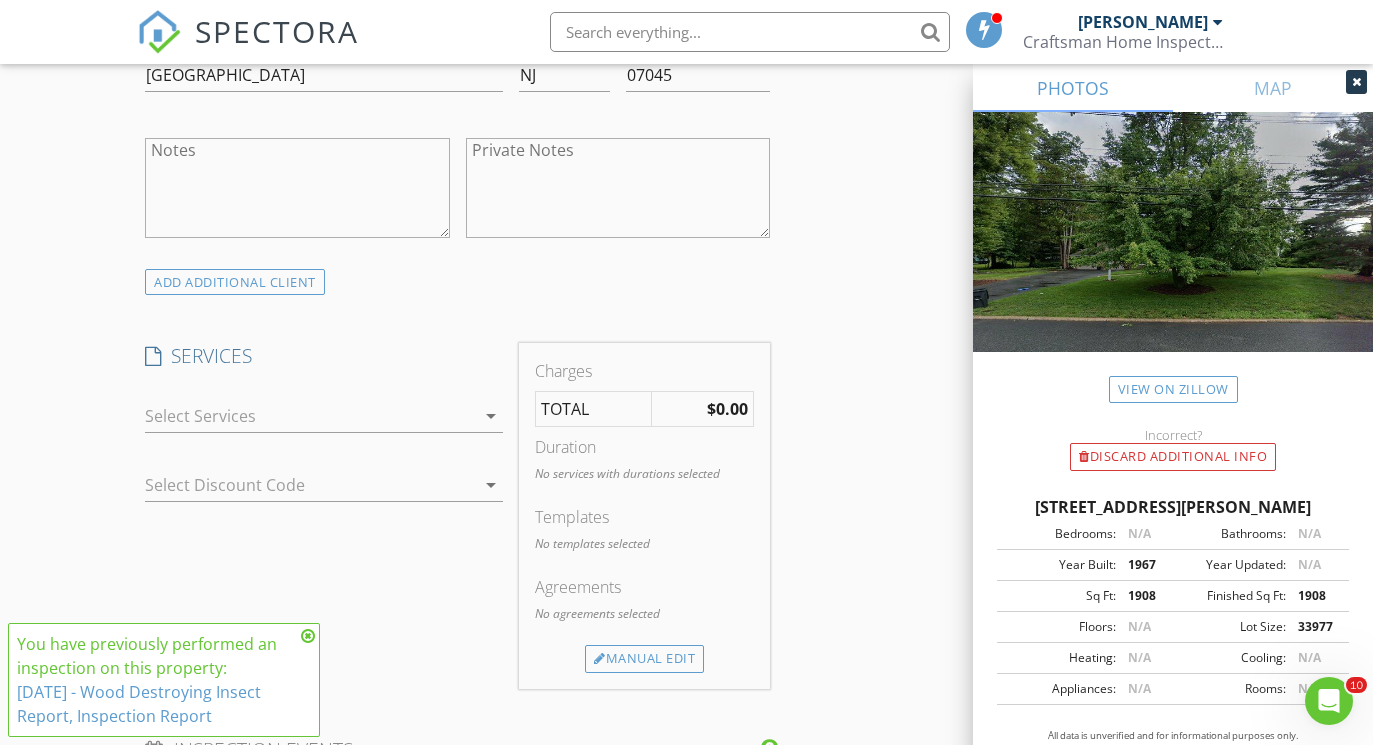 click at bounding box center [310, 416] 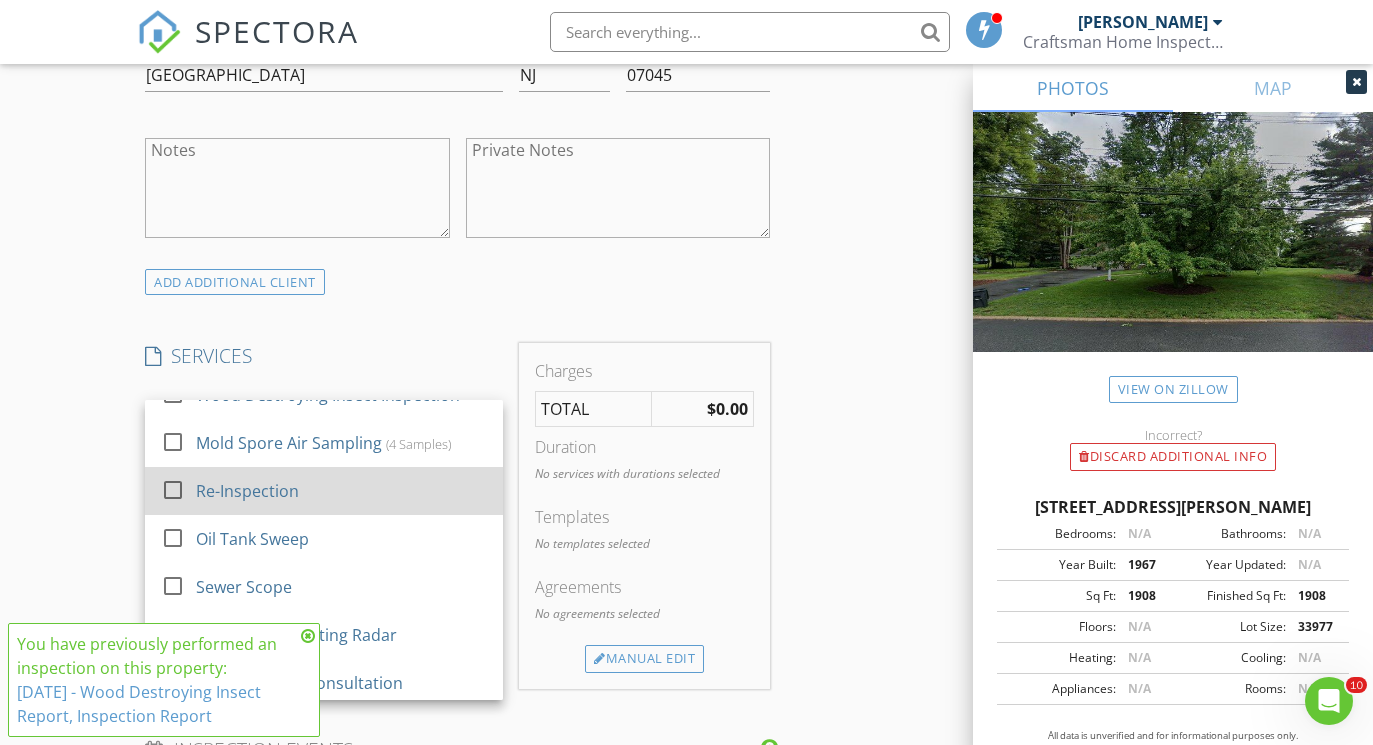 scroll, scrollTop: 126, scrollLeft: 0, axis: vertical 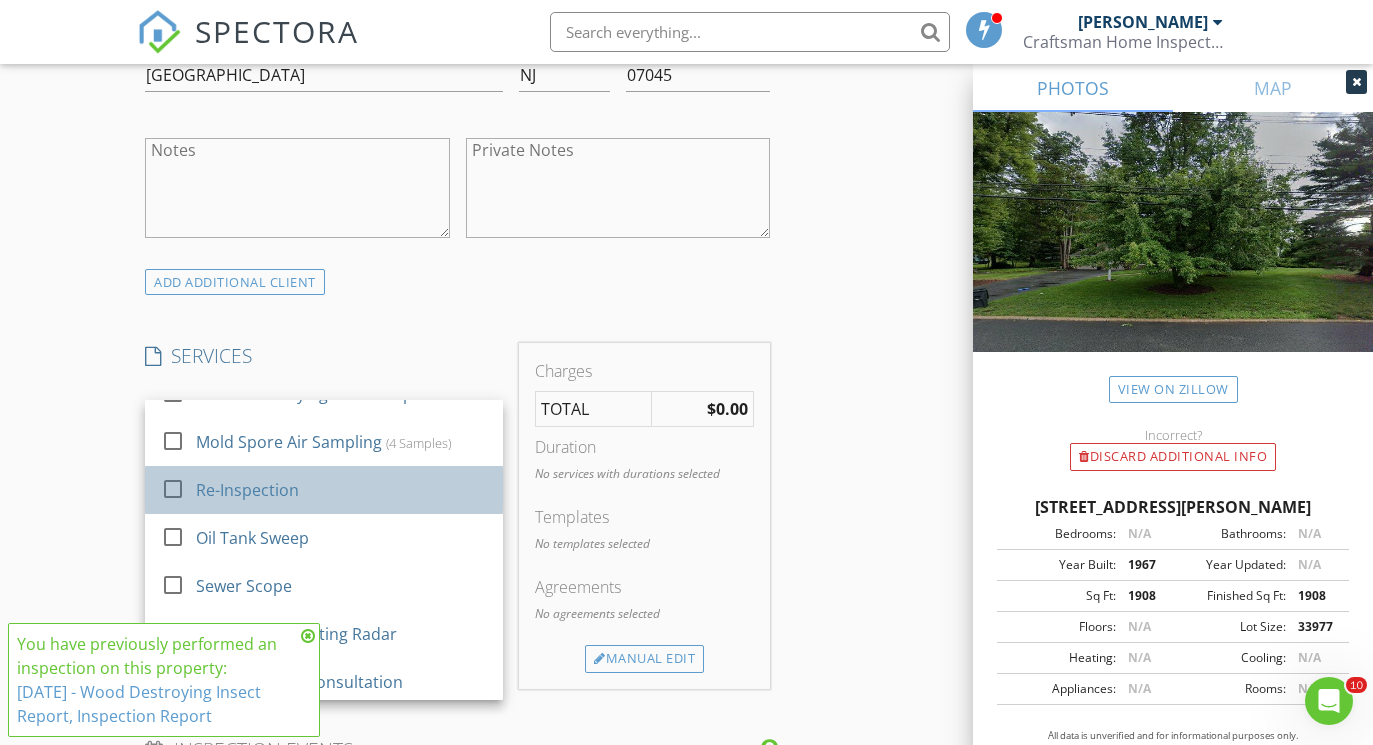 click on "Re-Inspection" at bounding box center (341, 490) 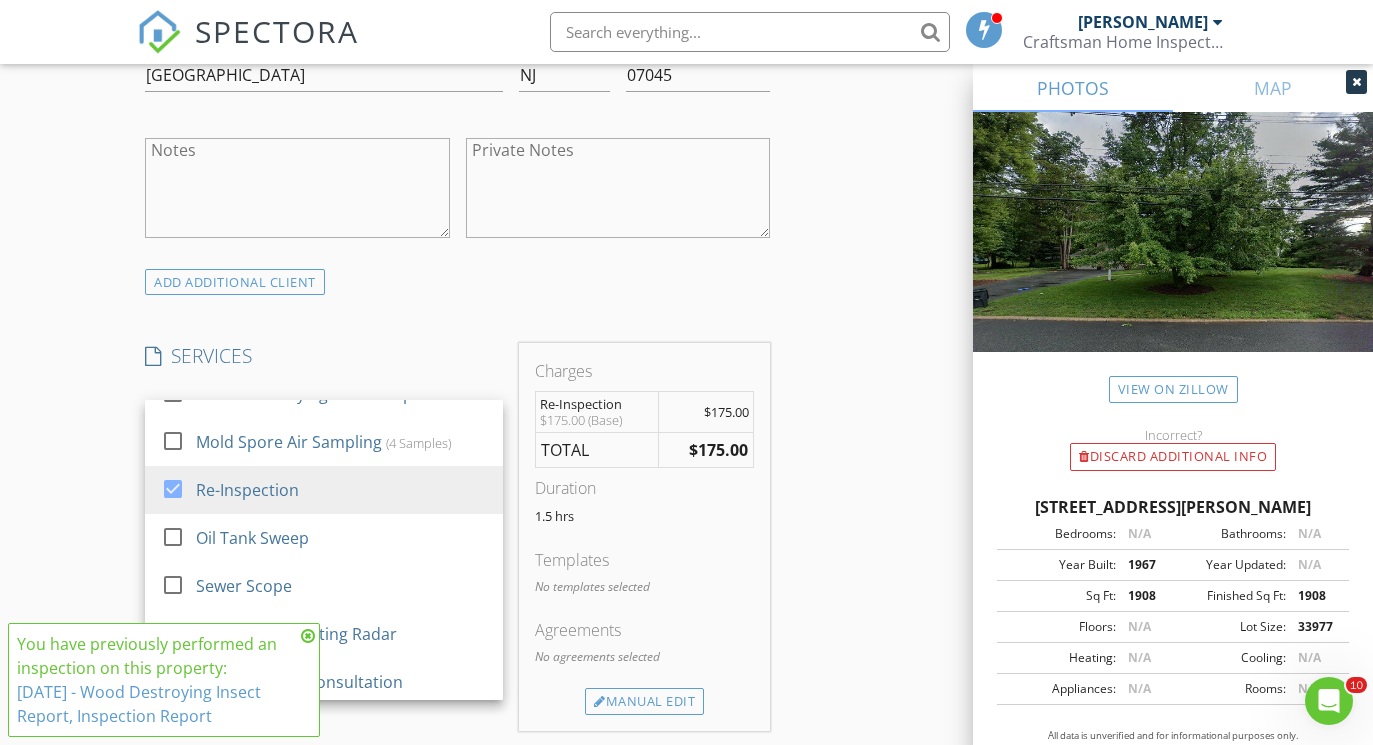click on "Reinspection
check_box Inspection Report Reinspection   check_box Copy Signed Agreements From Original Inspection
INSPECTOR(S)
check_box   Philip Netti   PRIMARY   Philip Netti arrow_drop_down   check_box_outline_blank Philip Netti specifically requested
Date/Time
07/10/2025 4:00 PM
Location
Address Search       Address 12 Brooklawn Dr   Unit   City Morris Plains   State NJ   Zip 07950   County Morris     Square Feet 1908   Year Built 1967   Foundation Basement arrow_drop_down     Philip Netti     14.5 miles     (22 minutes)
client
check_box Enable Client CC email for this inspection   Client Search     check_box_outline_blank Client is a Company/Organization     First Name Kevin   Last Name Beisswenger   Email kevswing@gmail.com   CC Email   Phone 914-329-0724   Address 9 Lenape Dr   City Montville   State NJ   Zip 07045" at bounding box center (686, 682) 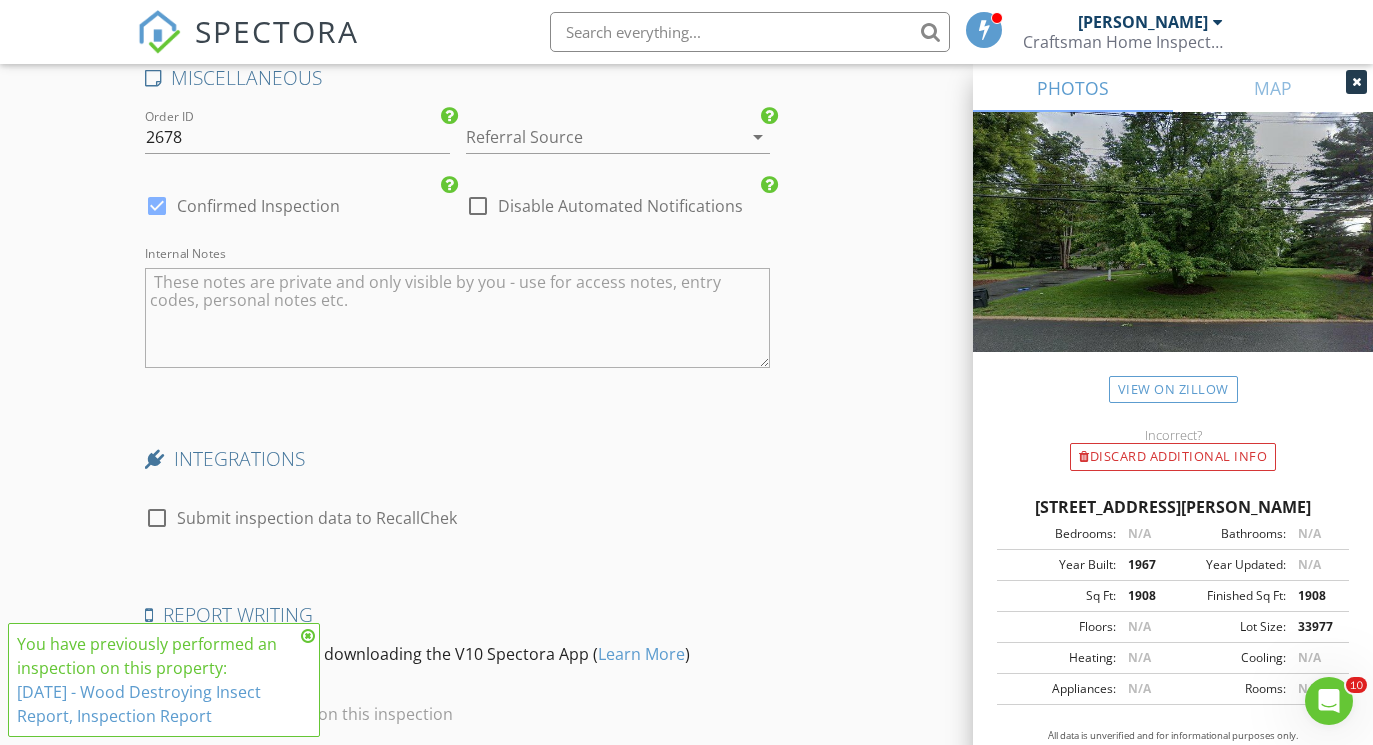 scroll, scrollTop: 3506, scrollLeft: 0, axis: vertical 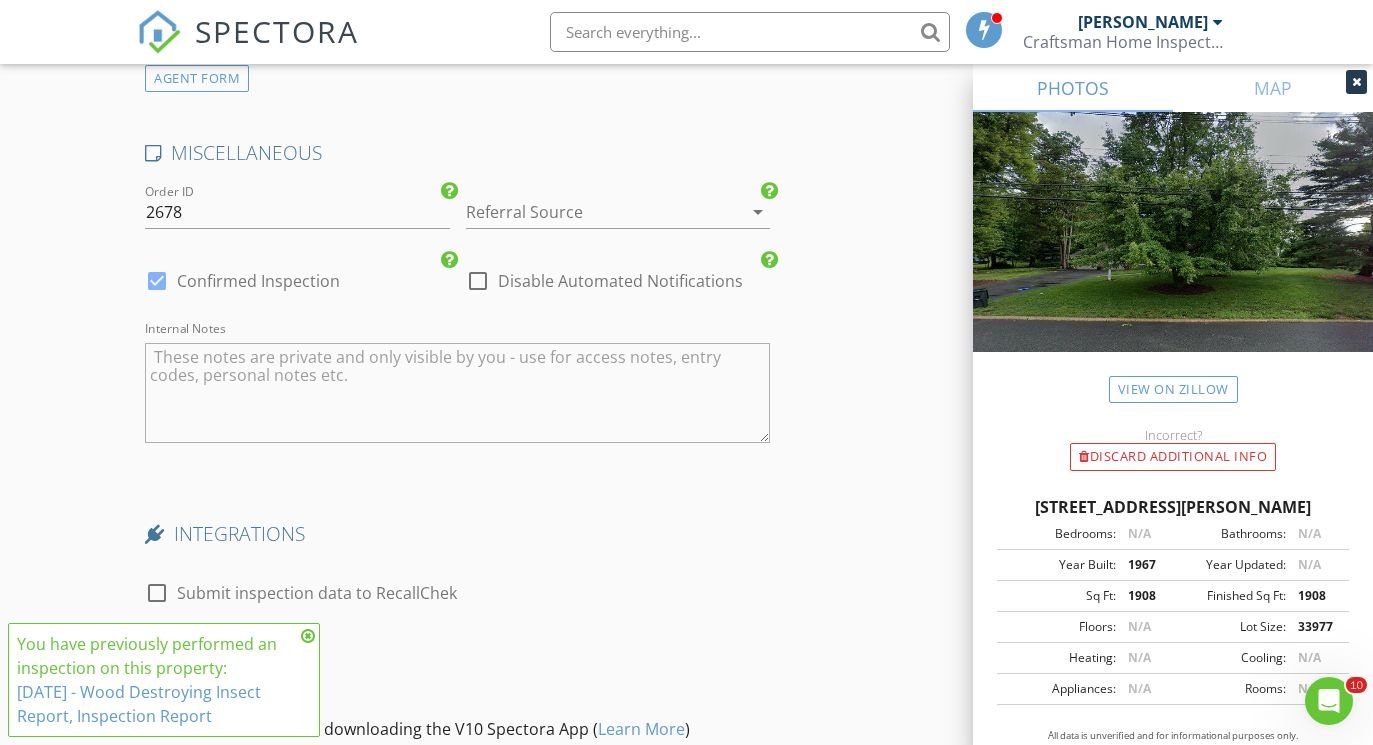 click on "Referral Source arrow_drop_down" at bounding box center [618, 216] 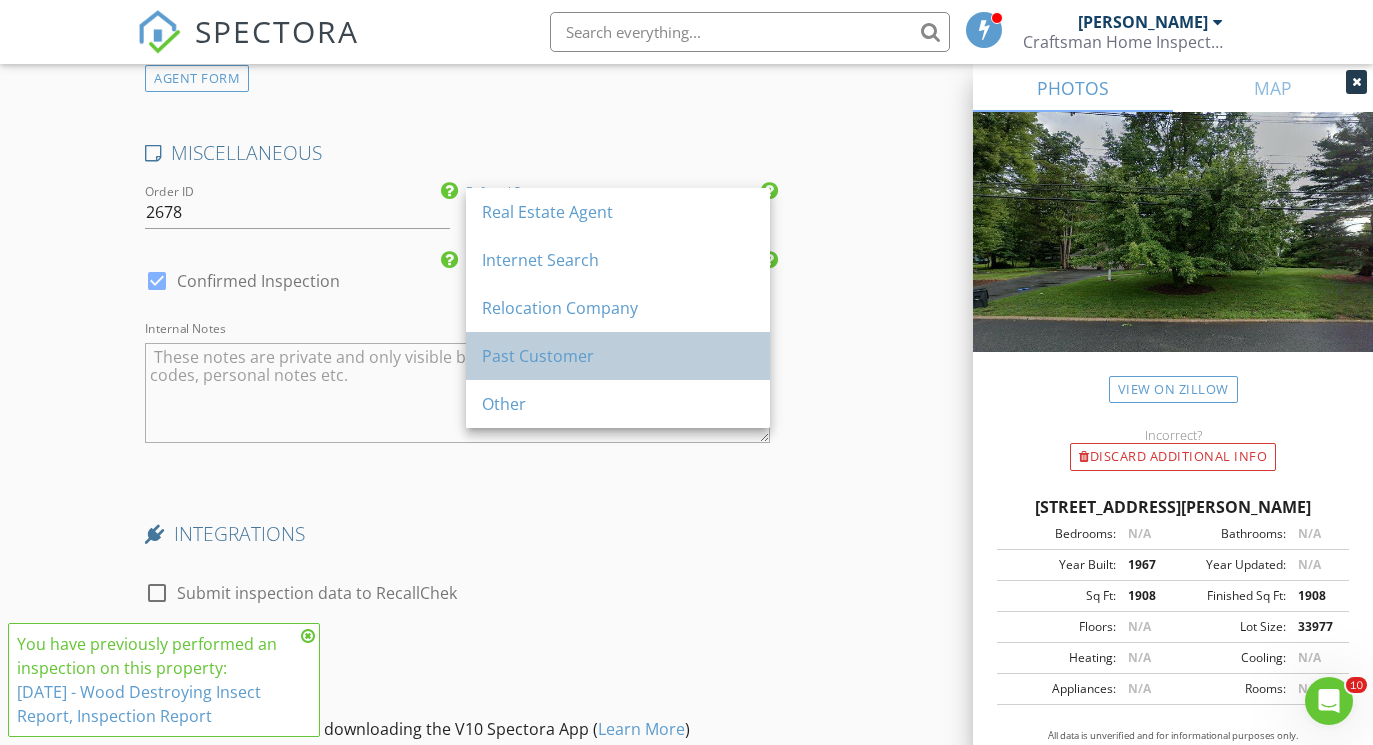 click on "Past Customer" at bounding box center [618, 356] 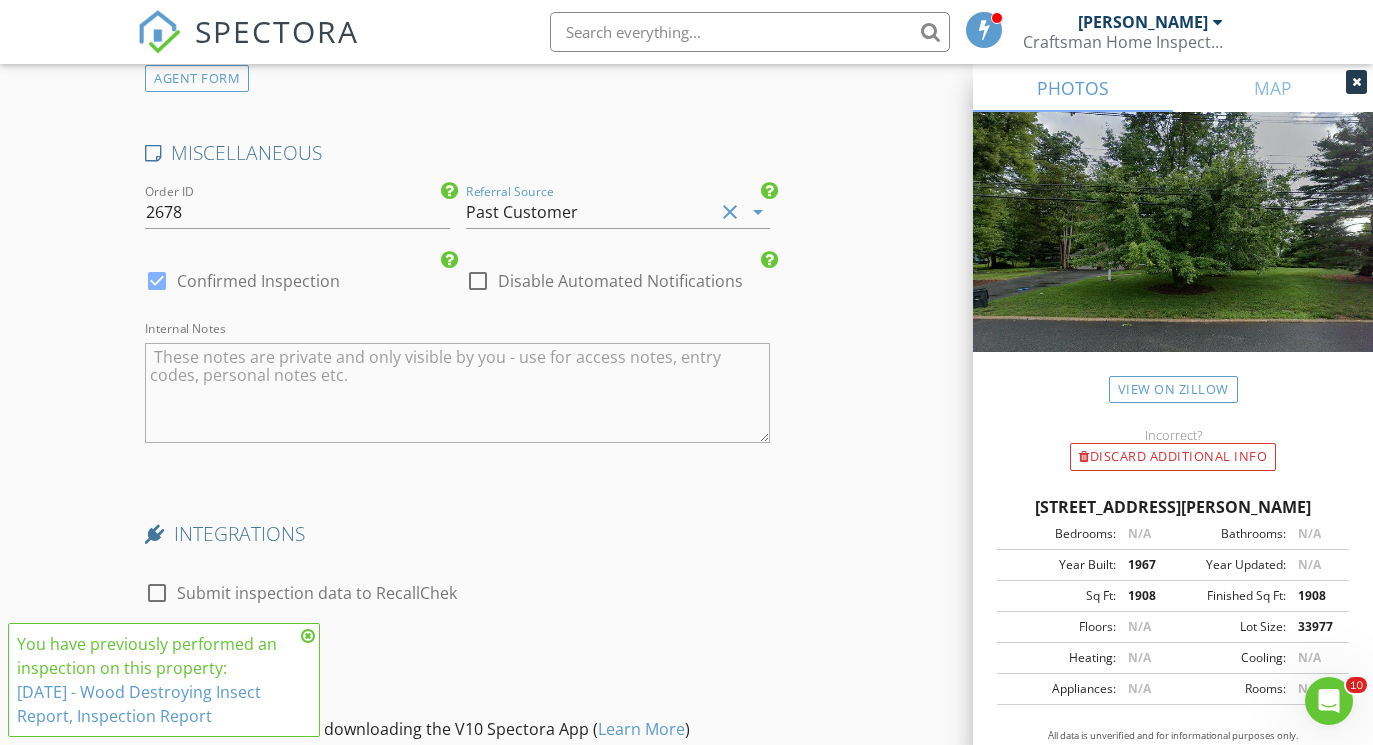 click on "Reinspection
check_box Inspection Report Reinspection   check_box Copy Signed Agreements From Original Inspection
INSPECTOR(S)
check_box   Philip Netti   PRIMARY   Philip Netti arrow_drop_down   check_box_outline_blank Philip Netti specifically requested
Date/Time
07/10/2025 4:00 PM
Location
Address Search       Address 12 Brooklawn Dr   Unit   City Morris Plains   State NJ   Zip 07950   County Morris     Square Feet 1908   Year Built 1967   Foundation Basement arrow_drop_down     Philip Netti     14.5 miles     (22 minutes)
client
check_box Enable Client CC email for this inspection   Client Search     check_box_outline_blank Client is a Company/Organization     First Name Kevin   Last Name Beisswenger   Email kevswing@gmail.com   CC Email   Phone 914-329-0724   Address 9 Lenape Dr   City Montville   State NJ   Zip 07045" at bounding box center [686, -1178] 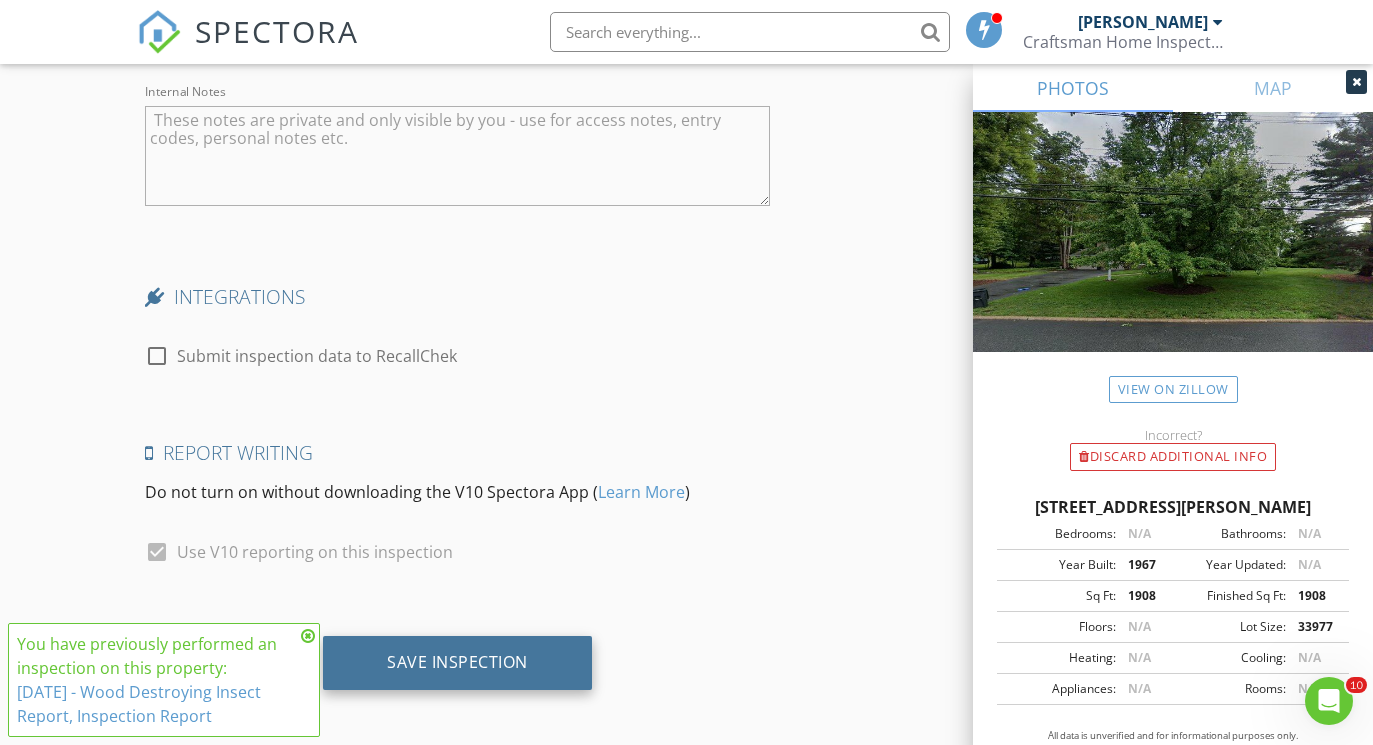 scroll, scrollTop: 3742, scrollLeft: 0, axis: vertical 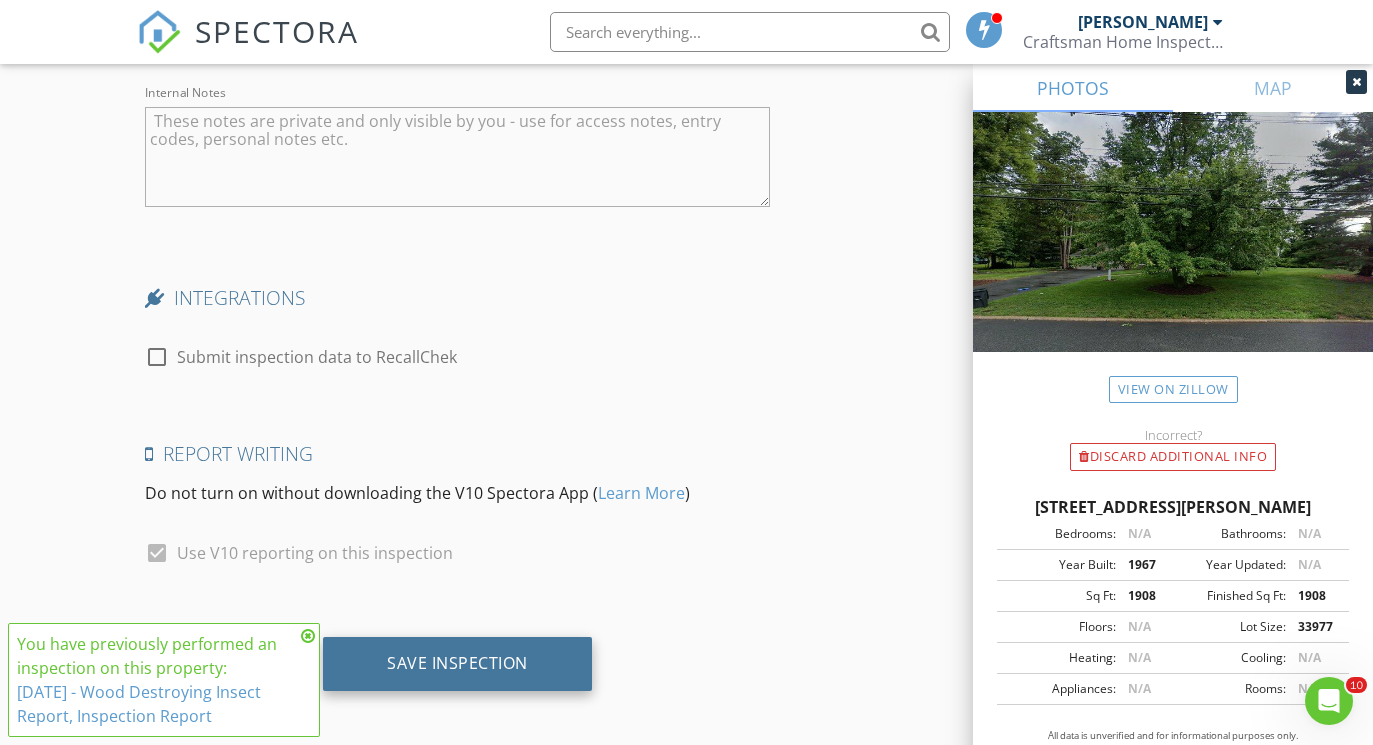 click on "Save Inspection" at bounding box center (457, 664) 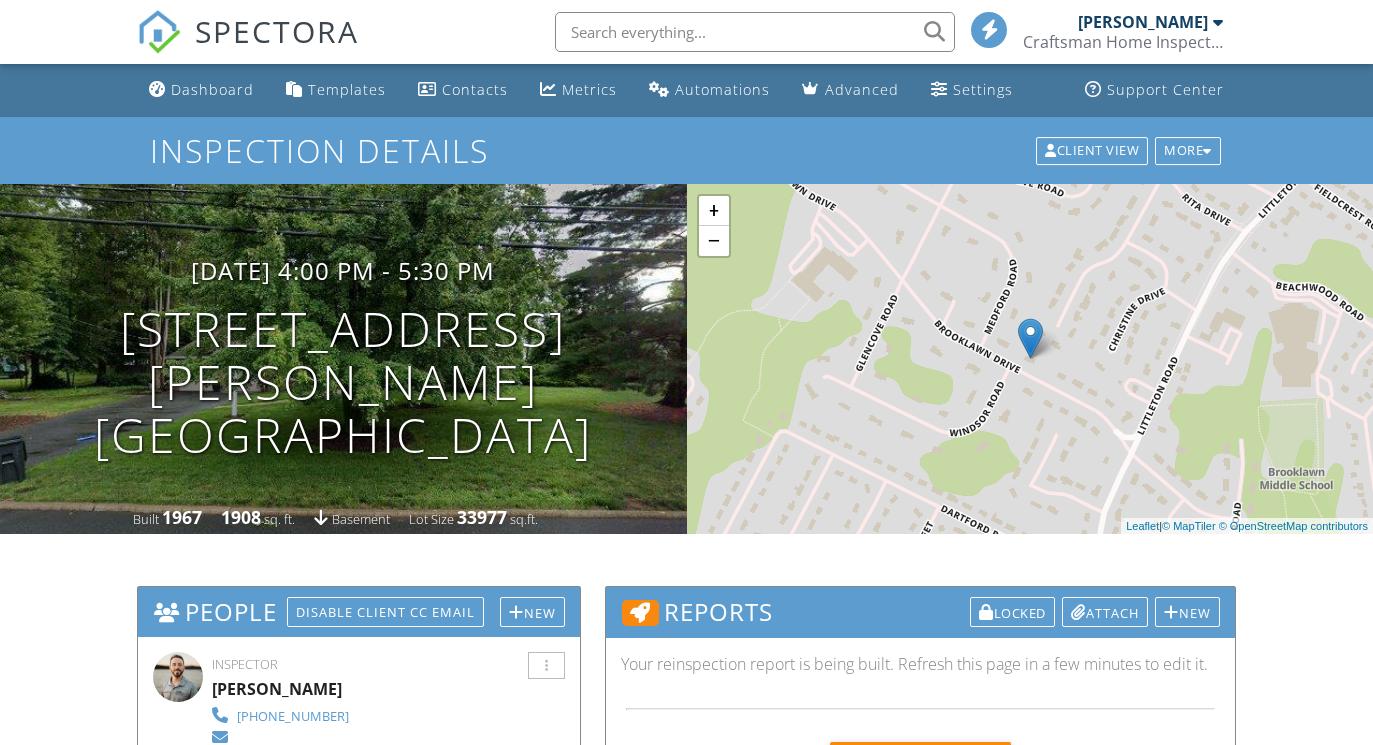 scroll, scrollTop: 0, scrollLeft: 0, axis: both 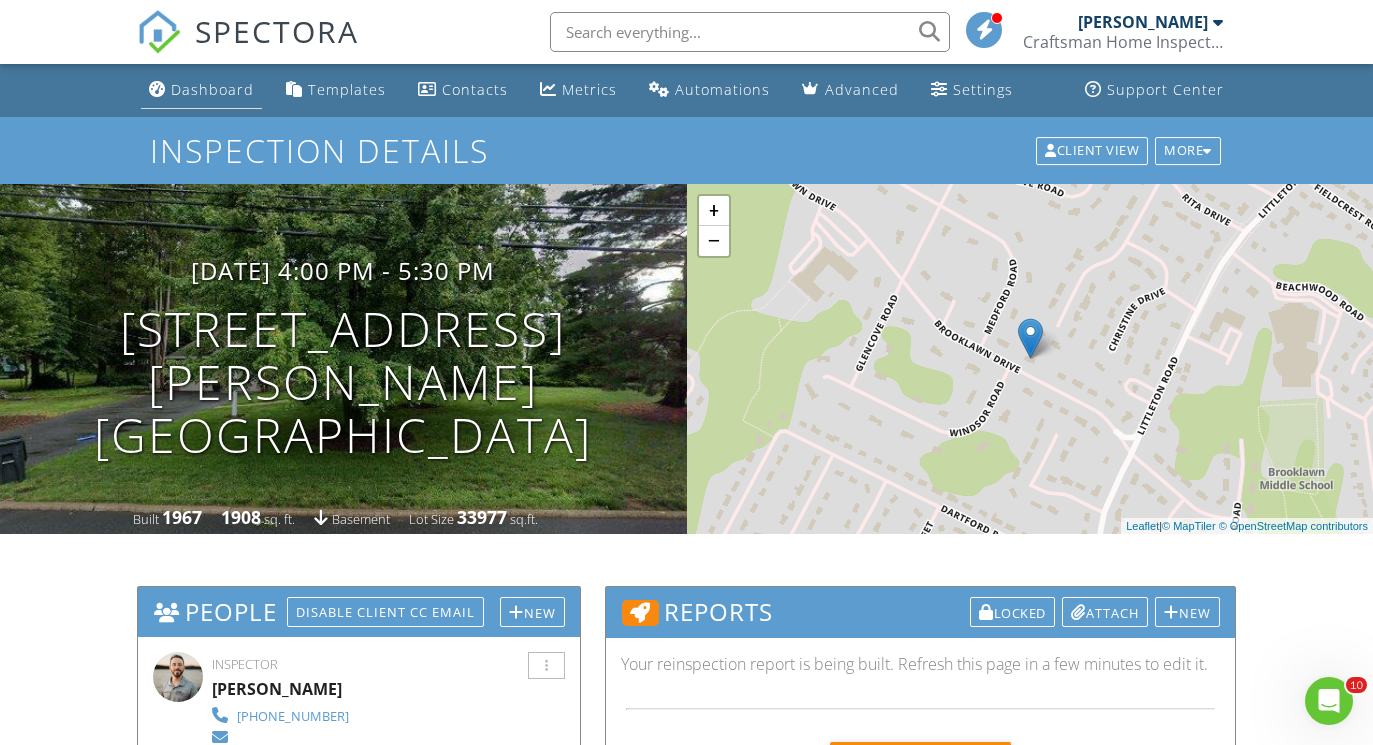 click on "Dashboard" at bounding box center (212, 89) 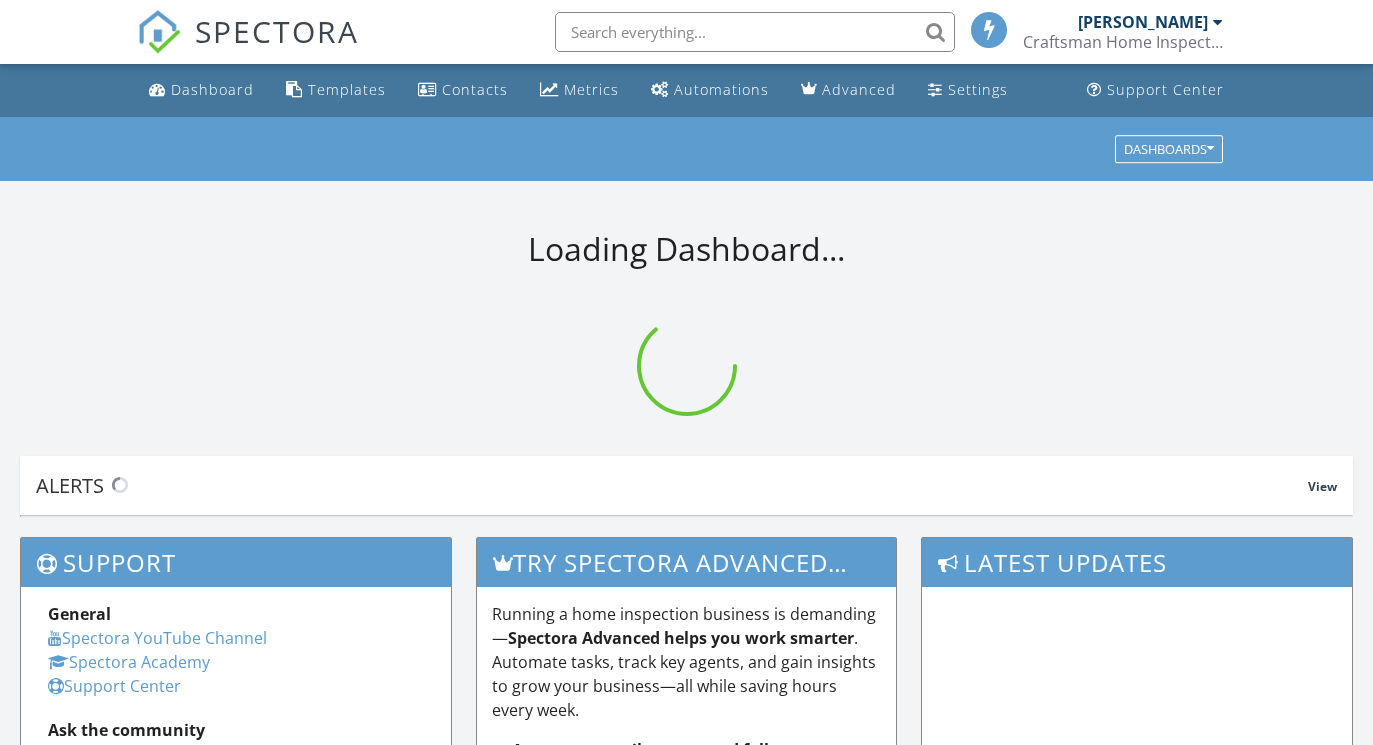 scroll, scrollTop: 0, scrollLeft: 0, axis: both 